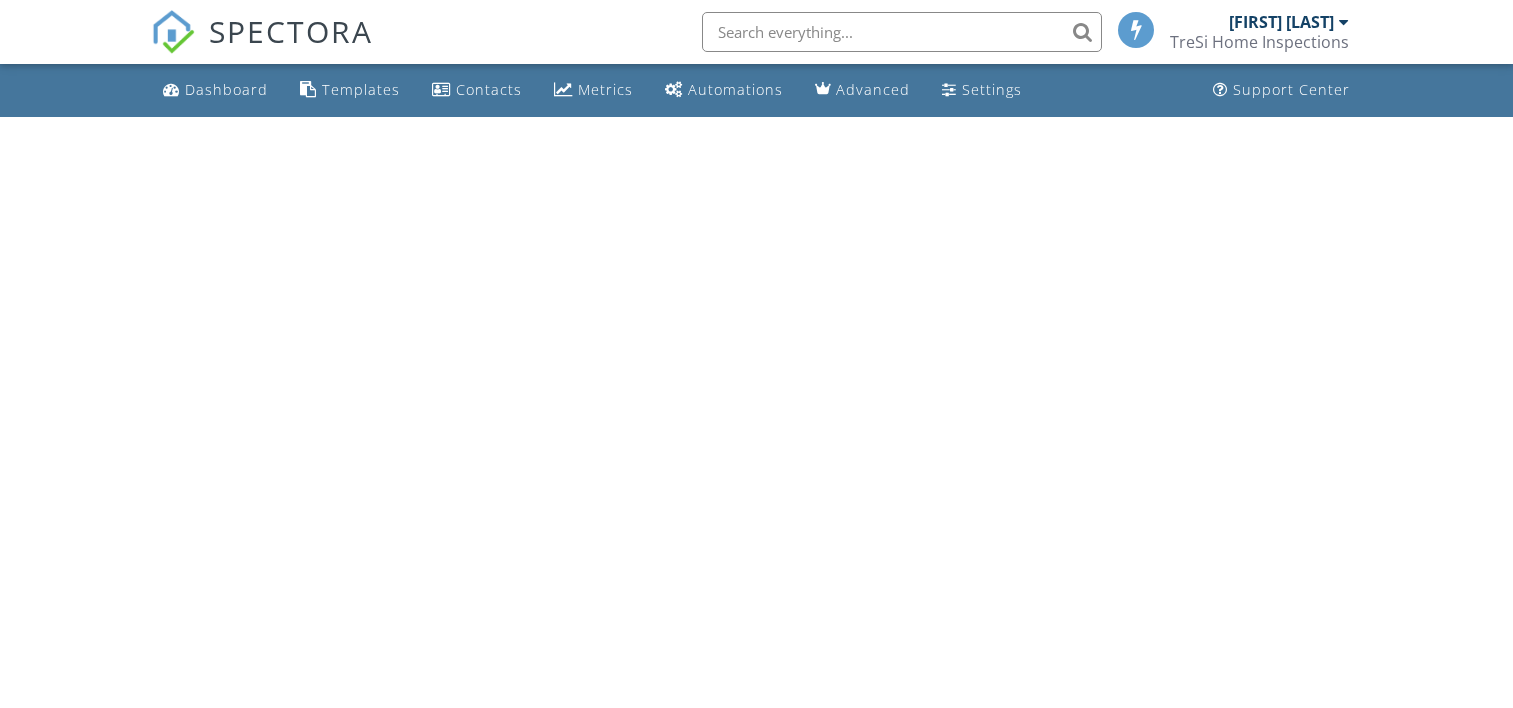 scroll, scrollTop: 0, scrollLeft: 0, axis: both 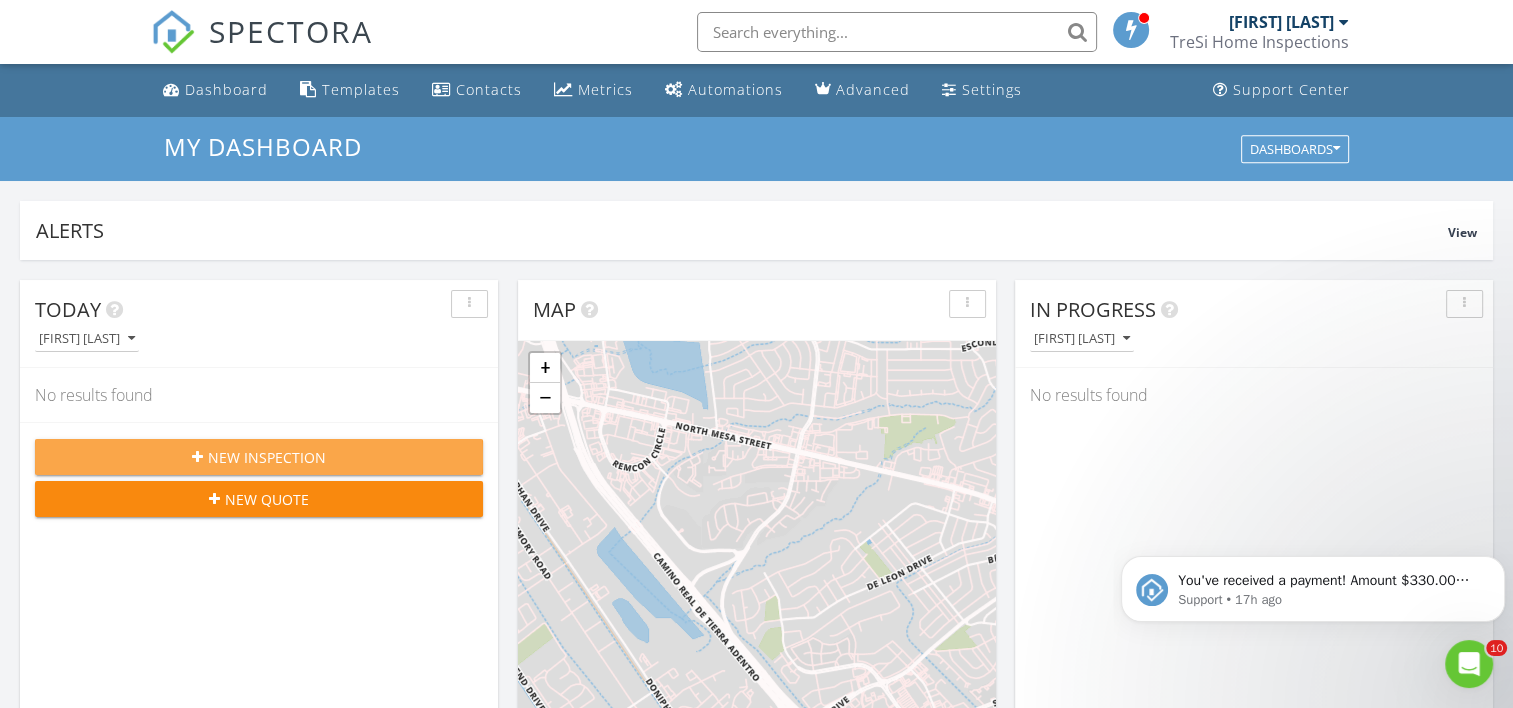 click on "New Inspection" at bounding box center (267, 457) 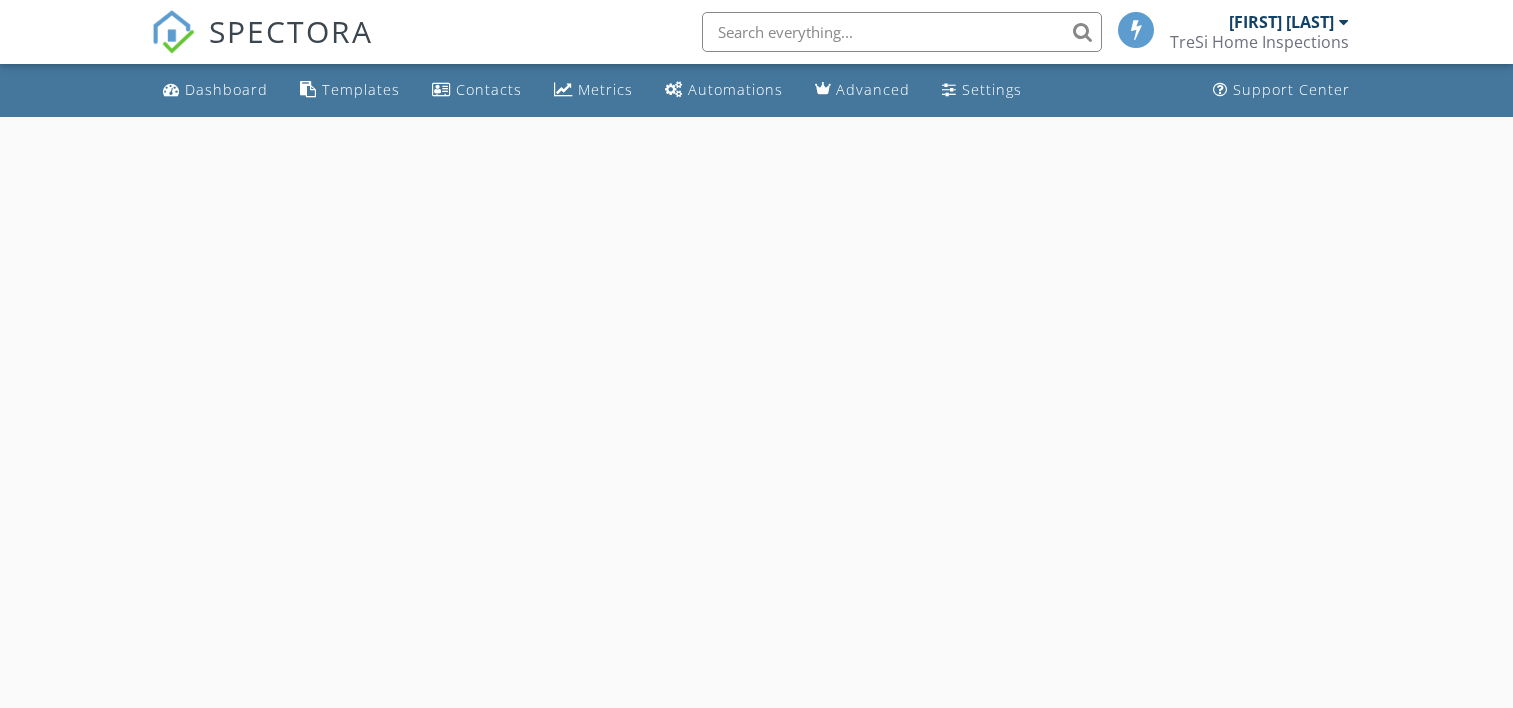 scroll, scrollTop: 0, scrollLeft: 0, axis: both 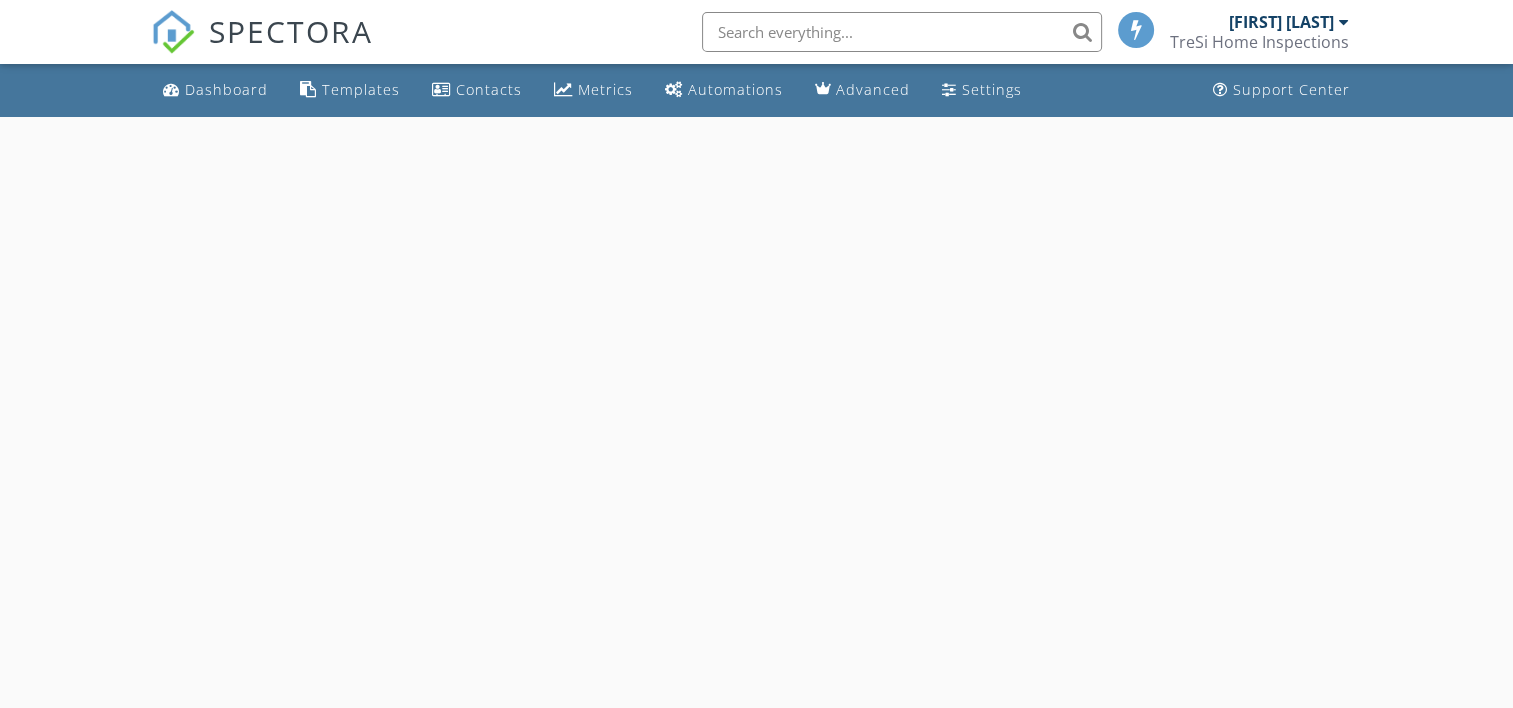 select on "7" 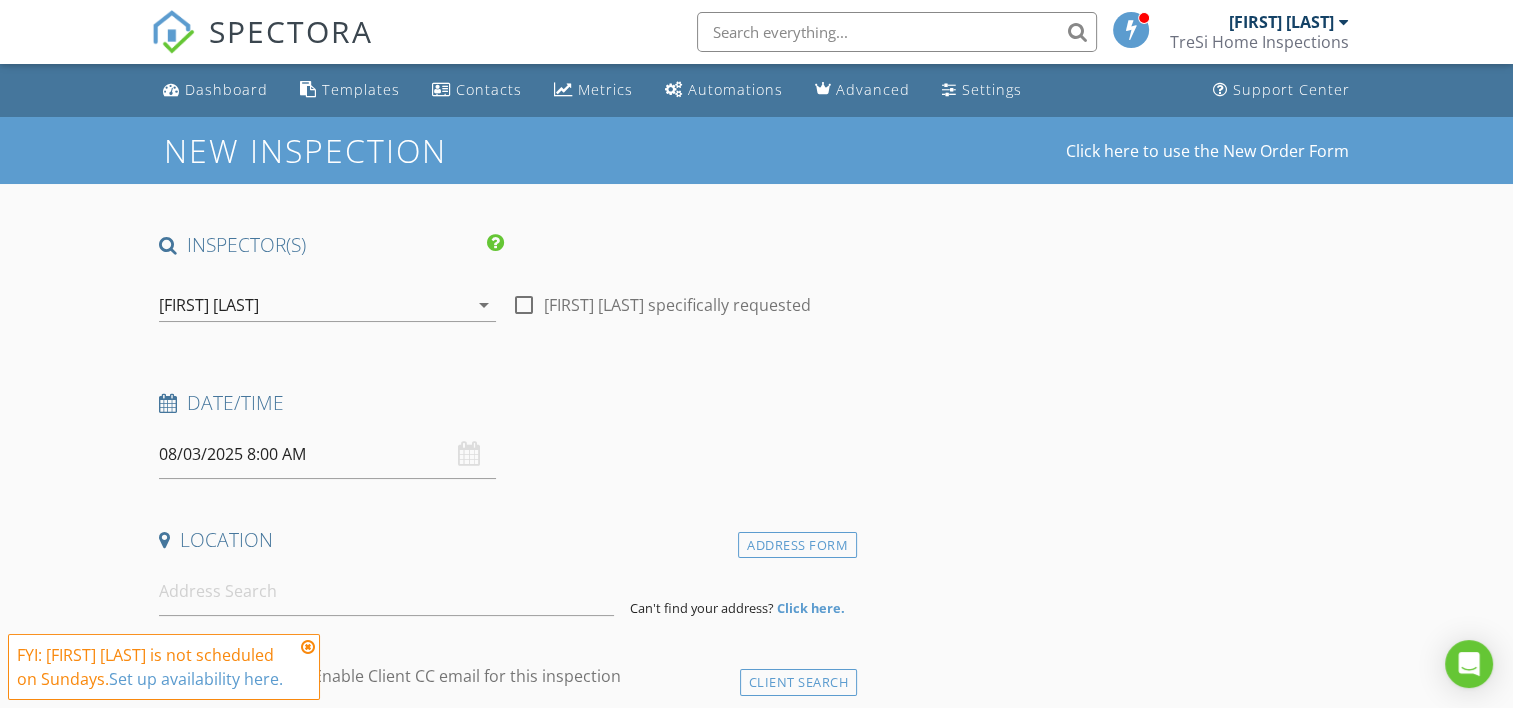 click on "08/03/2025 8:00 AM" at bounding box center [327, 454] 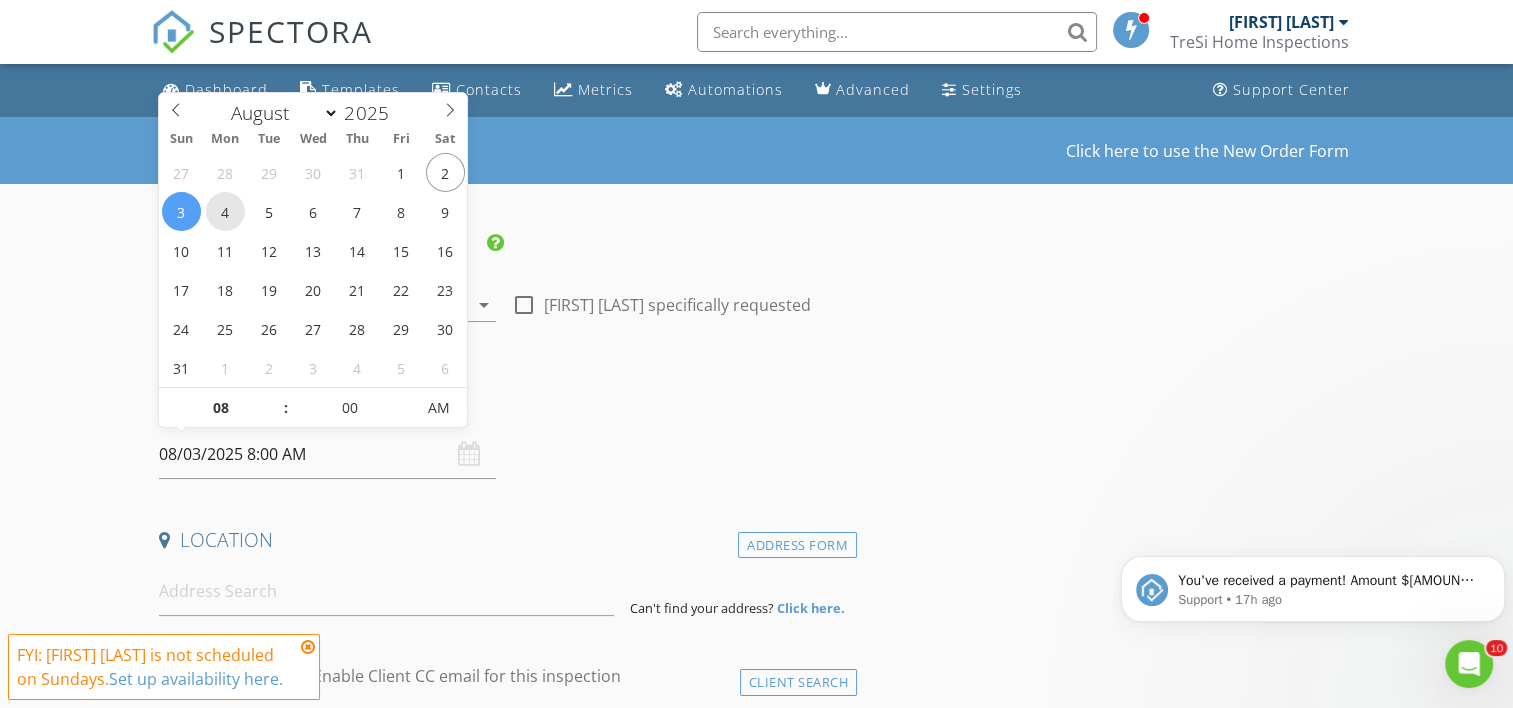 scroll, scrollTop: 0, scrollLeft: 0, axis: both 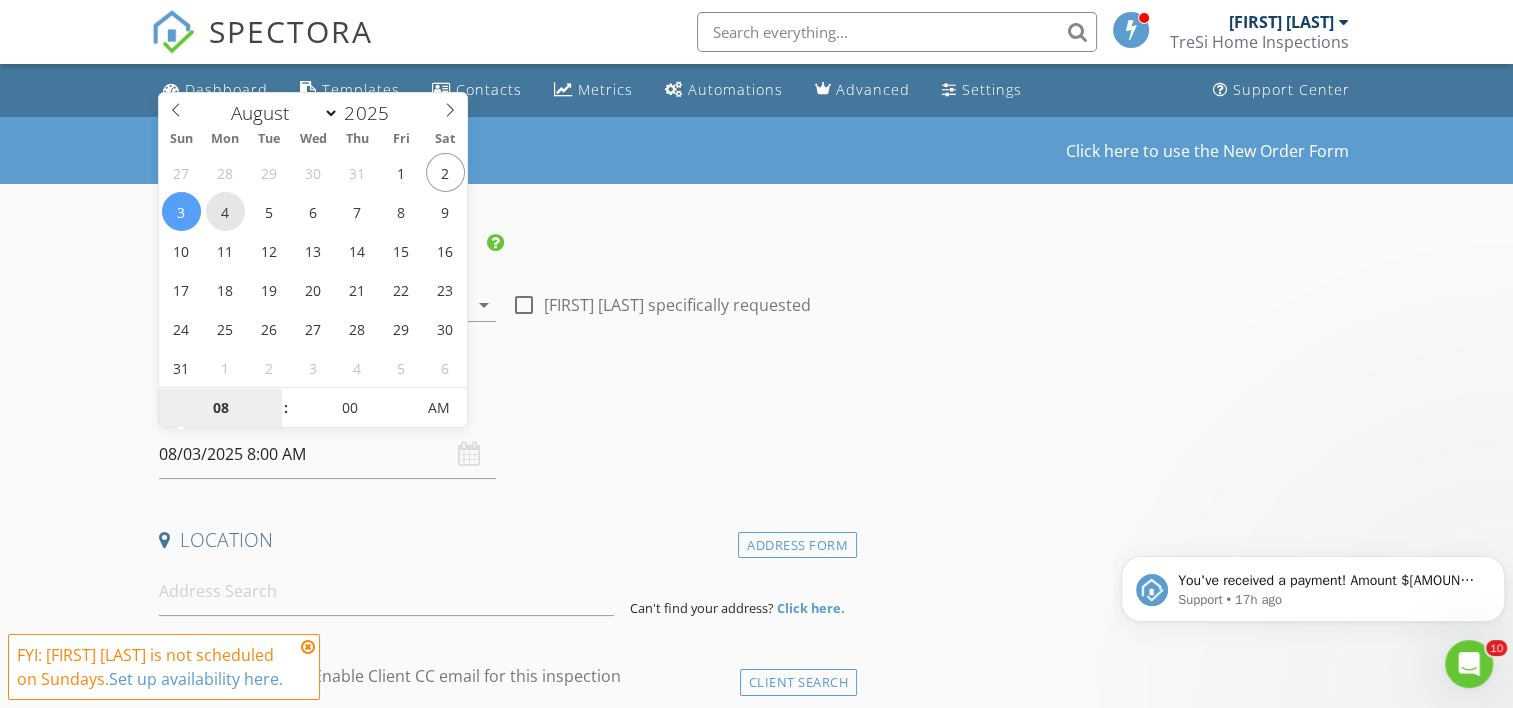 type on "08/04/2025 8:00 AM" 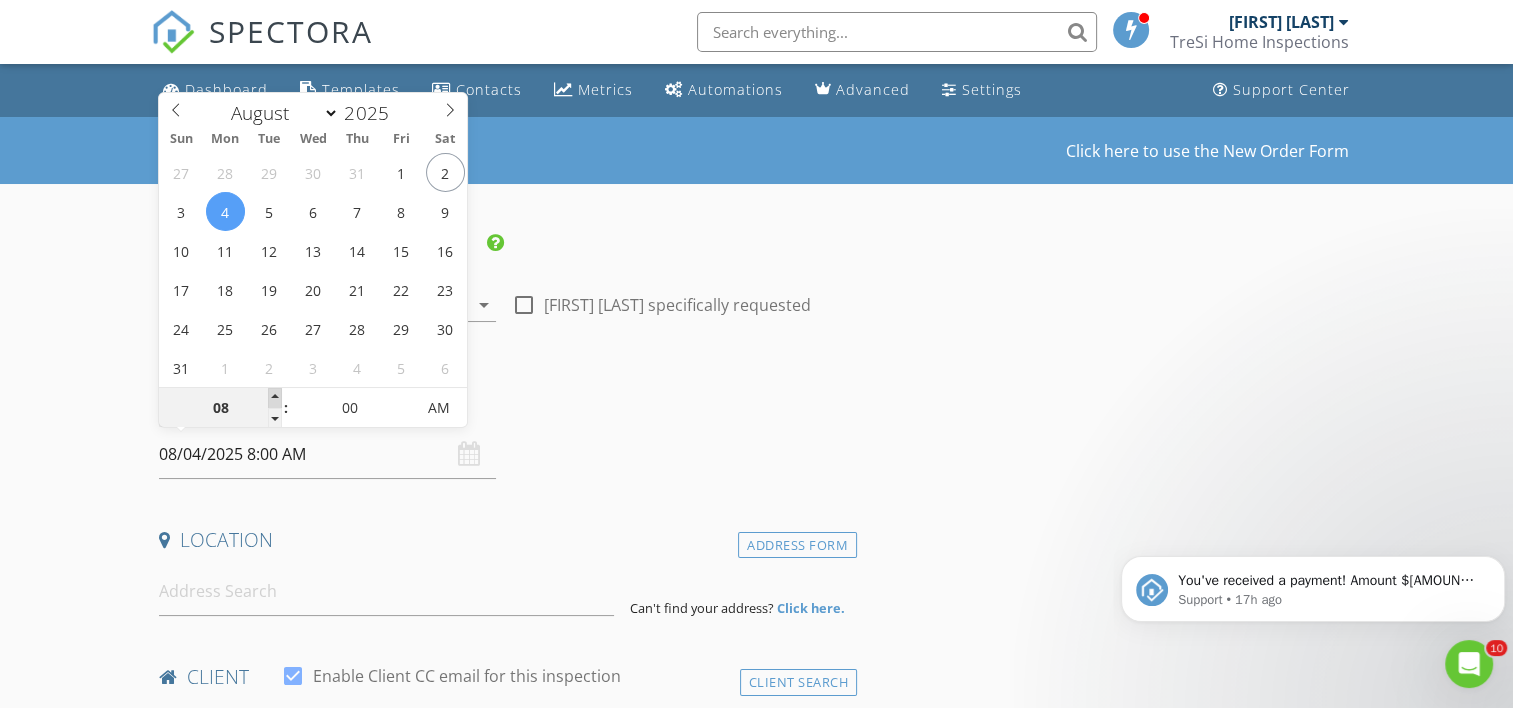 type on "09" 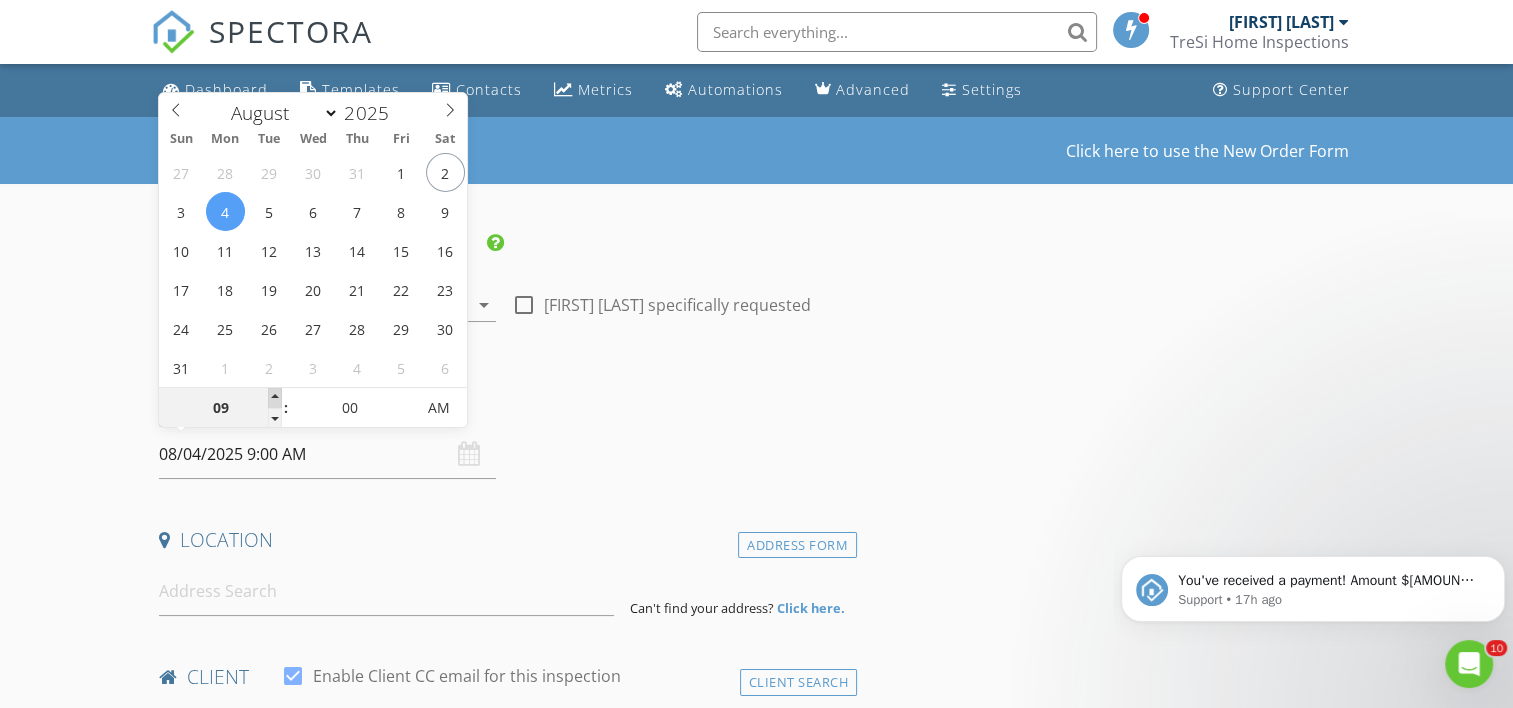 click at bounding box center (275, 398) 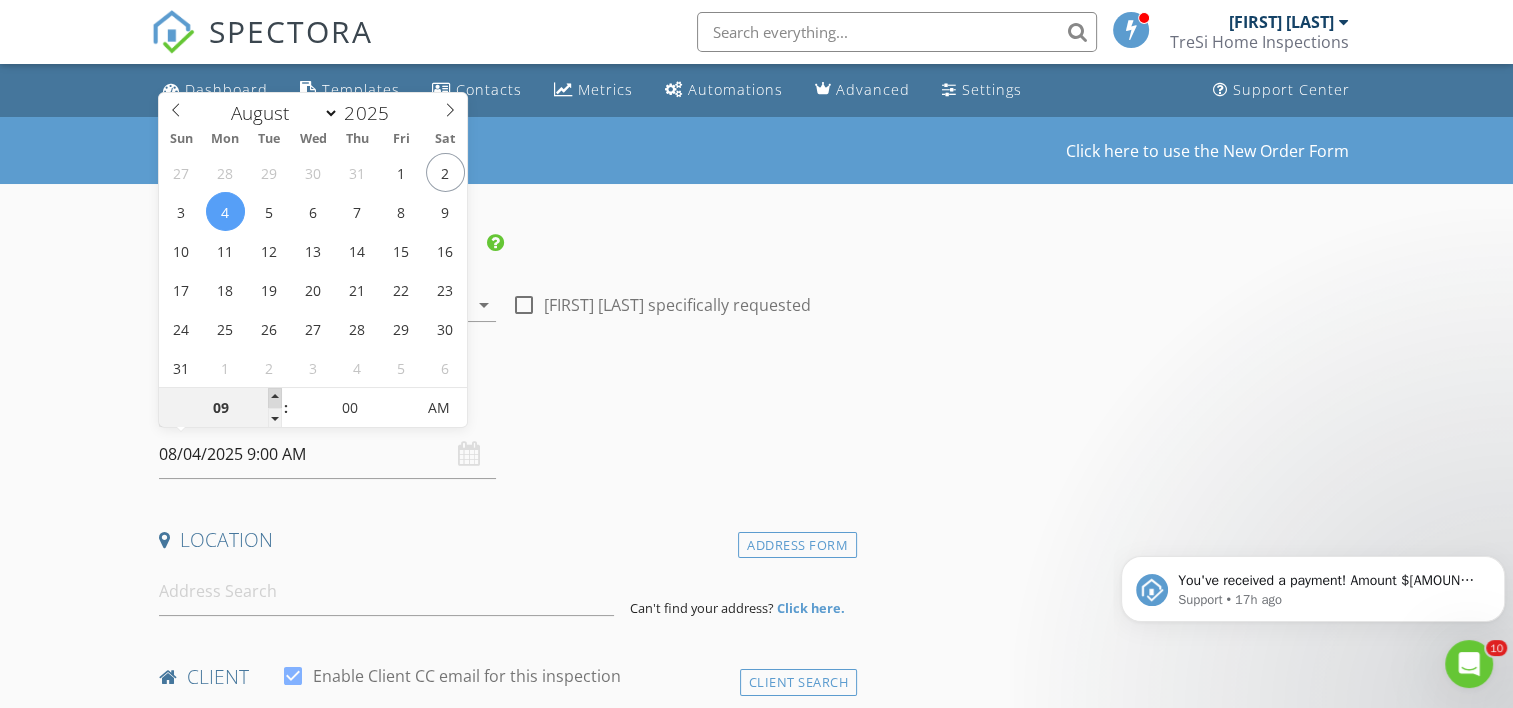 type on "10" 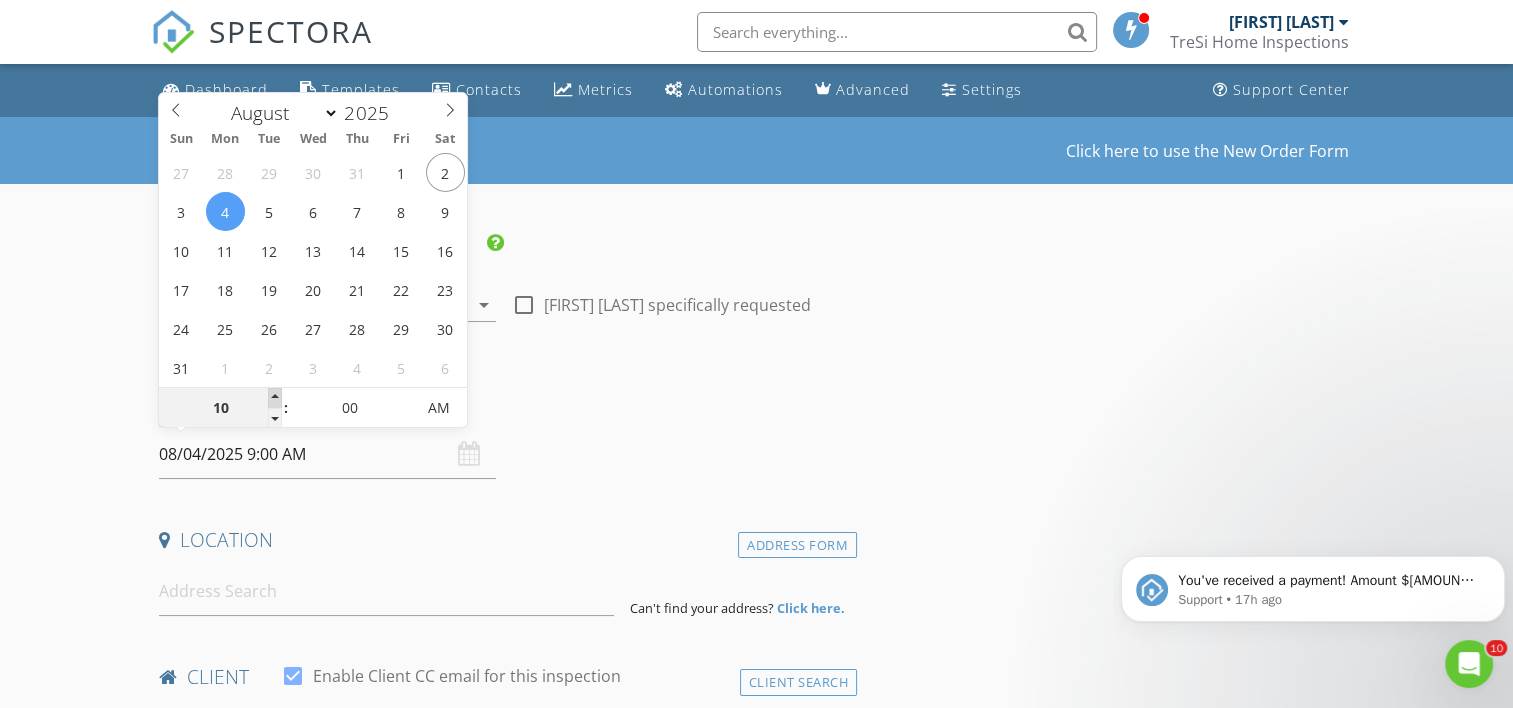 type on "08/04/2025 10:00 AM" 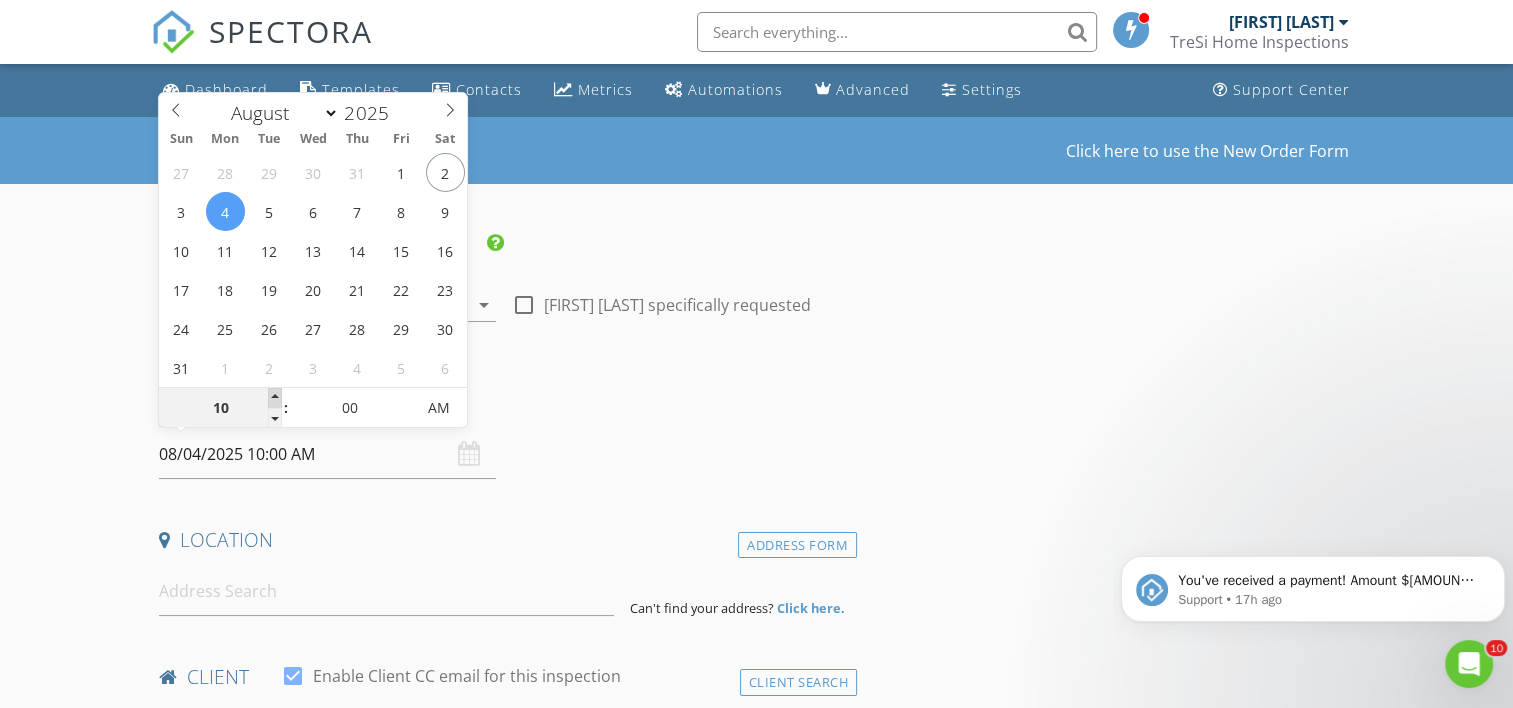 click at bounding box center [275, 398] 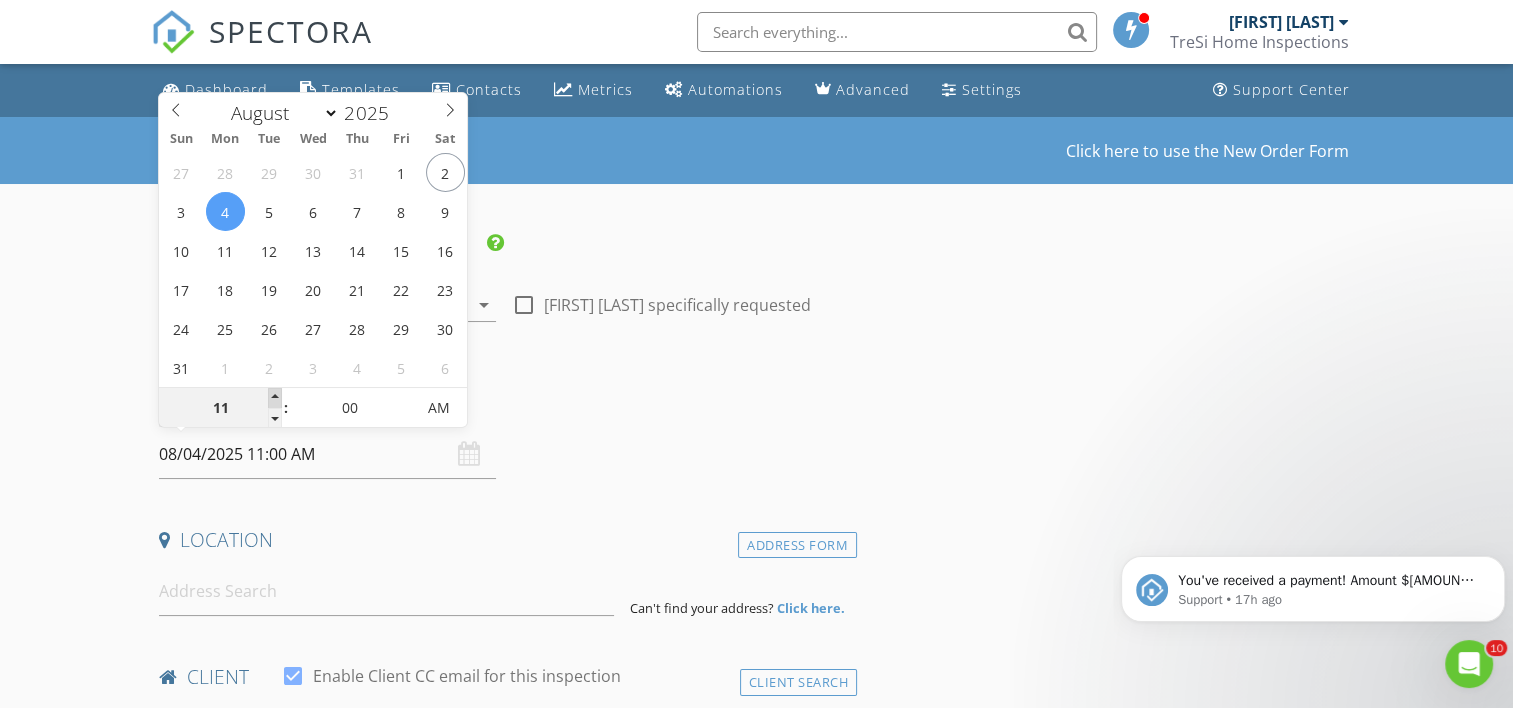click at bounding box center [275, 398] 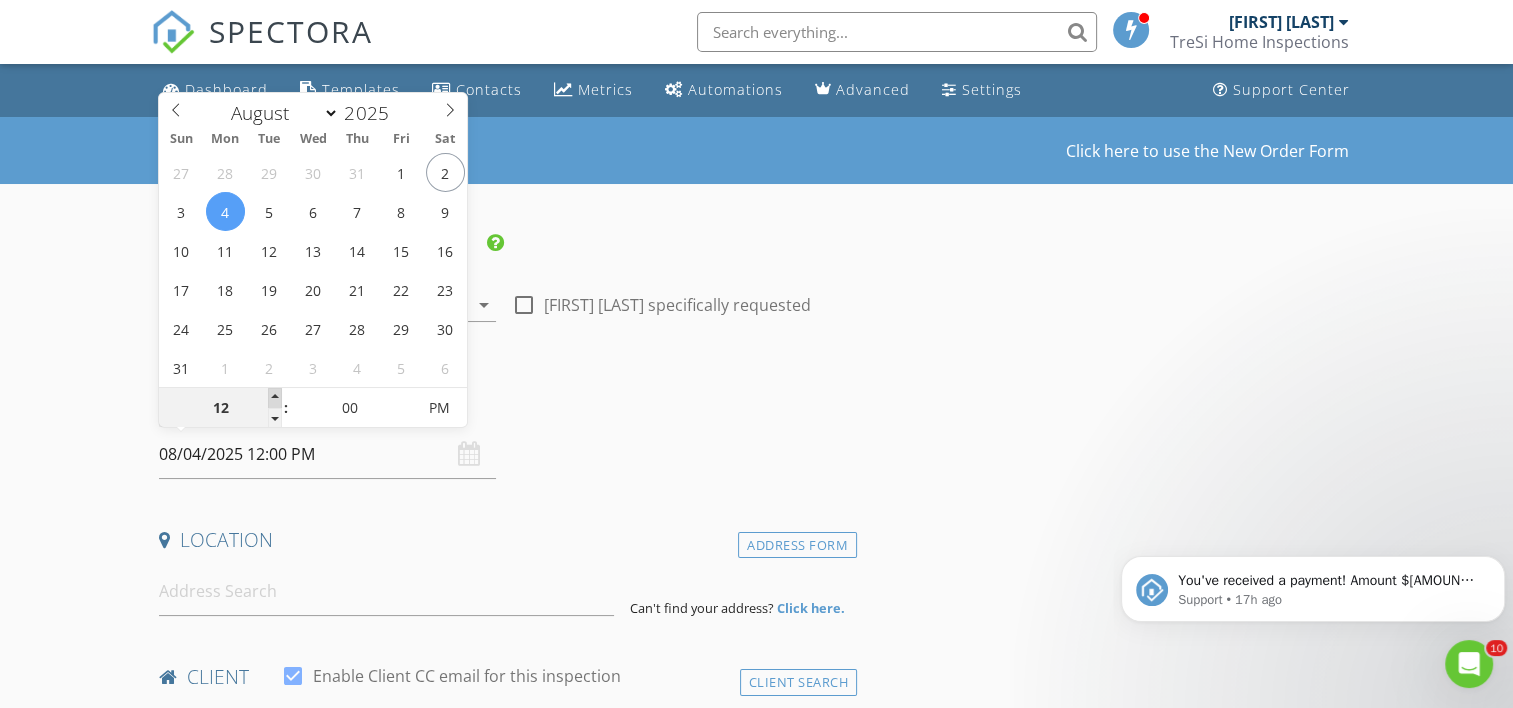 click at bounding box center (275, 398) 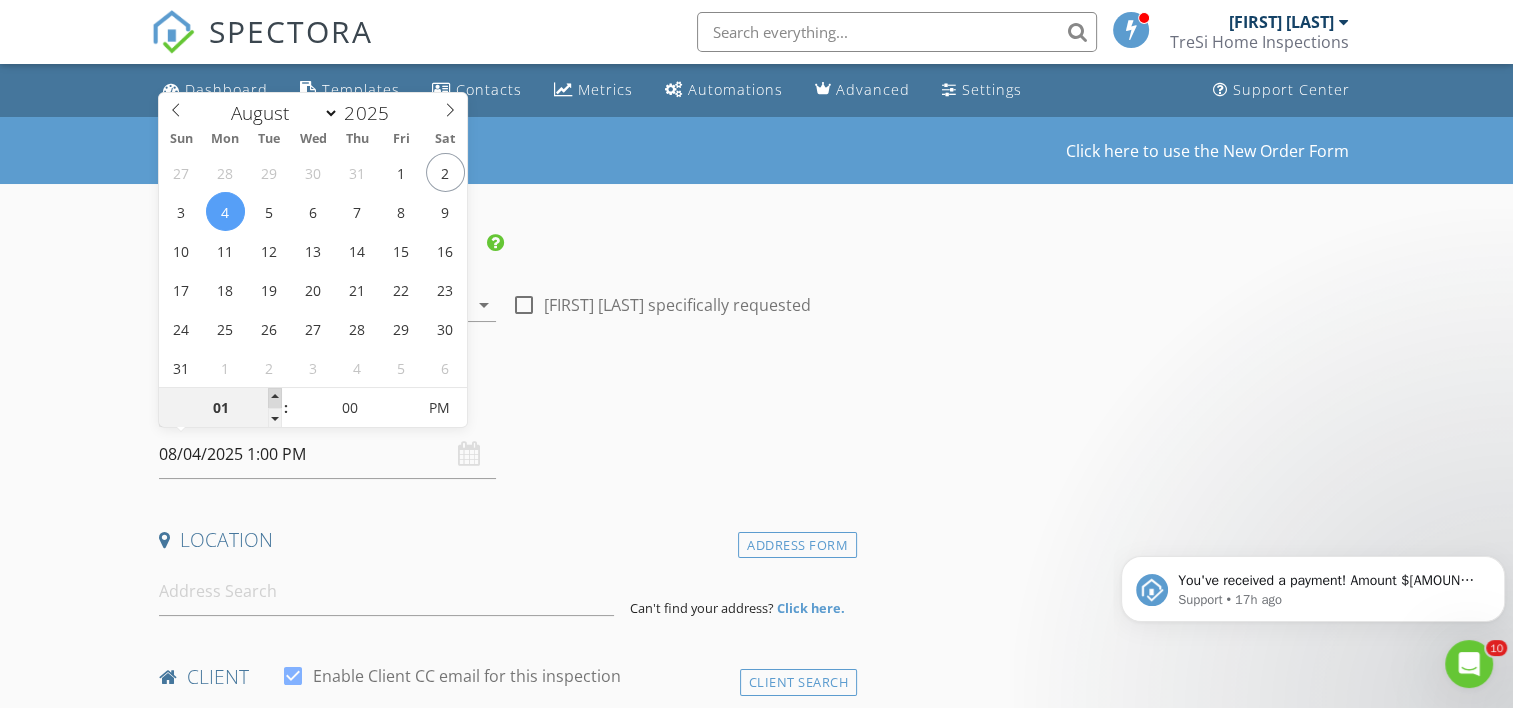 click at bounding box center [275, 398] 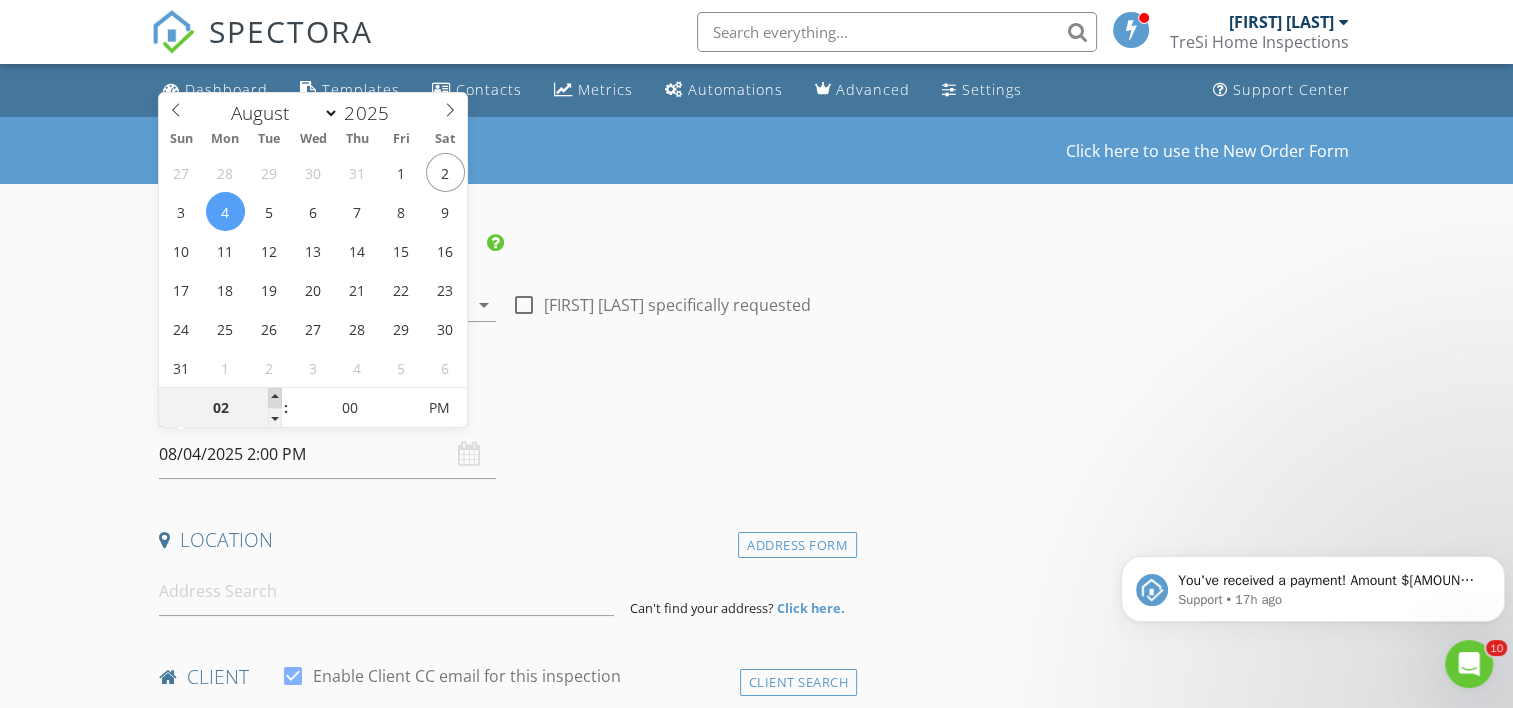 click at bounding box center [275, 398] 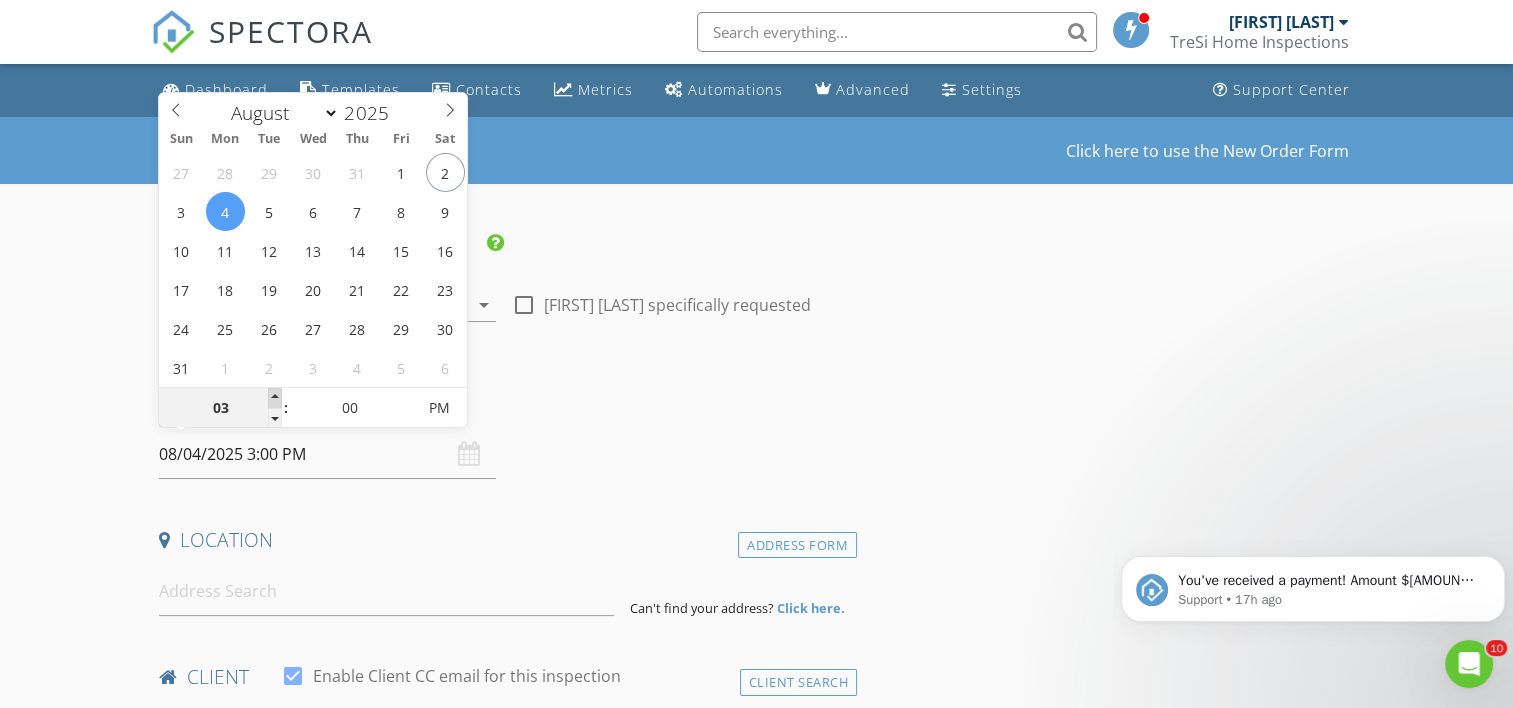click at bounding box center [275, 398] 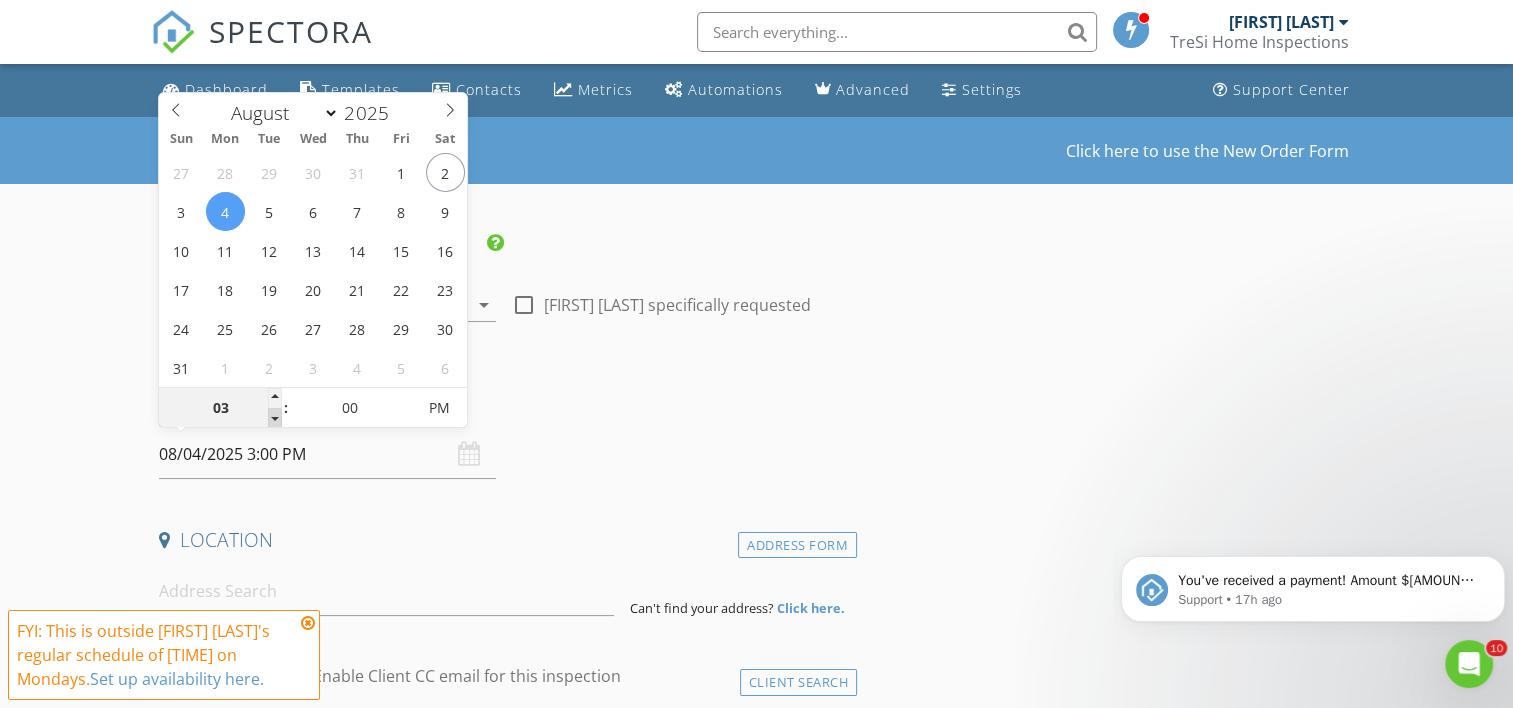 type on "02" 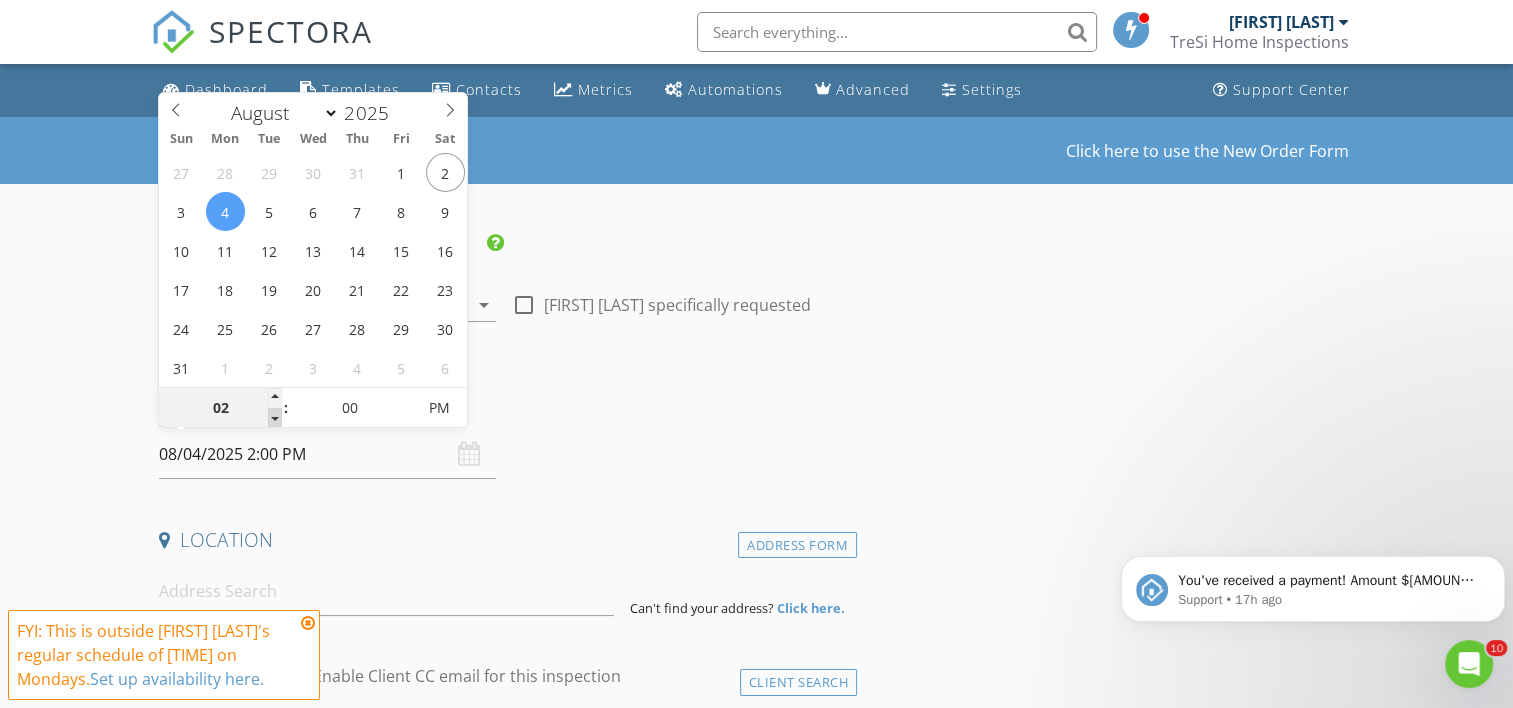 click at bounding box center [275, 418] 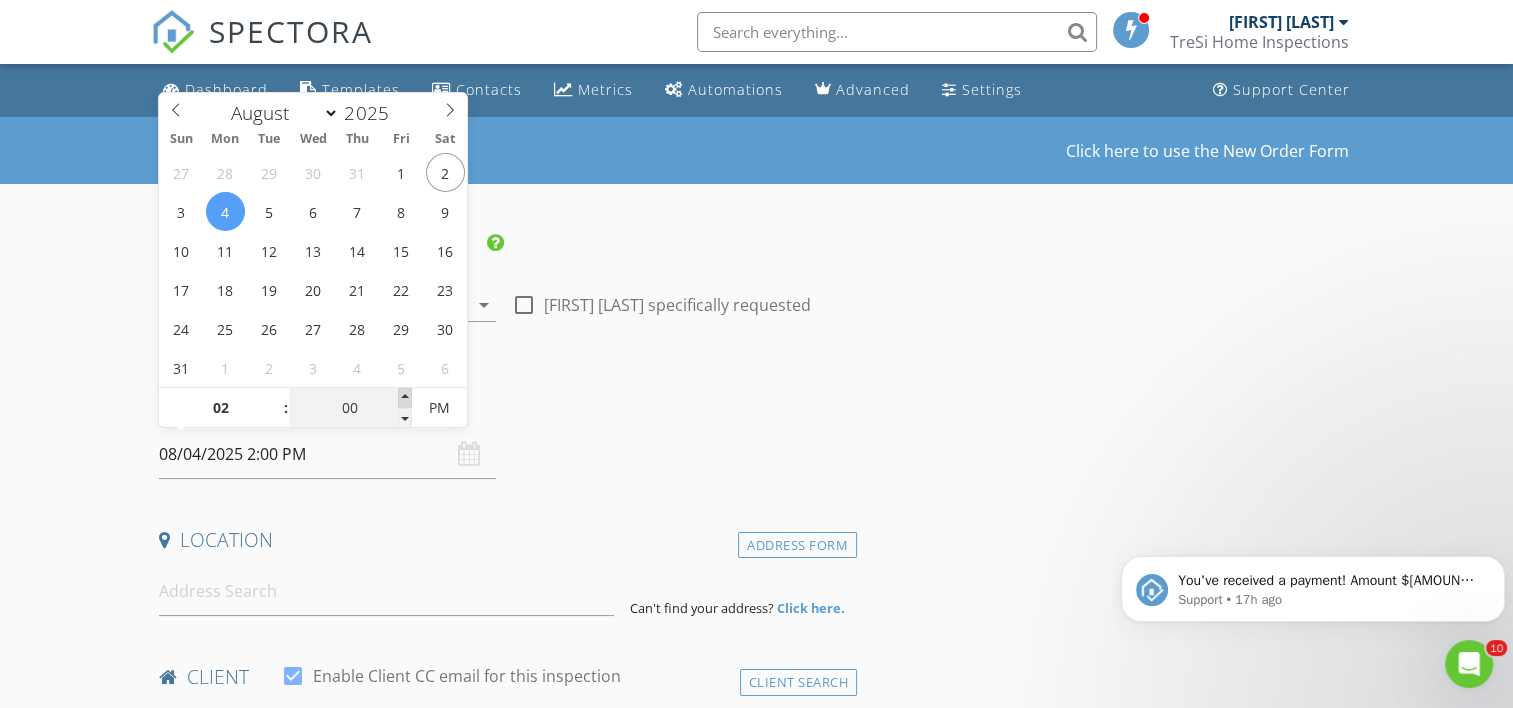 type on "05" 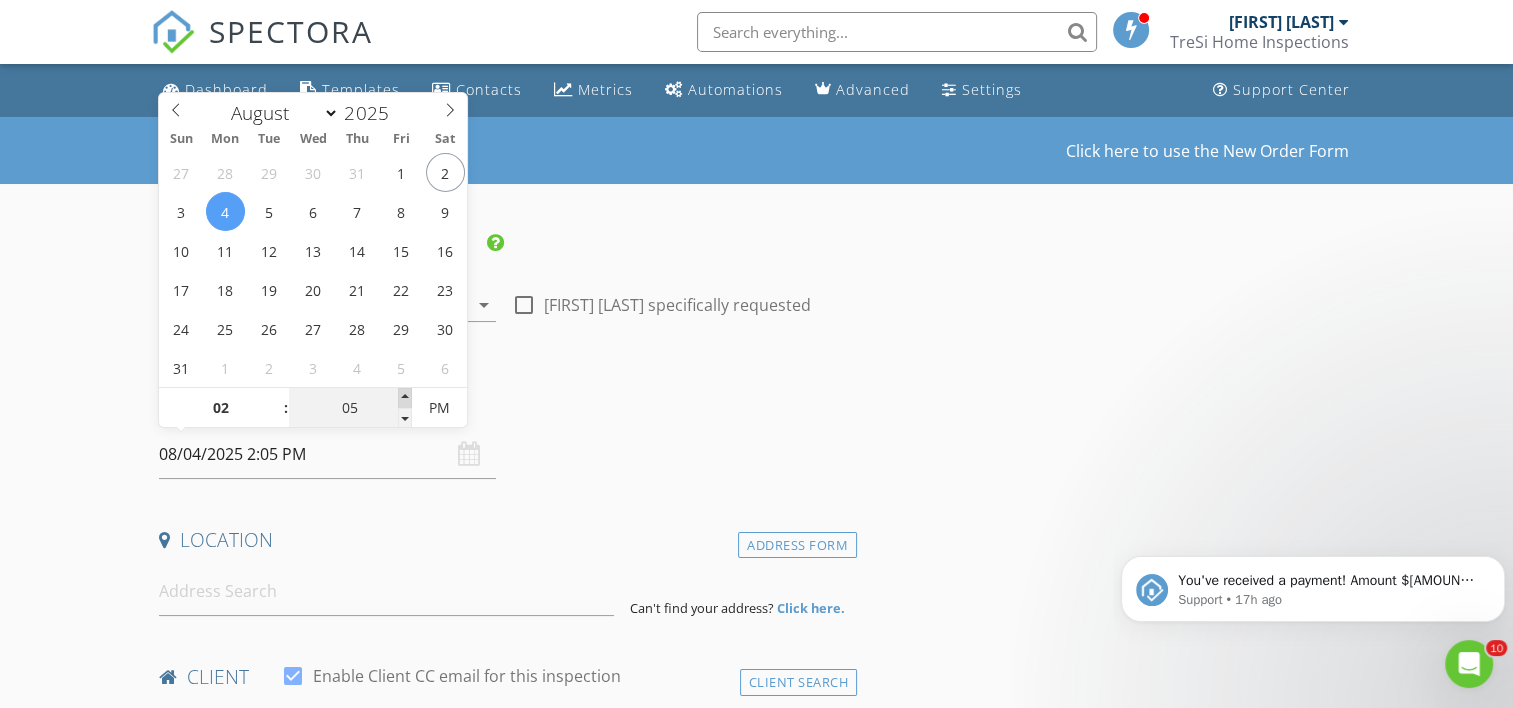 click at bounding box center [405, 398] 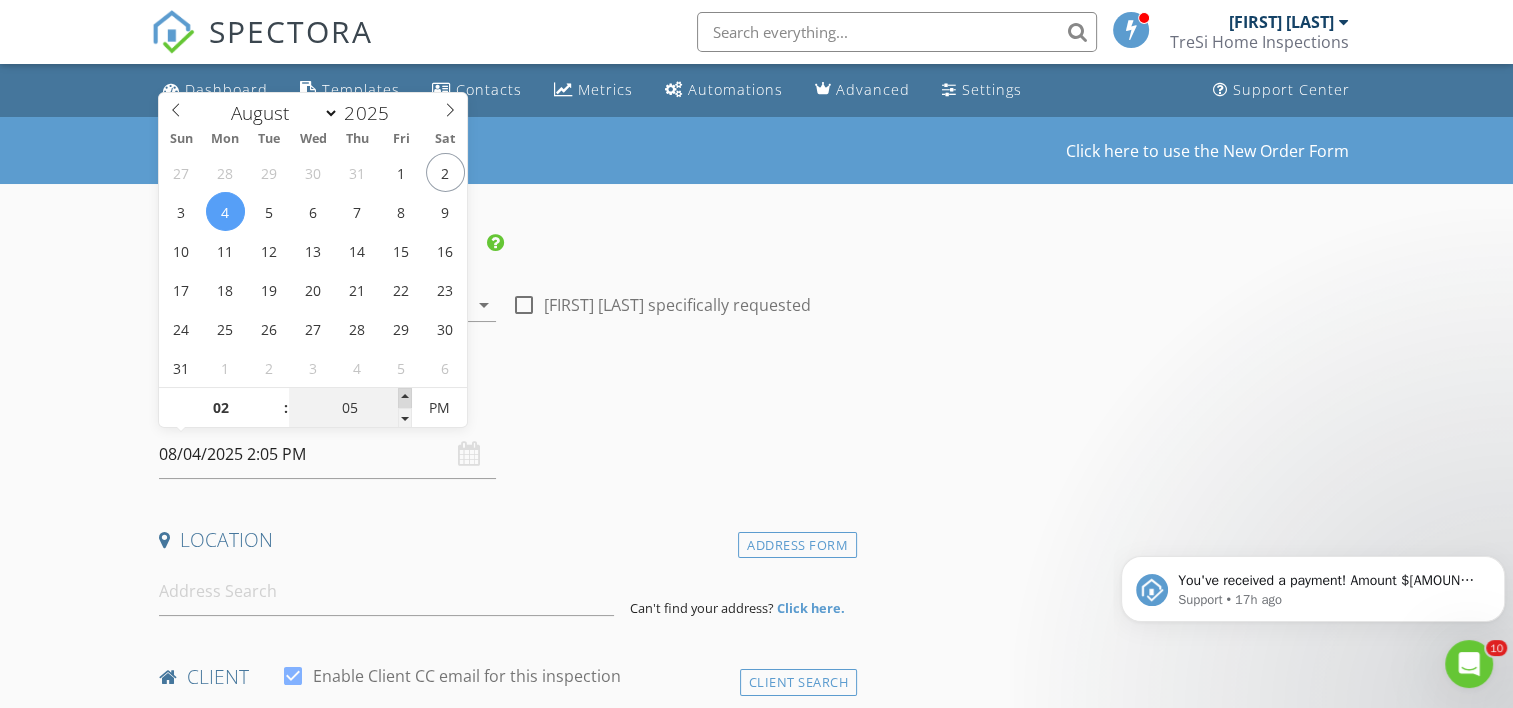 type on "10" 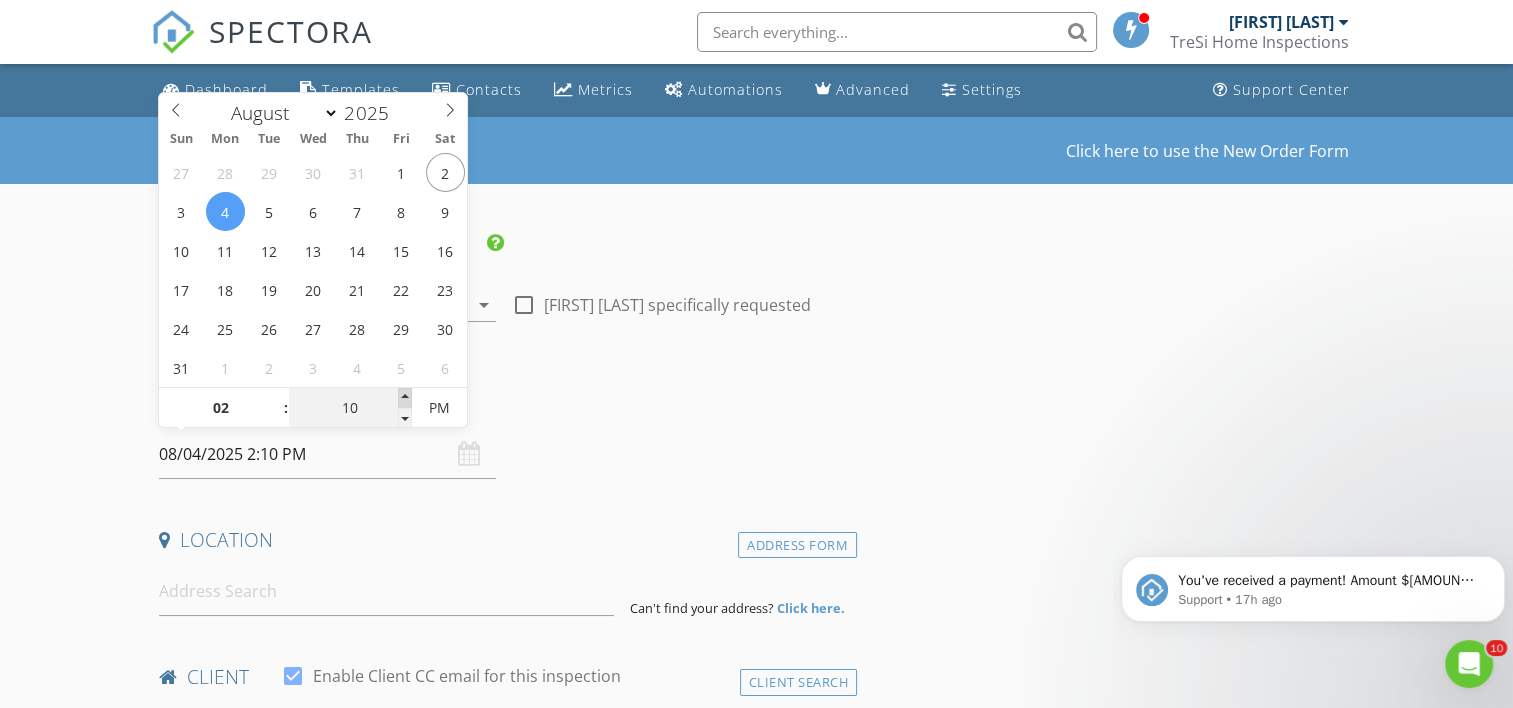 click at bounding box center (405, 398) 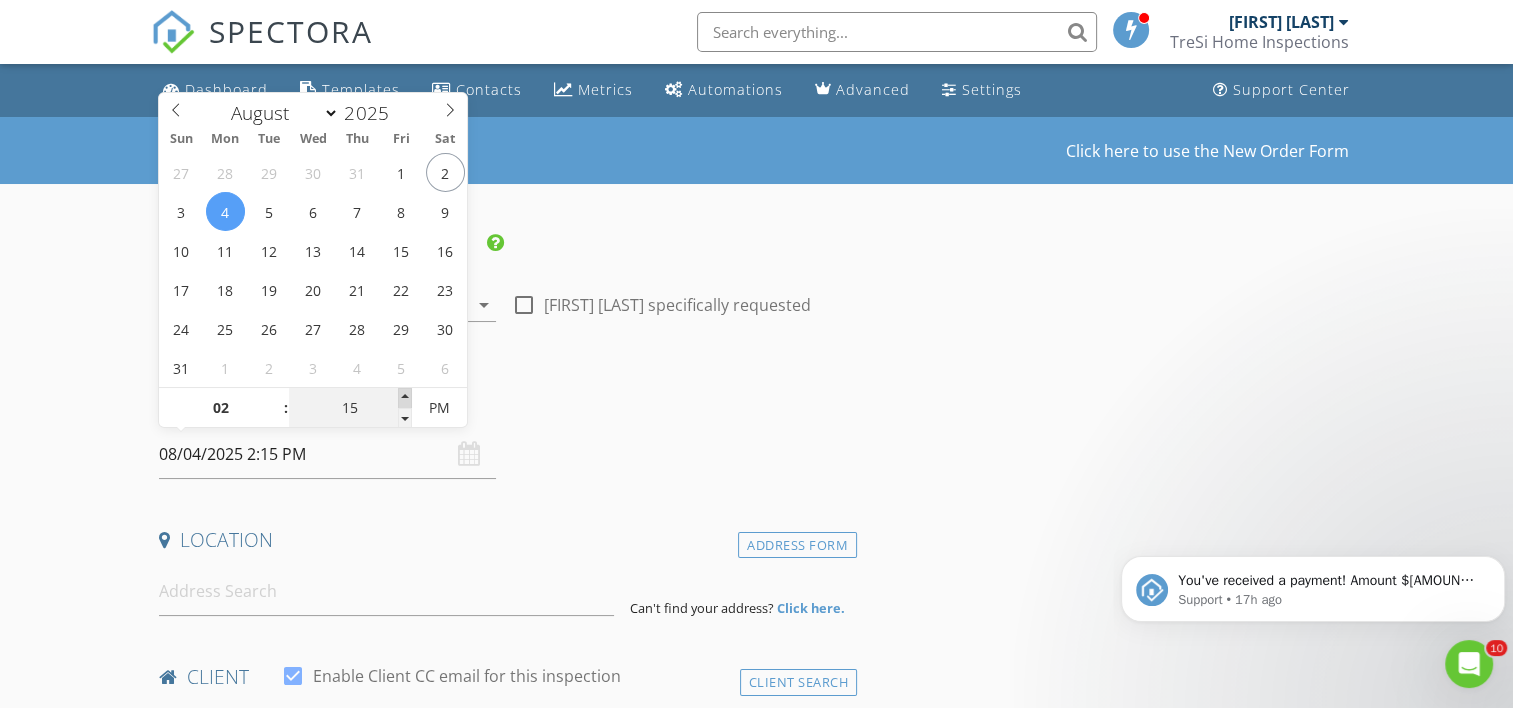 click at bounding box center [405, 398] 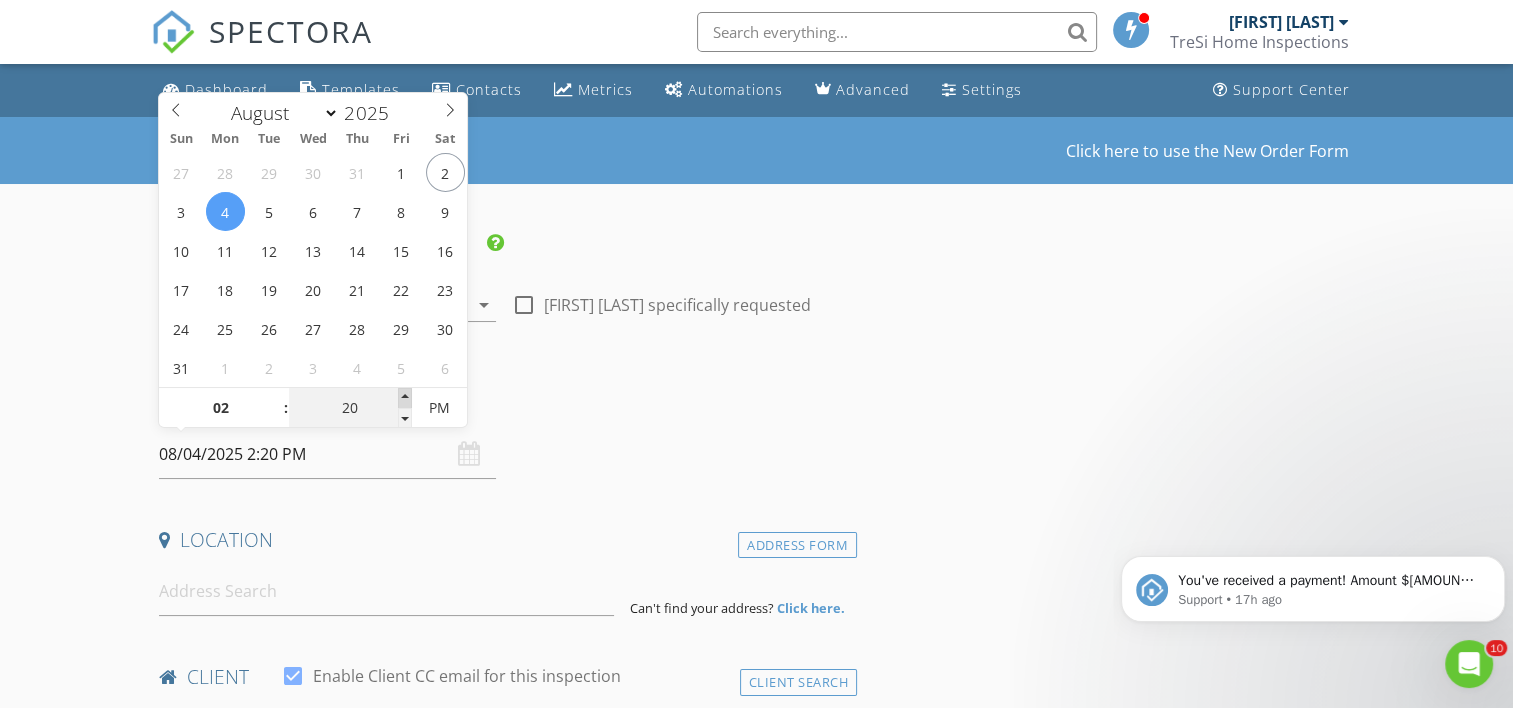 click at bounding box center [405, 398] 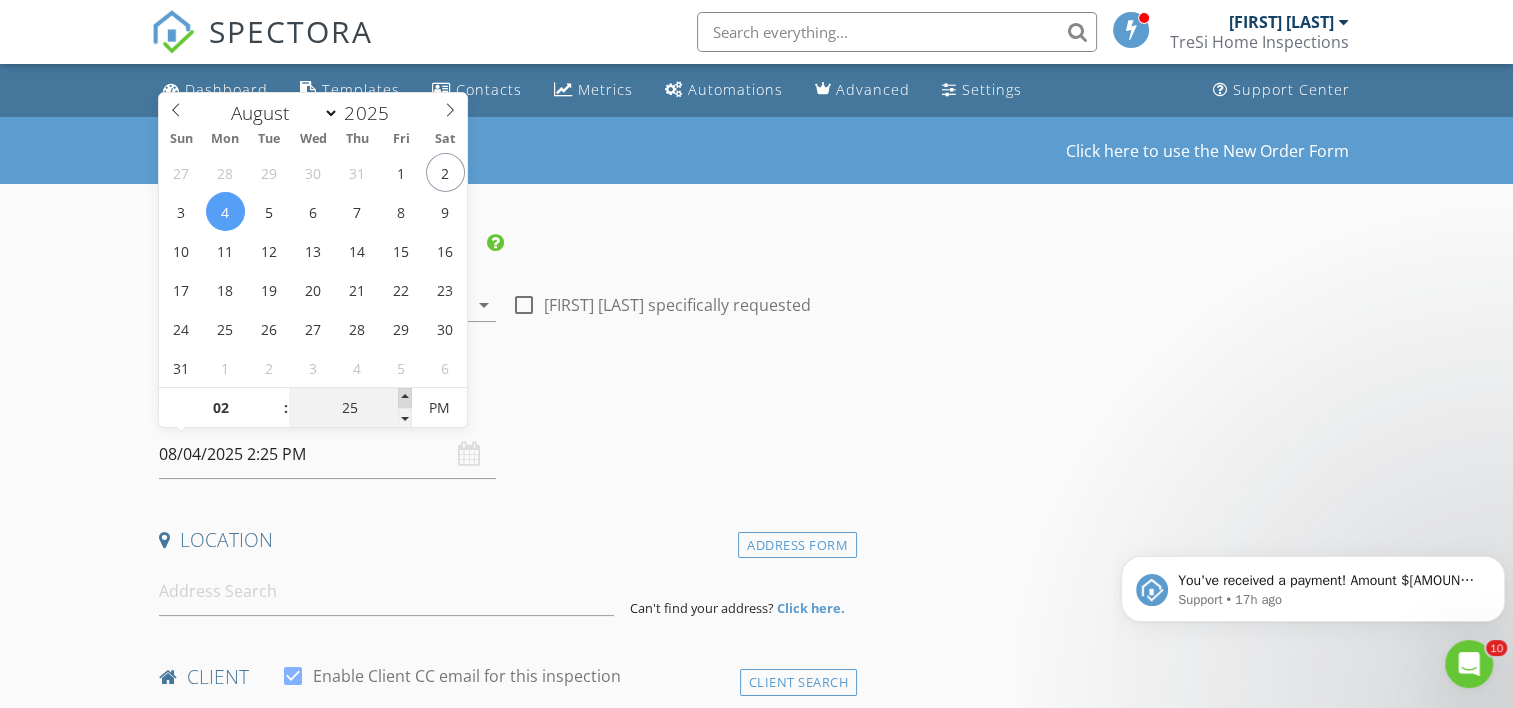 click at bounding box center (405, 398) 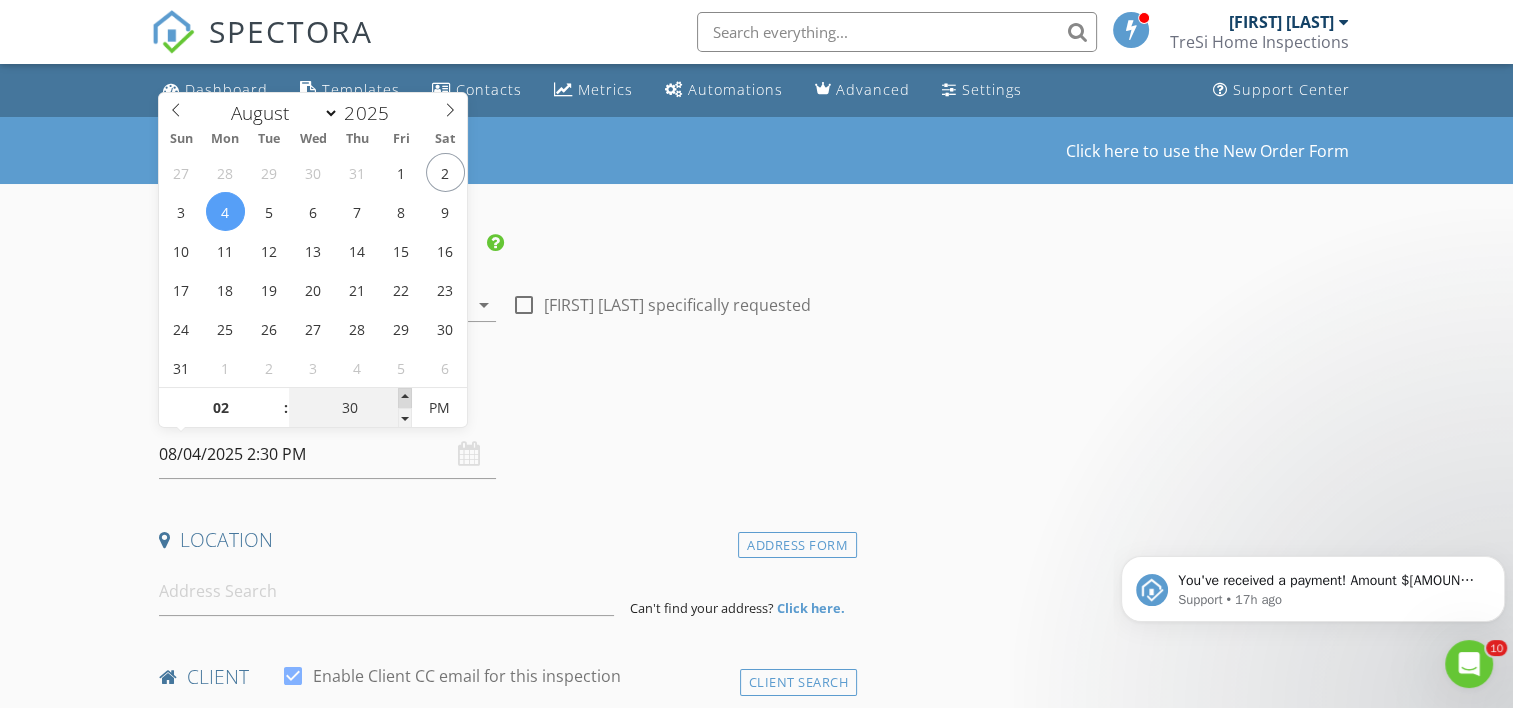 click at bounding box center [405, 398] 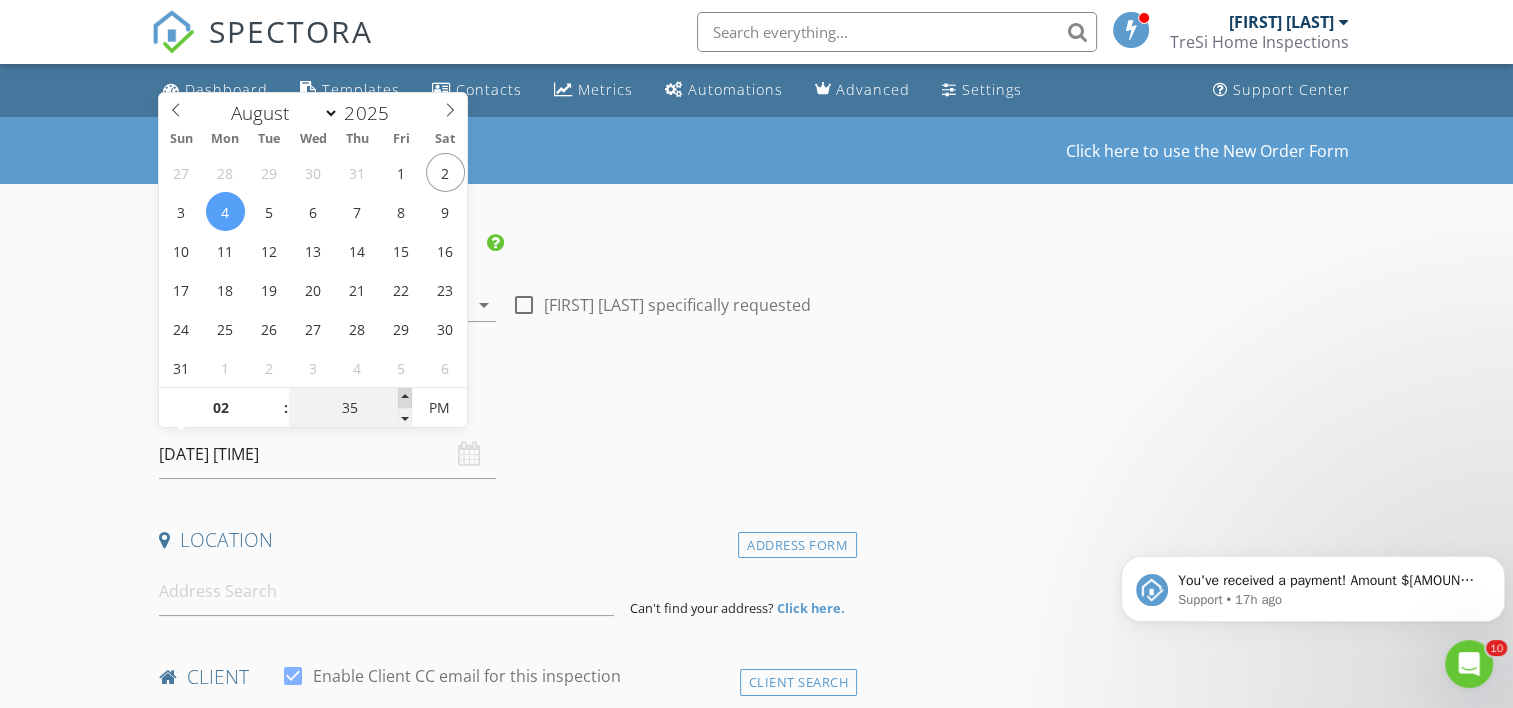 click at bounding box center (405, 398) 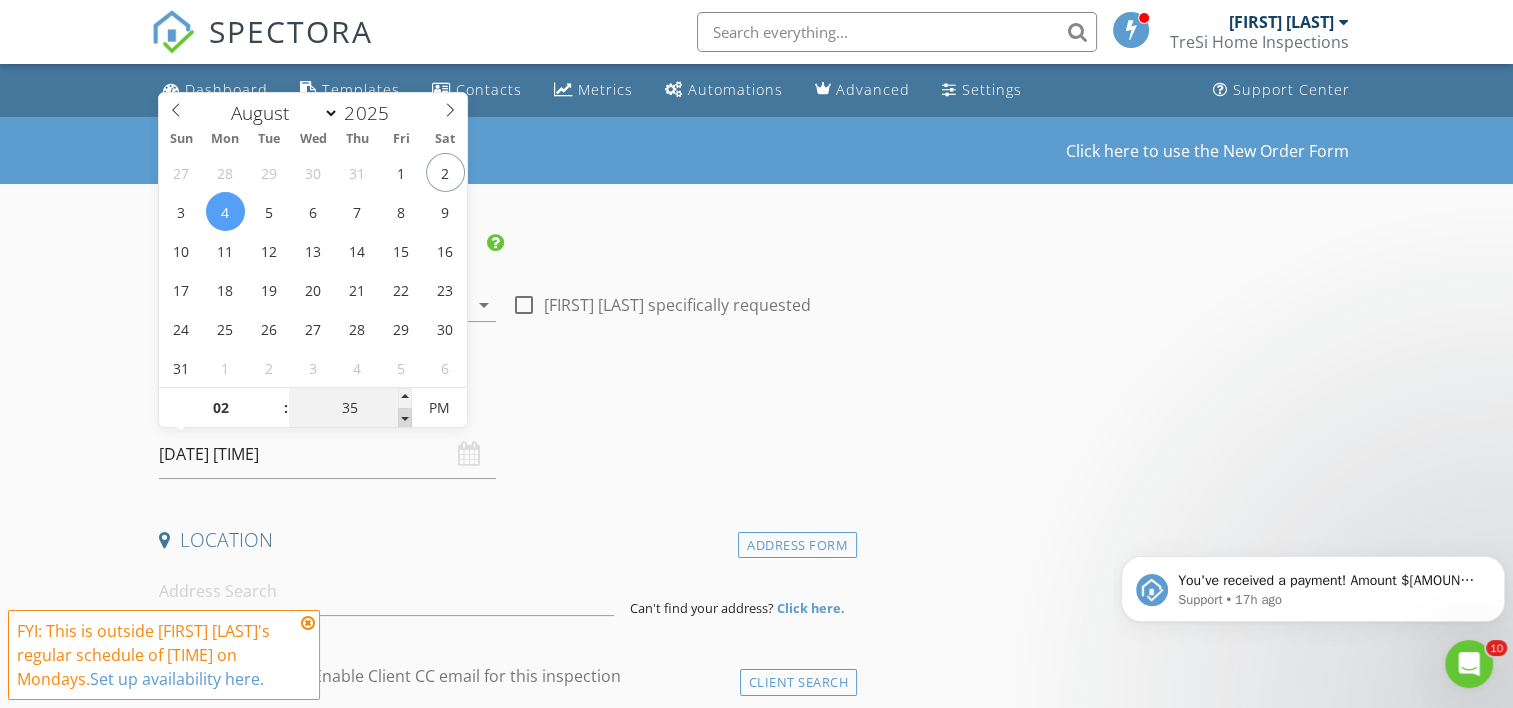 type on "30" 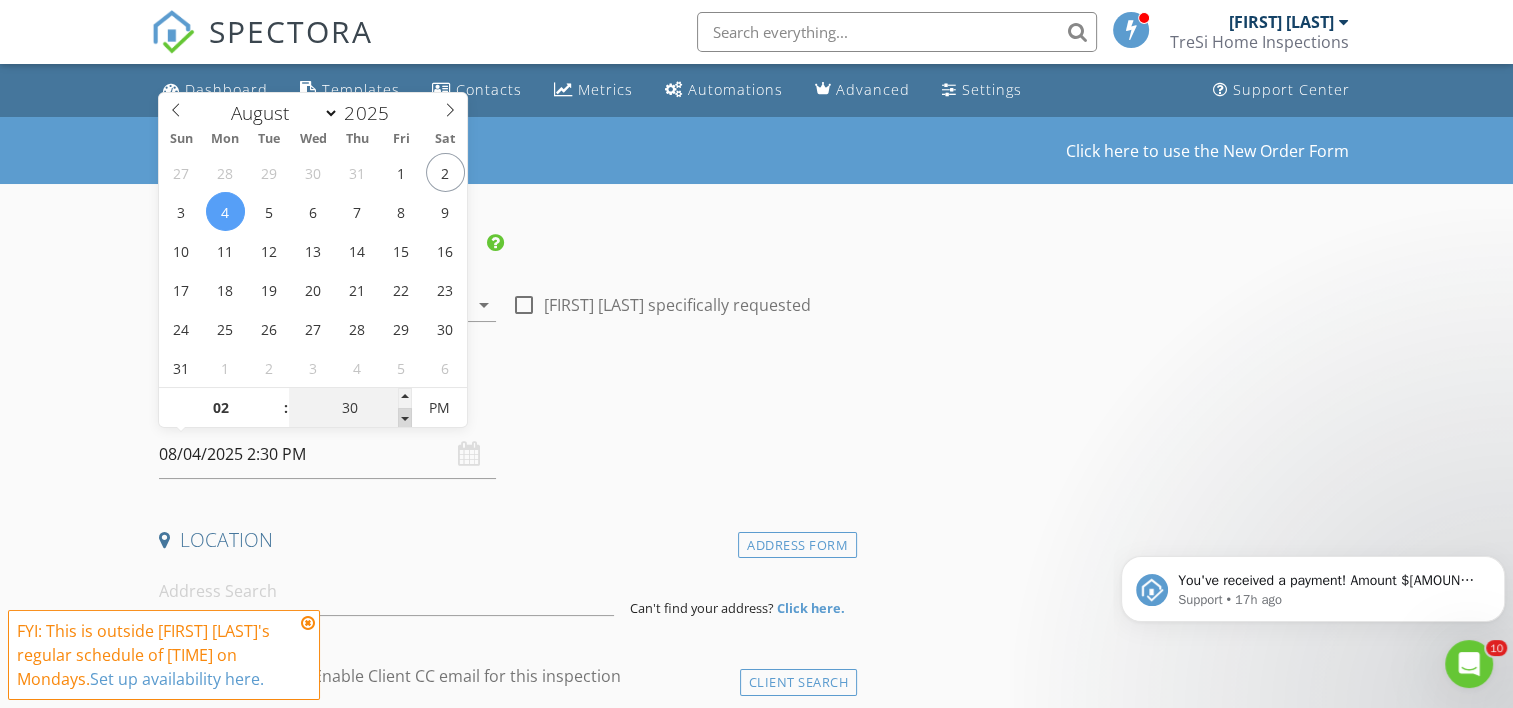 click at bounding box center [405, 418] 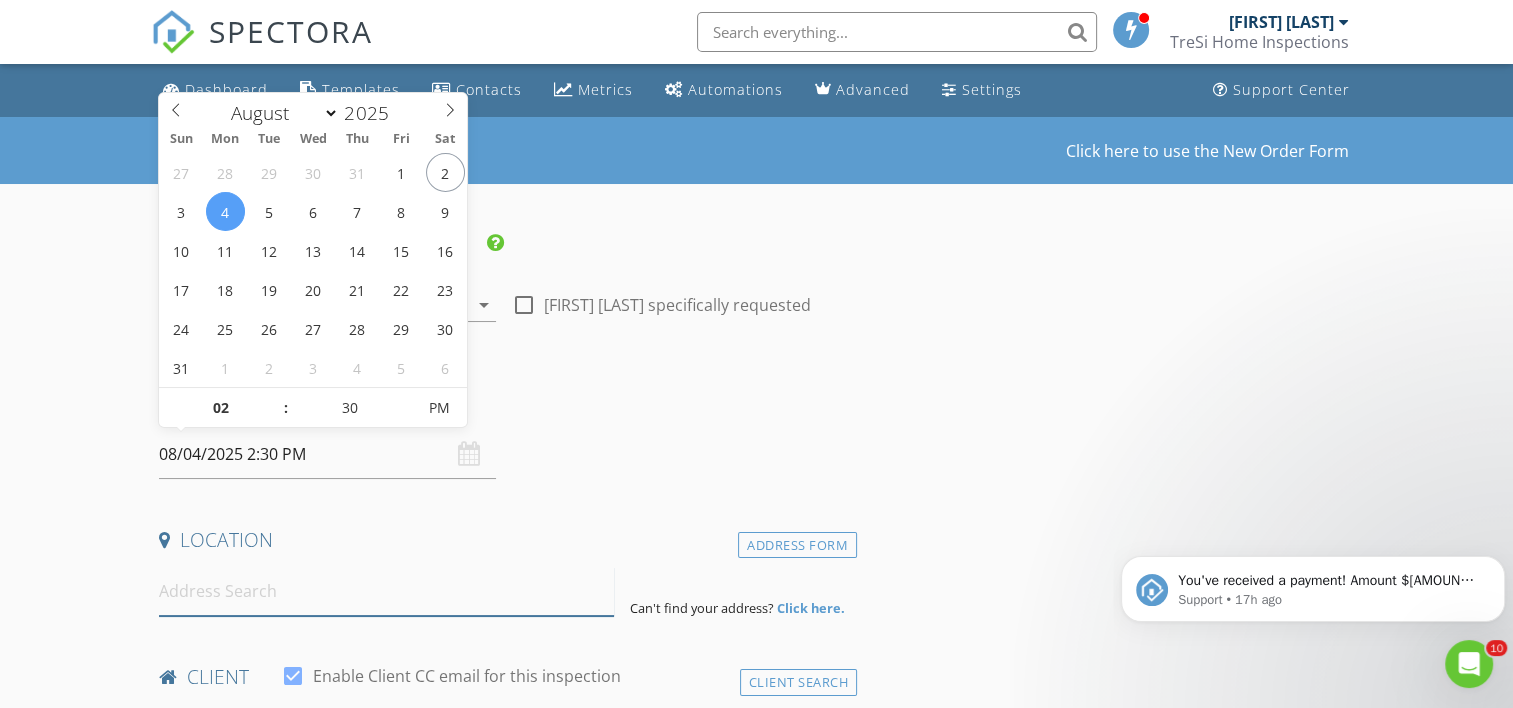 click at bounding box center (386, 591) 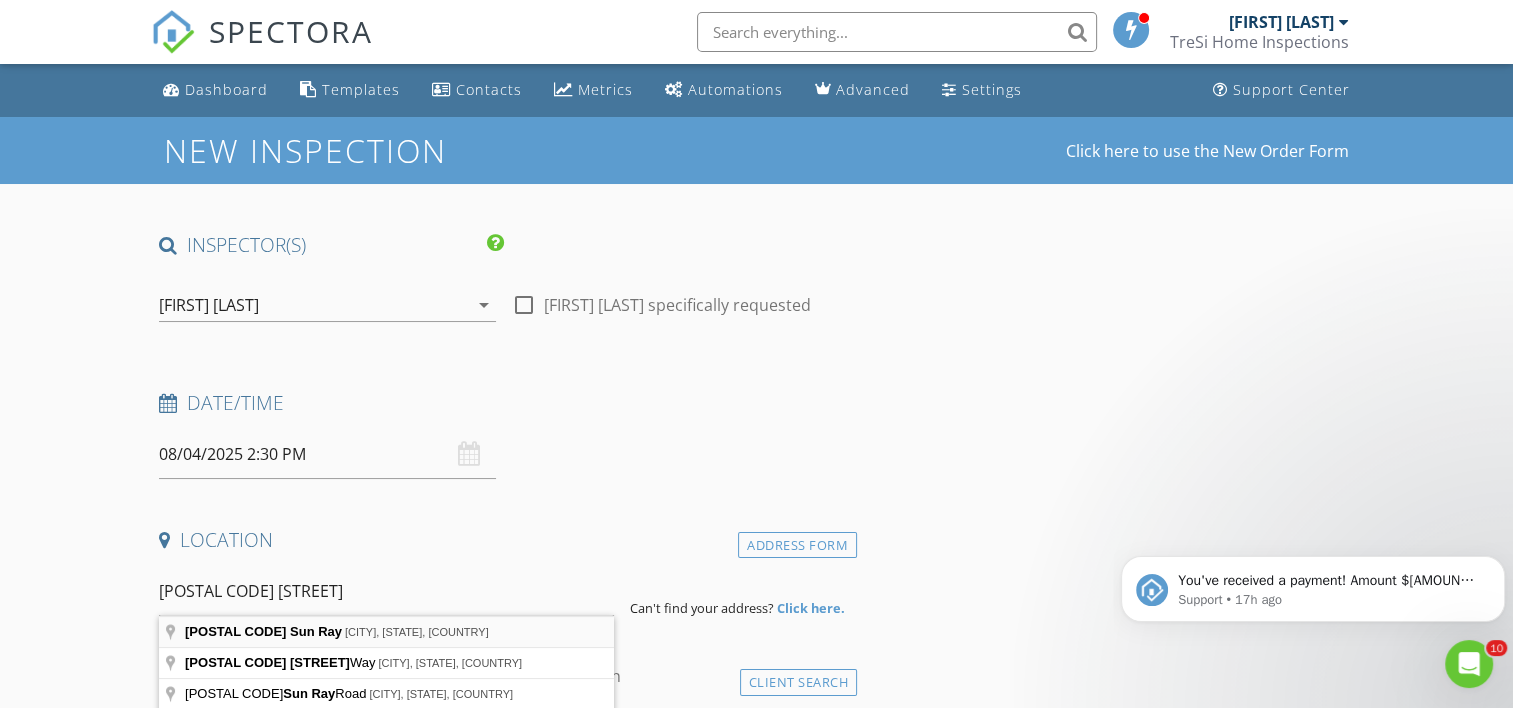 type on "12193 Sun Ray, El Paso, TX, USA" 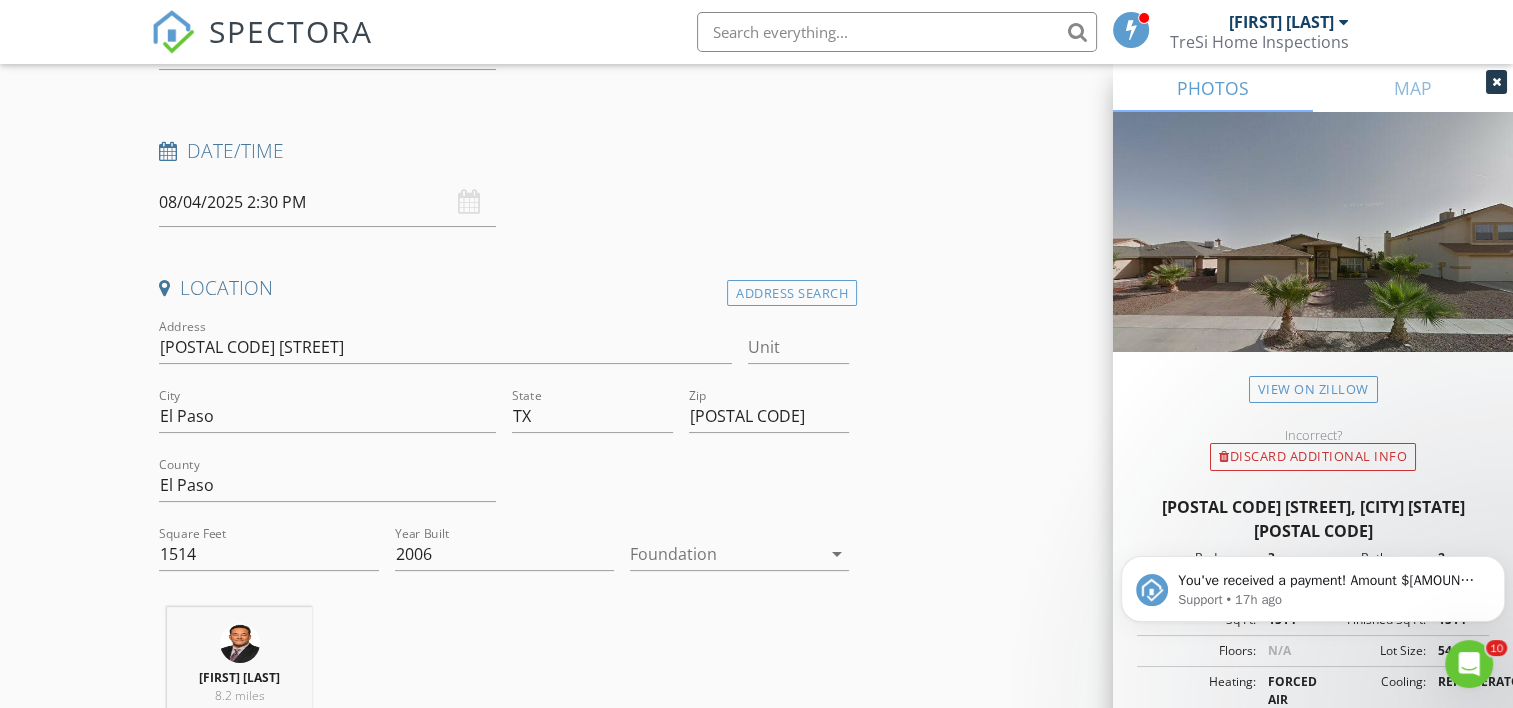 scroll, scrollTop: 300, scrollLeft: 0, axis: vertical 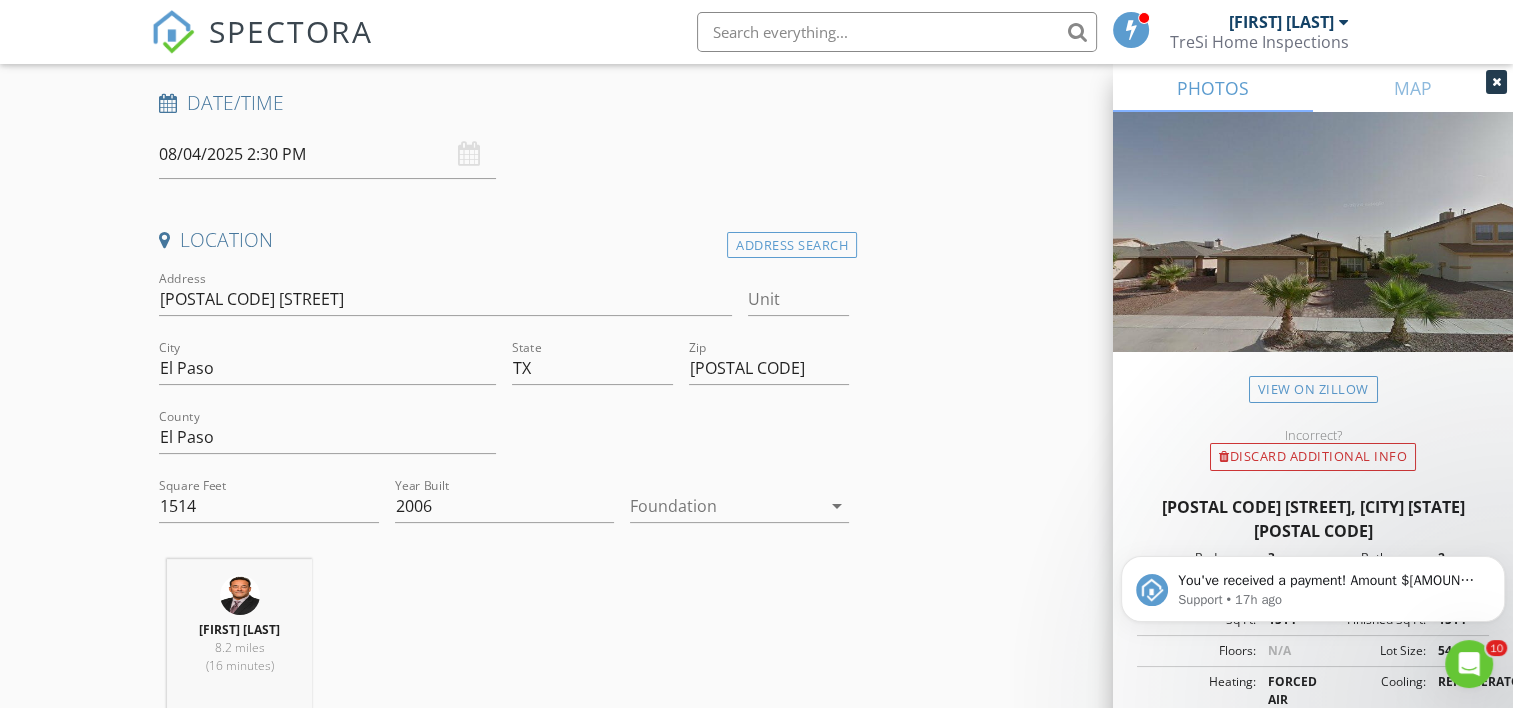 click at bounding box center (725, 506) 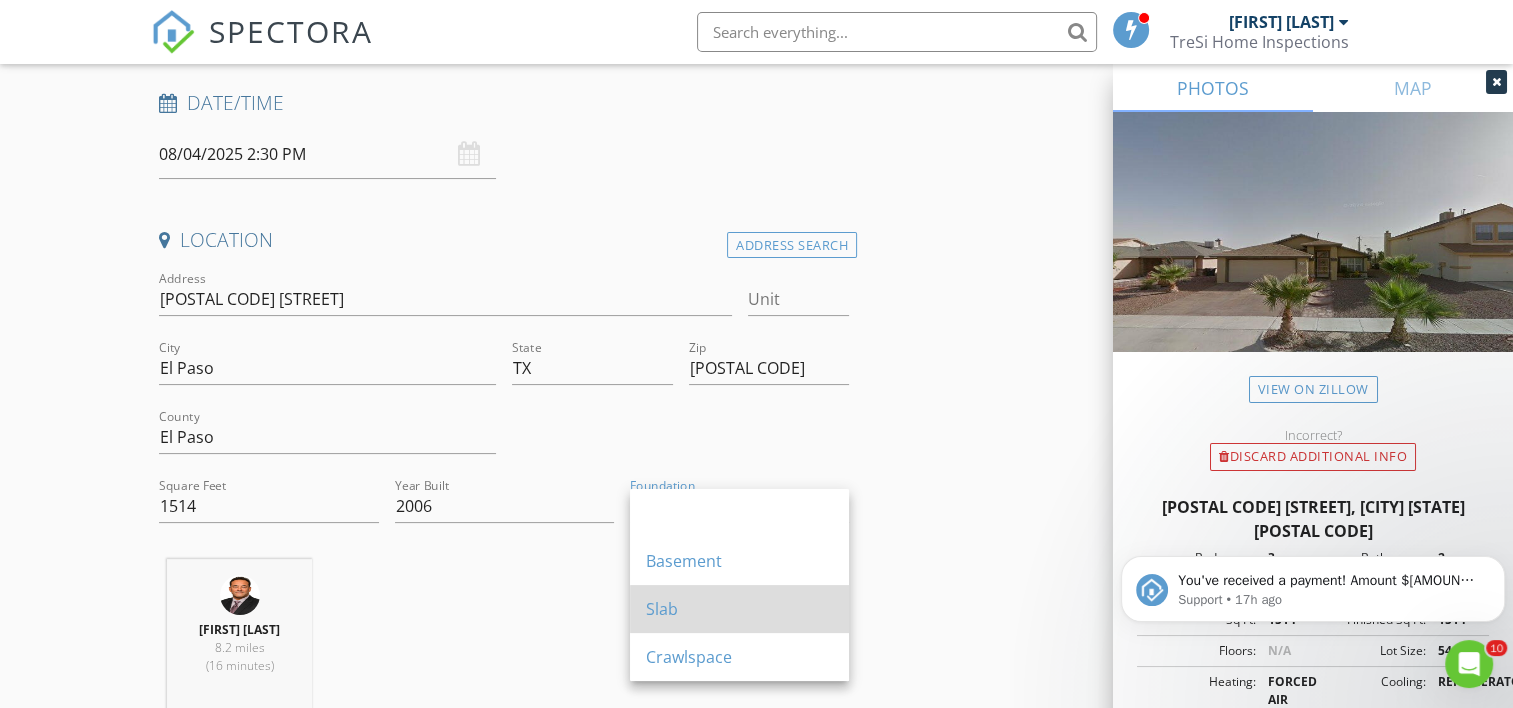 click on "Slab" at bounding box center (739, 609) 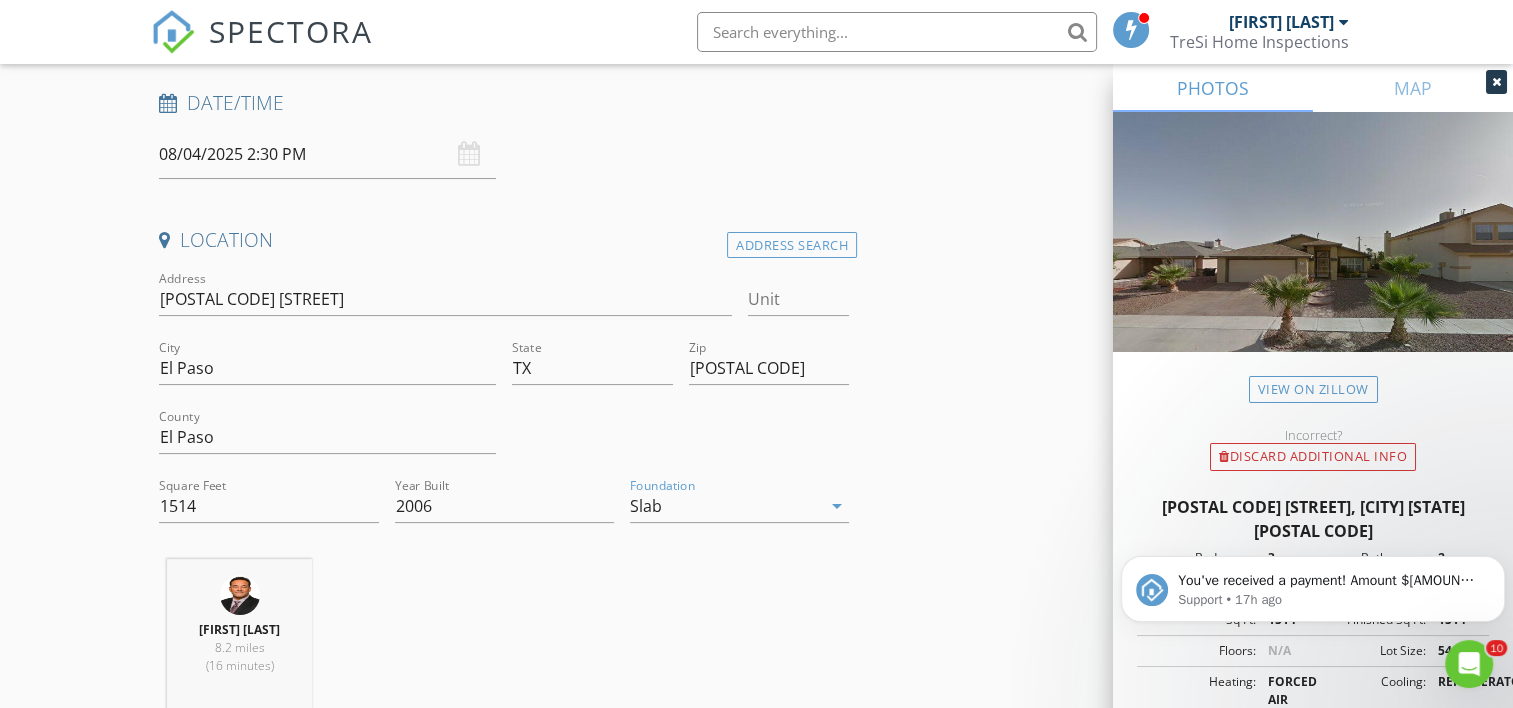 click on "Salvador Nieto     8.2 miles     (16 minutes)" at bounding box center [504, 642] 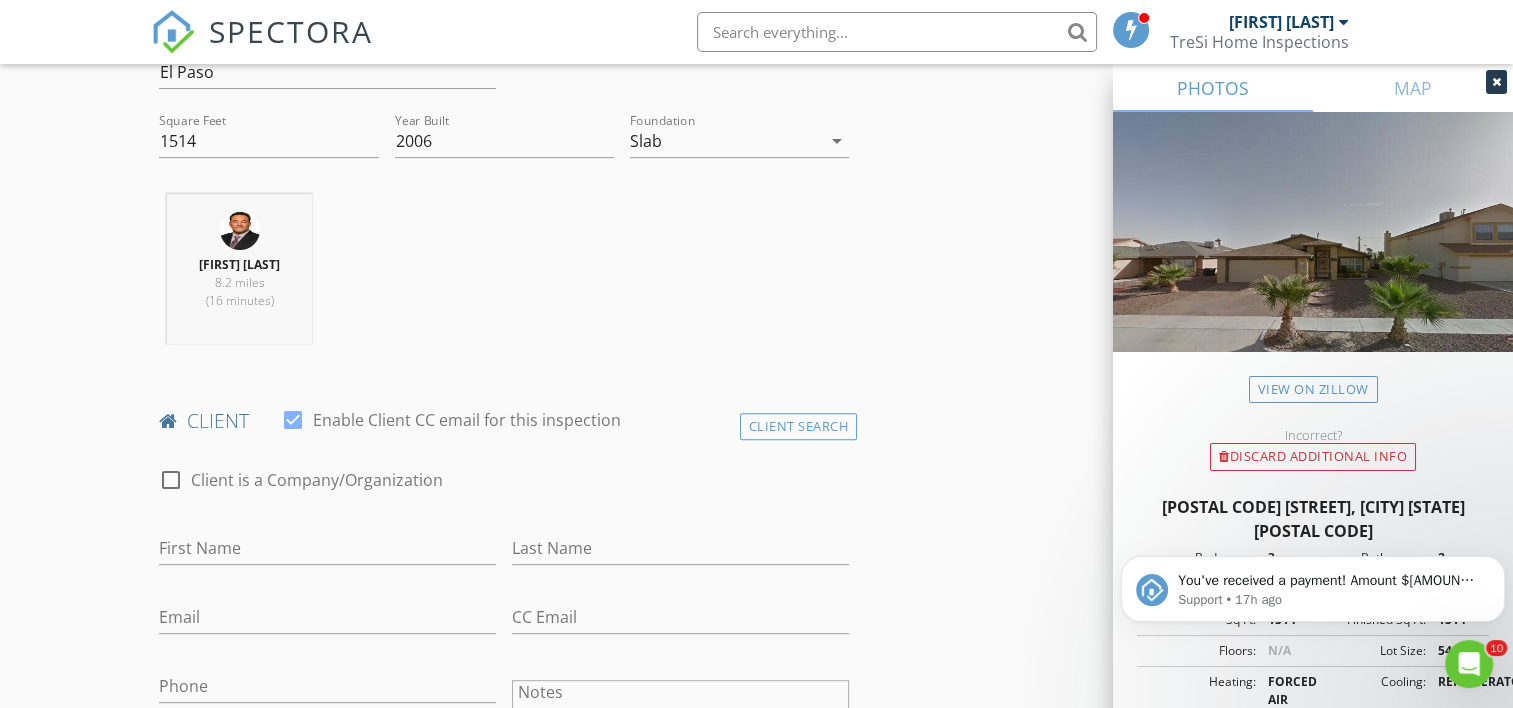 scroll, scrollTop: 700, scrollLeft: 0, axis: vertical 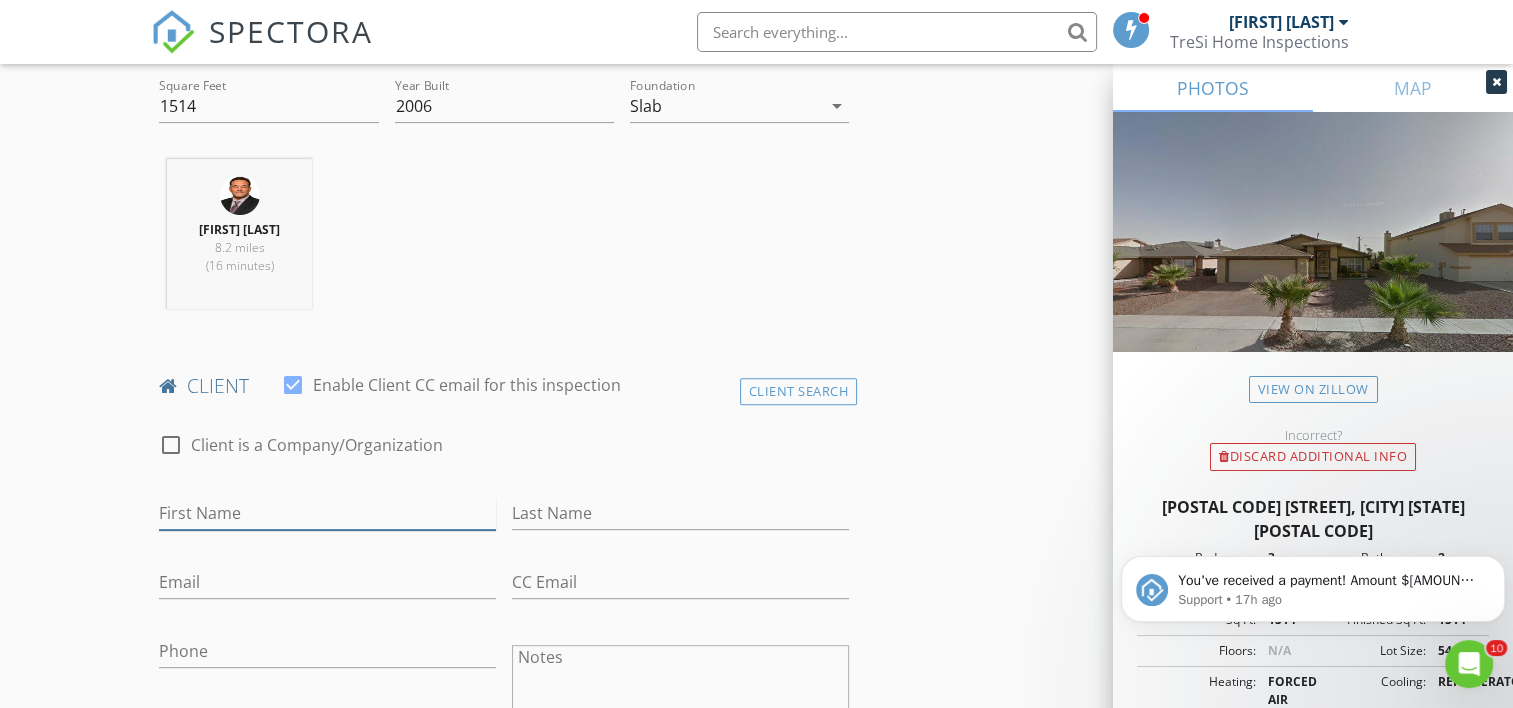 click on "First Name" at bounding box center (327, 513) 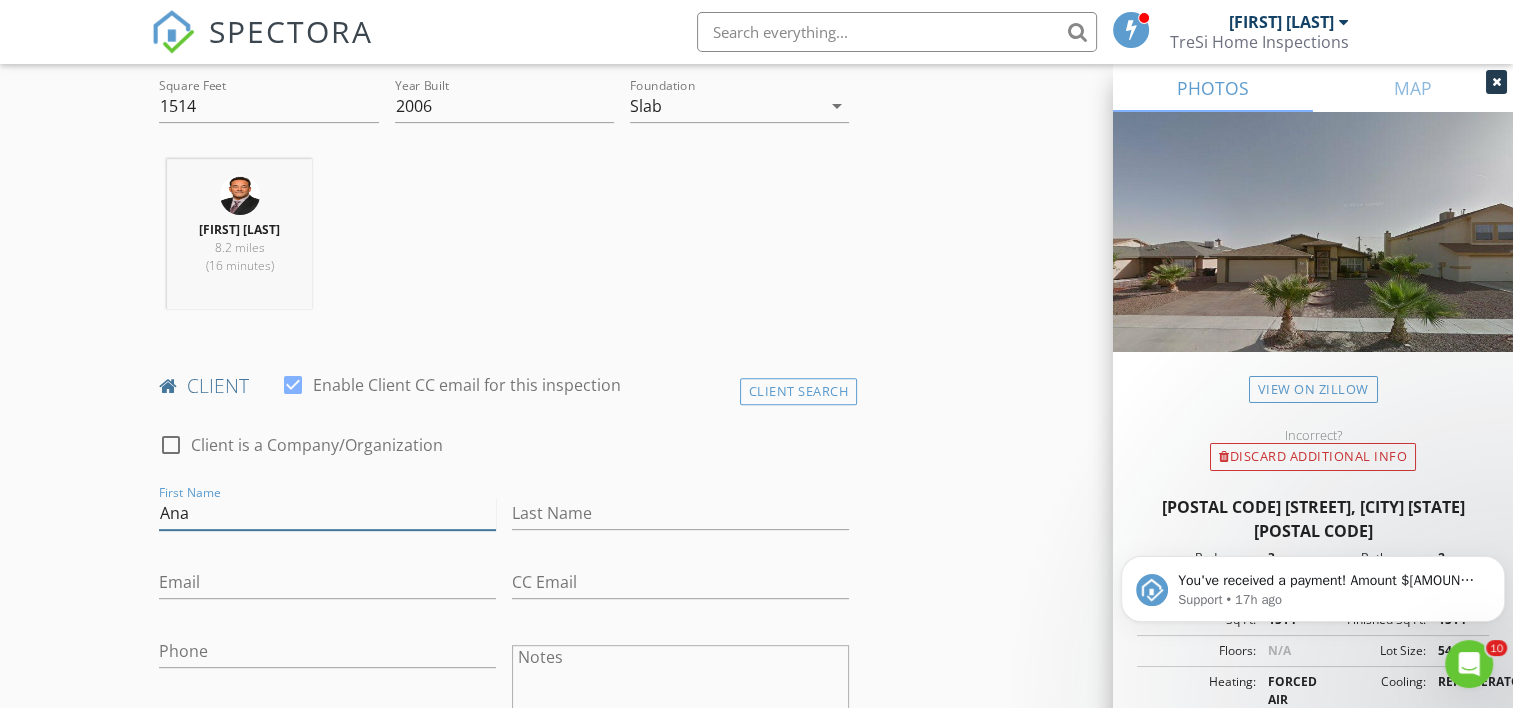 type on "Ana" 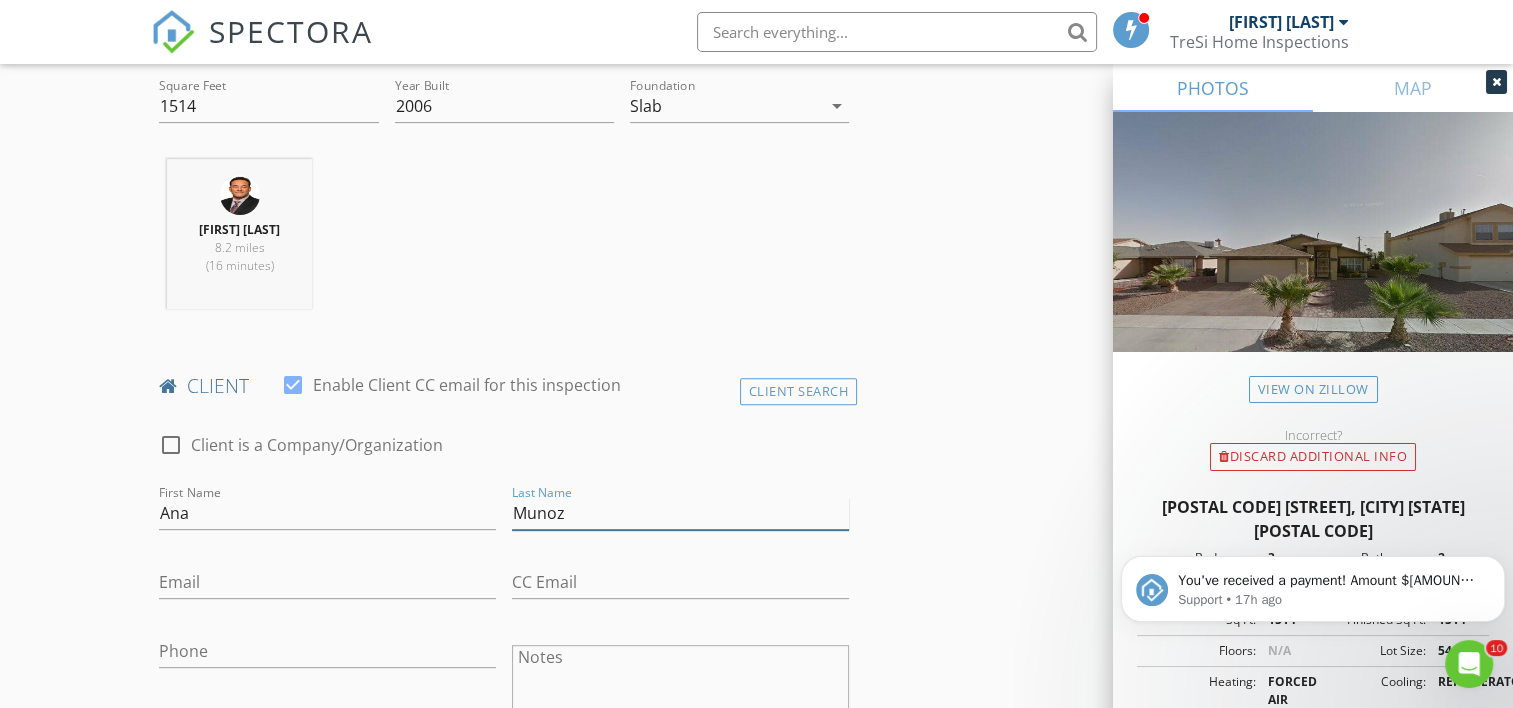 type on "Munoz" 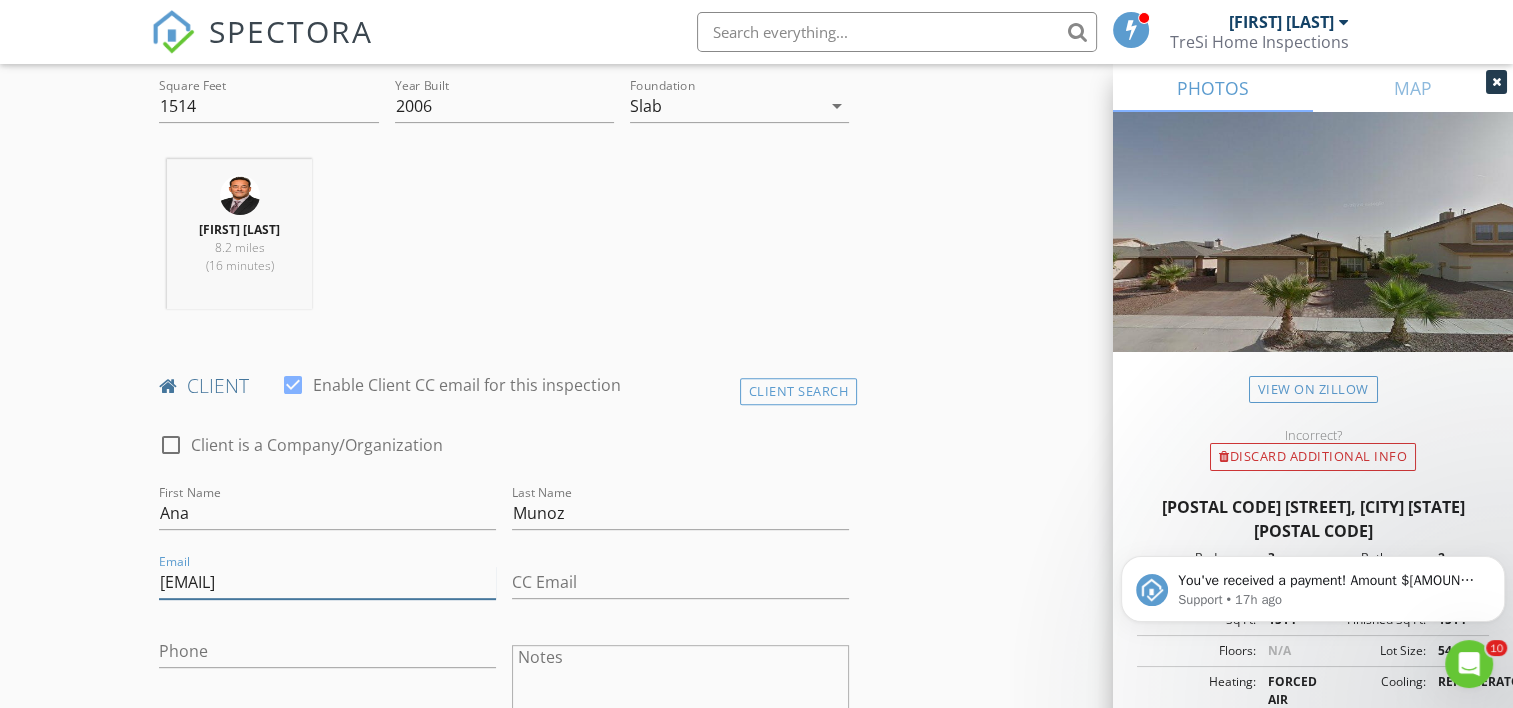 type on "asmunozc@outlook.com" 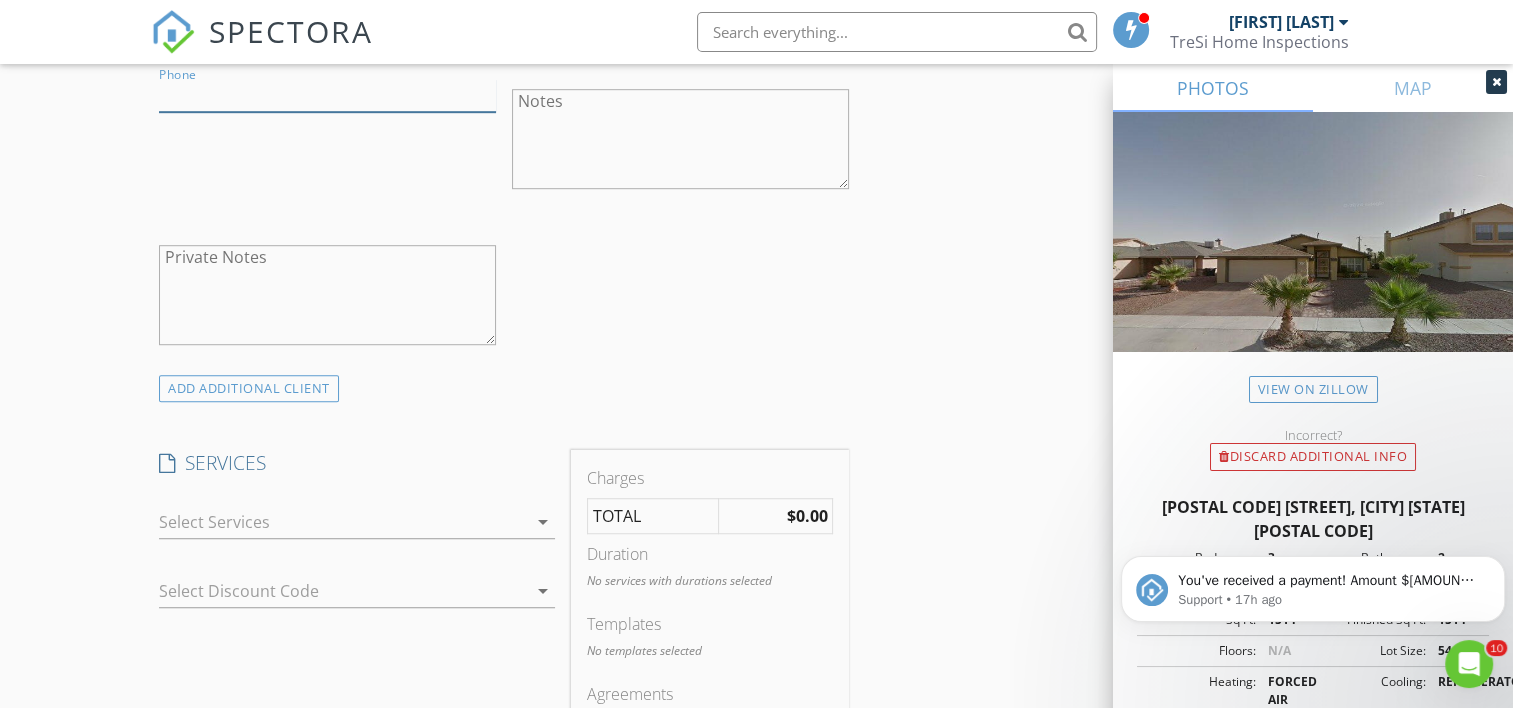 scroll, scrollTop: 1300, scrollLeft: 0, axis: vertical 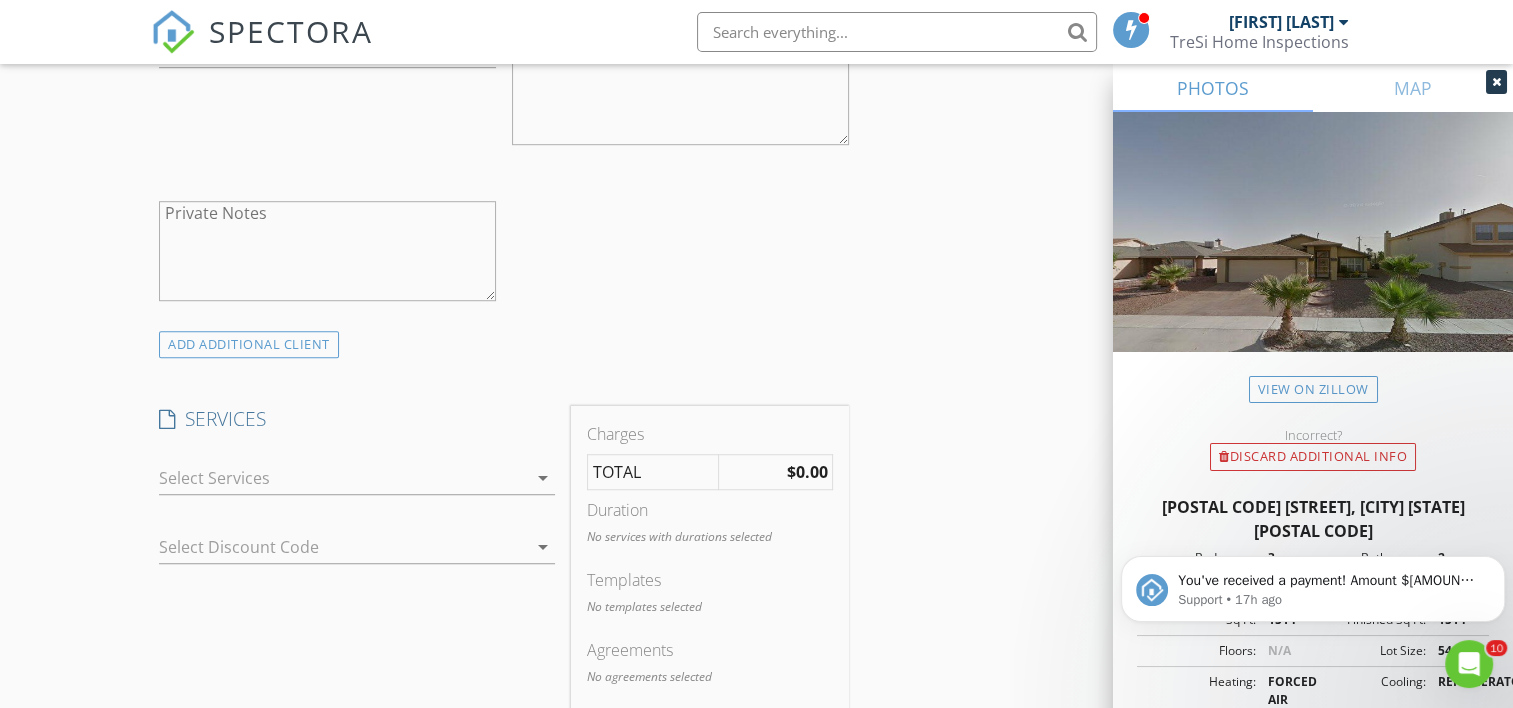 click at bounding box center (343, 478) 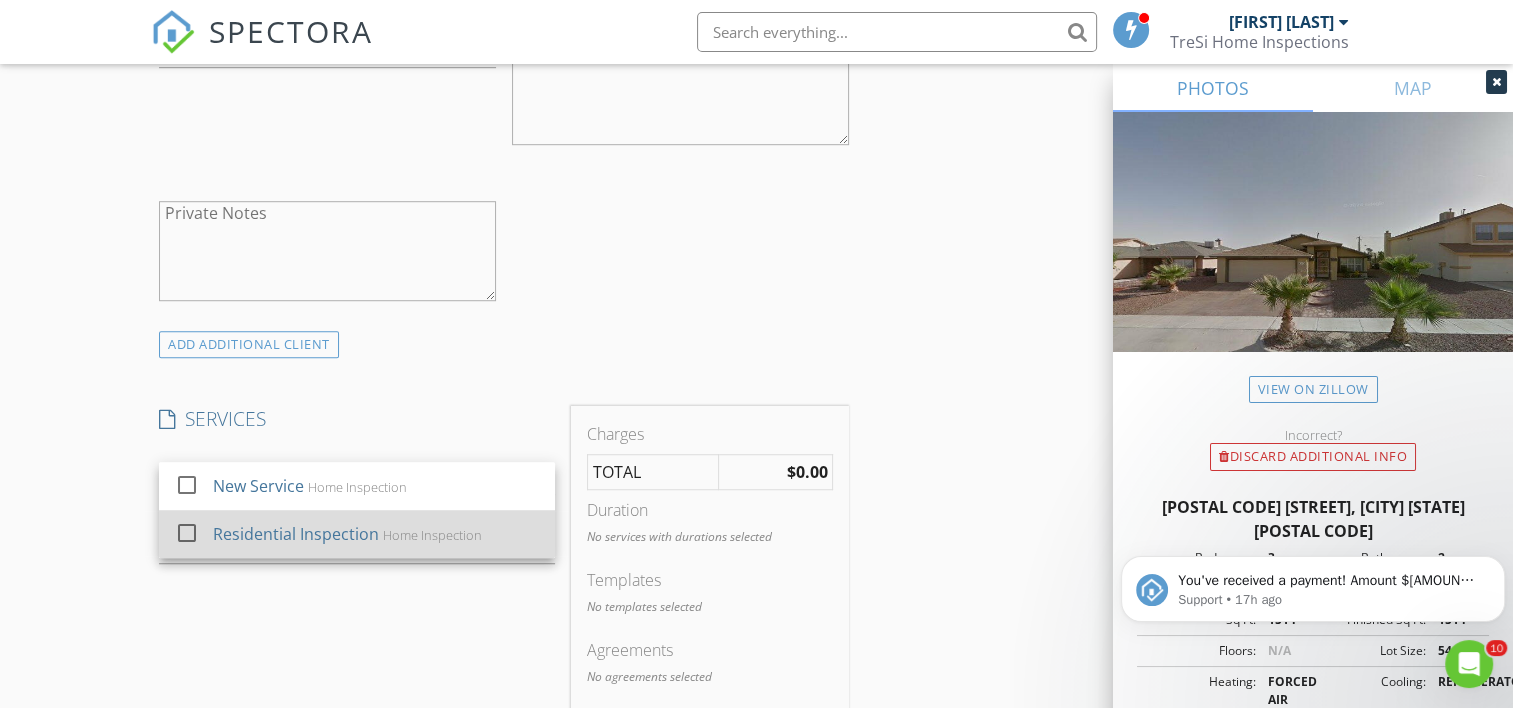 click at bounding box center (187, 533) 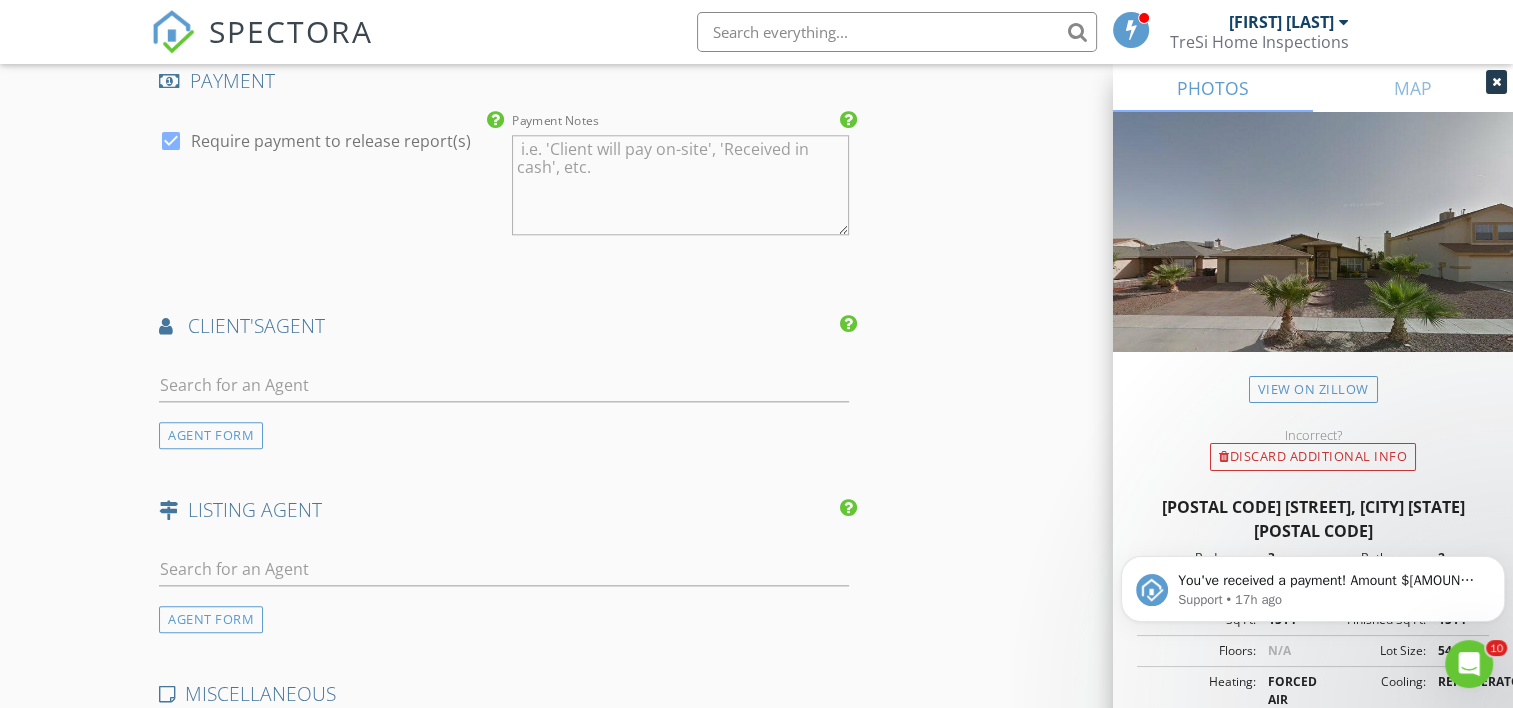 scroll, scrollTop: 2200, scrollLeft: 0, axis: vertical 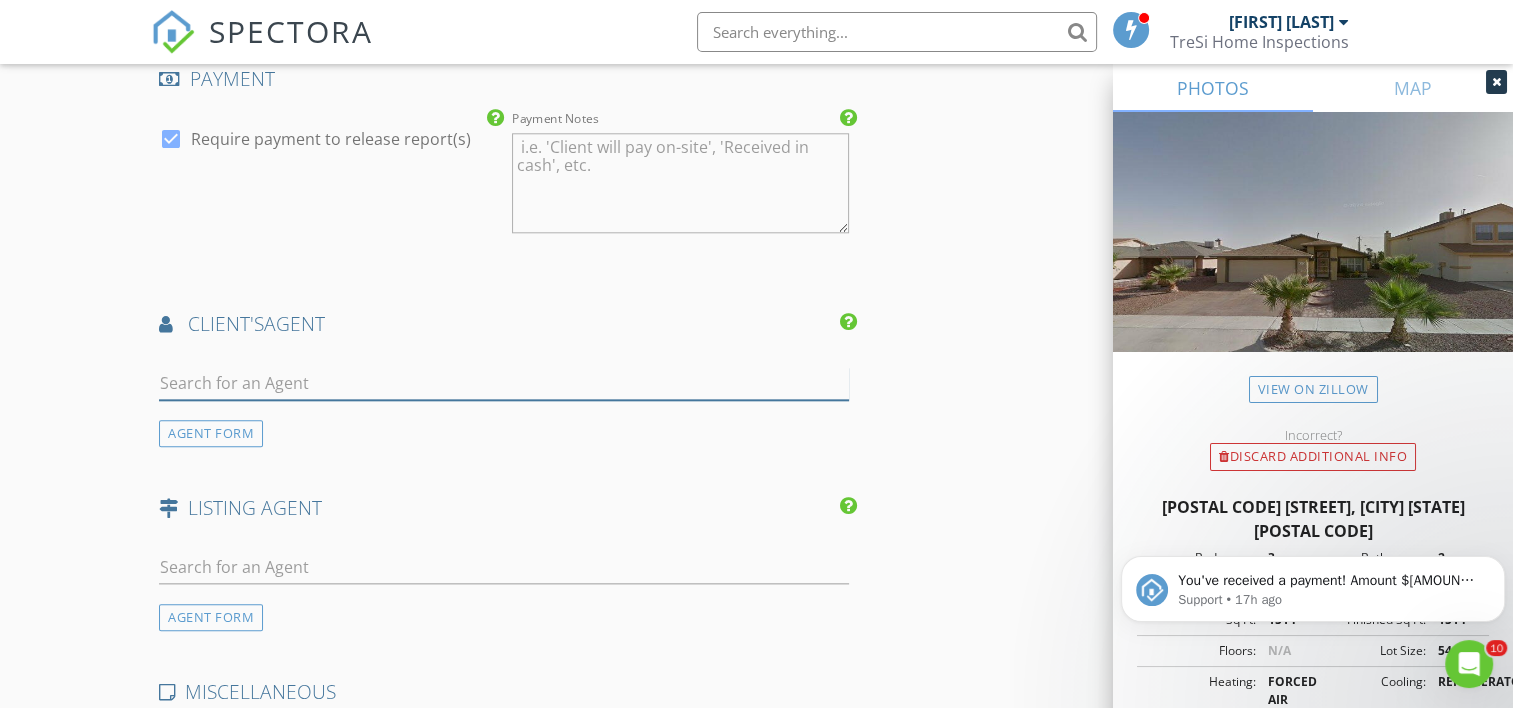 click at bounding box center [504, 383] 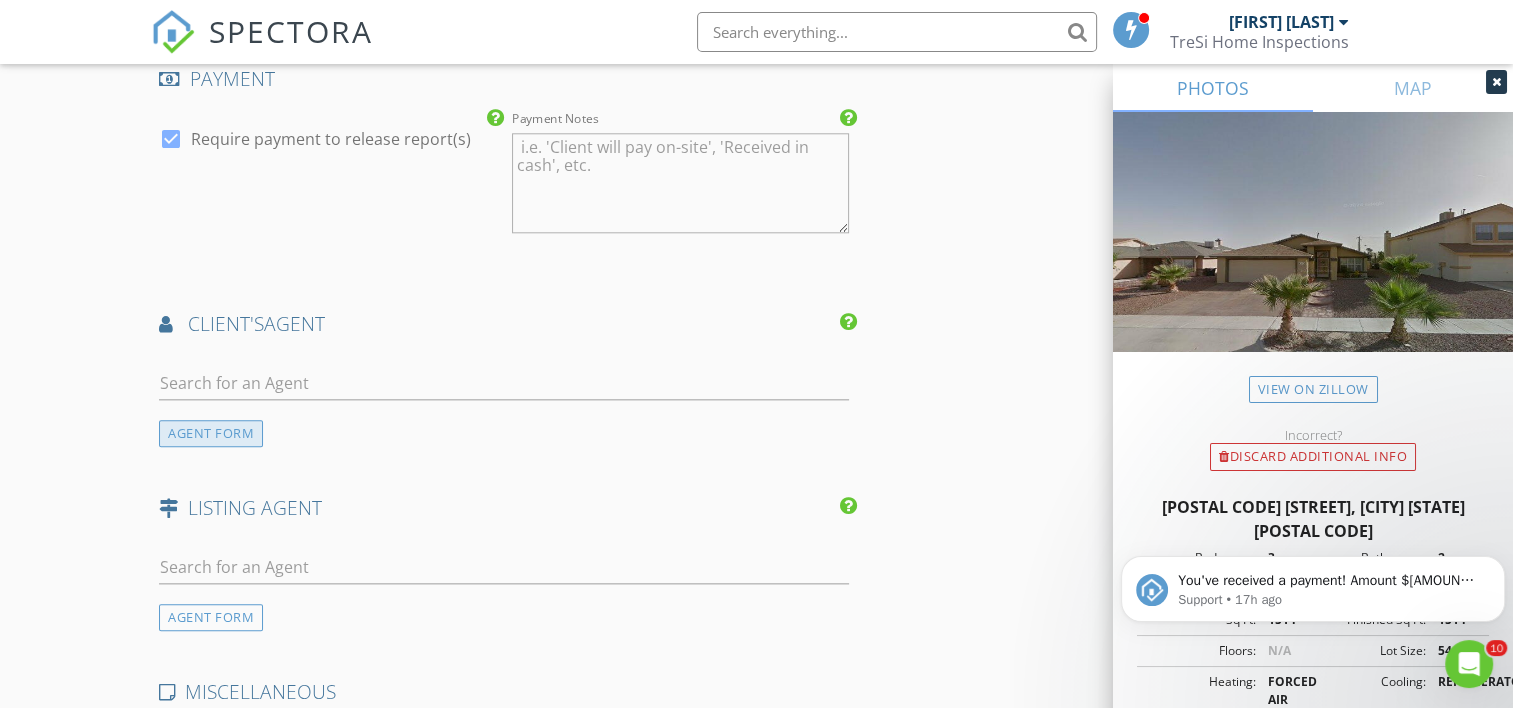 click on "AGENT FORM" at bounding box center (211, 433) 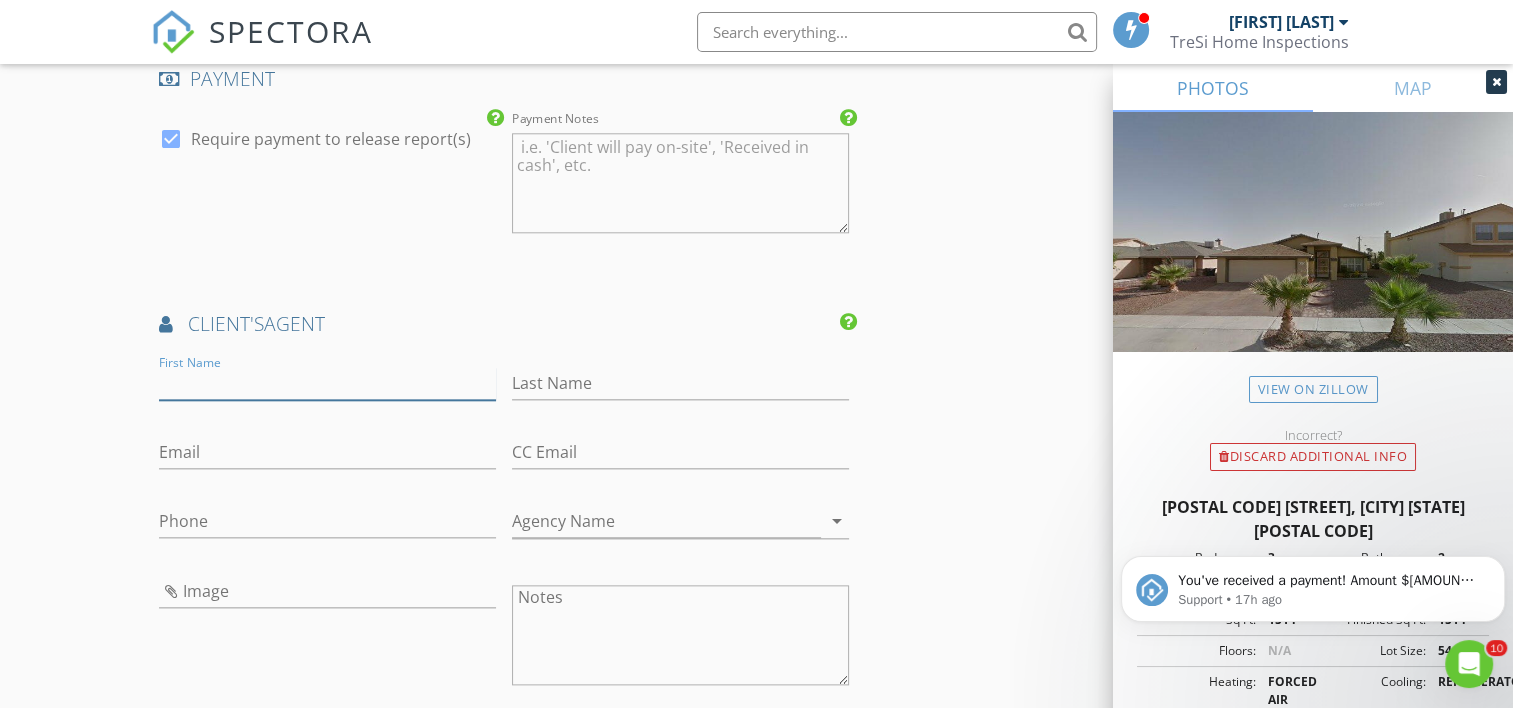 click on "First Name" at bounding box center (327, 383) 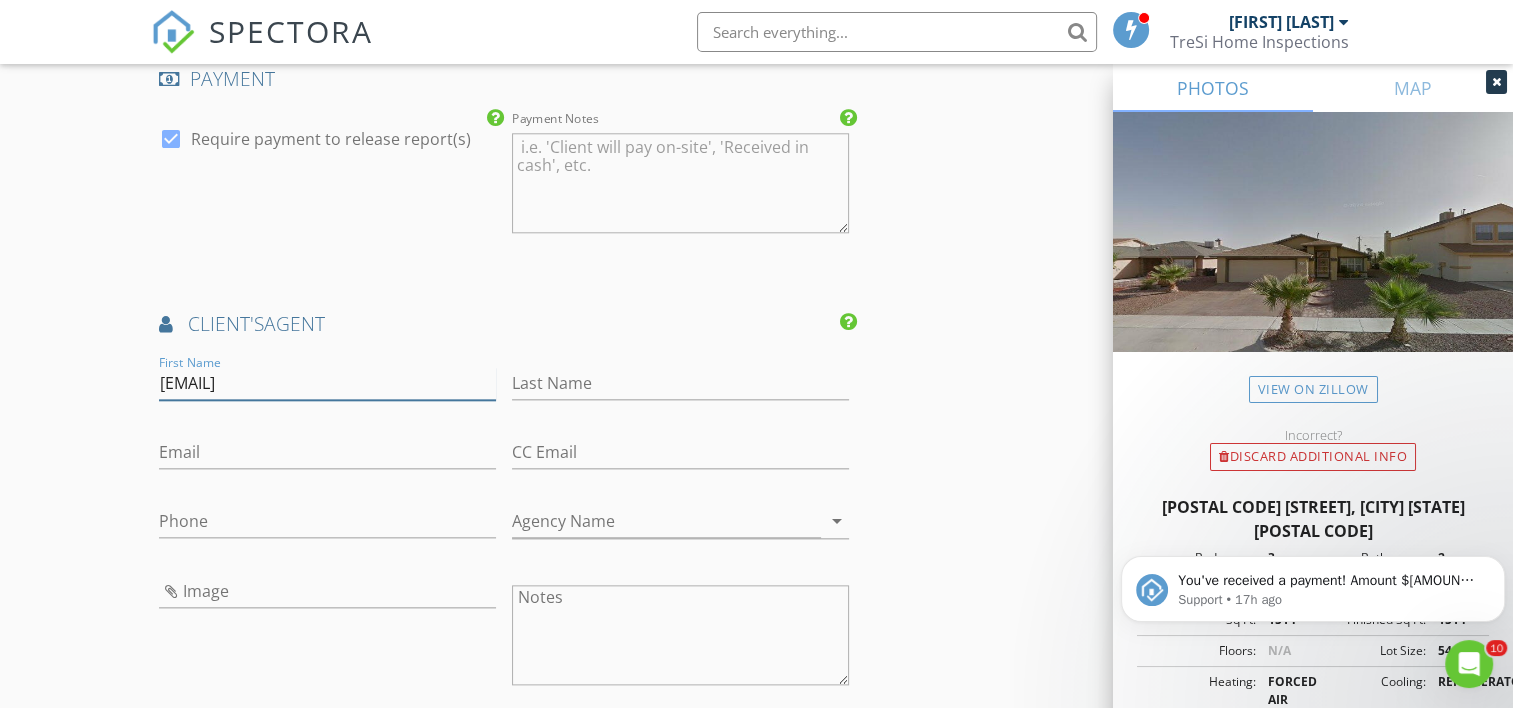 type on "Faride S" 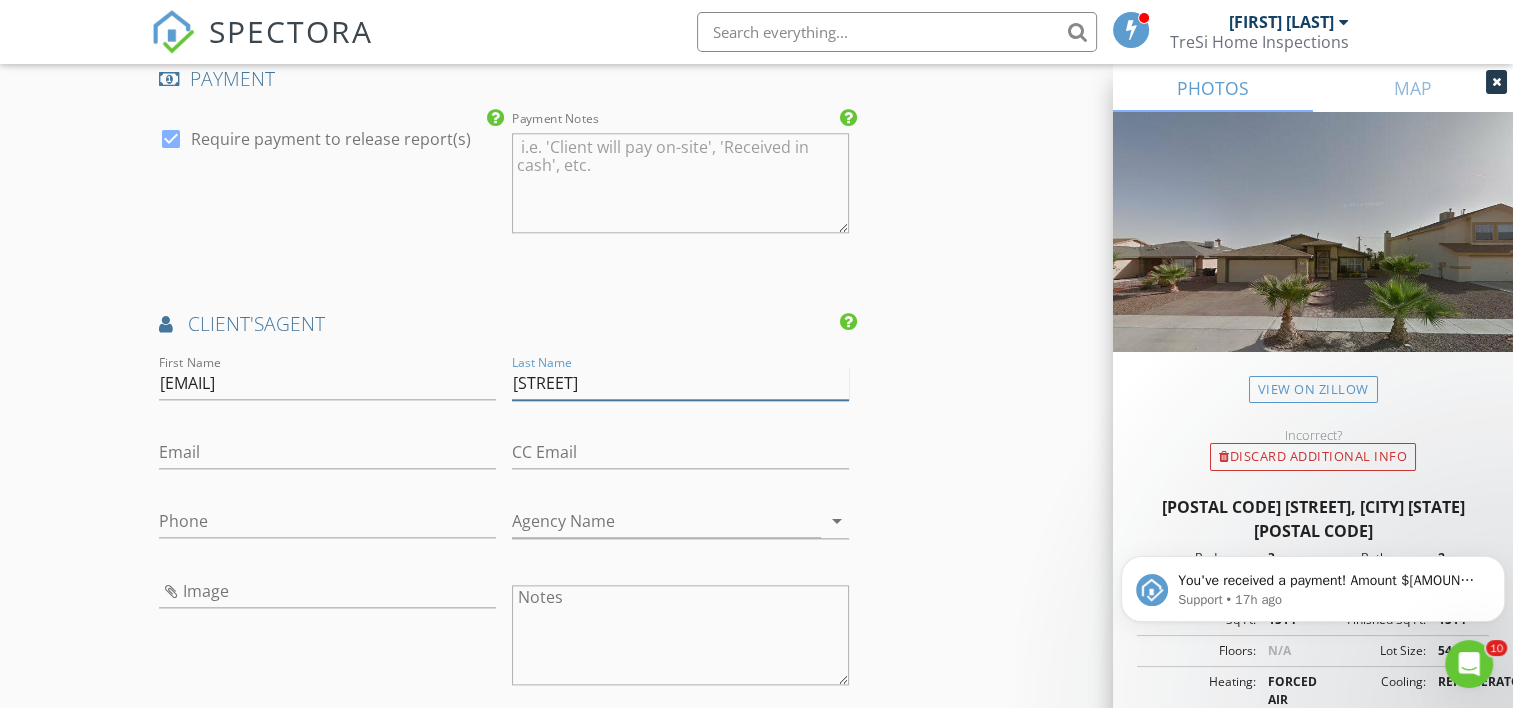 type on "Centeno Fournier" 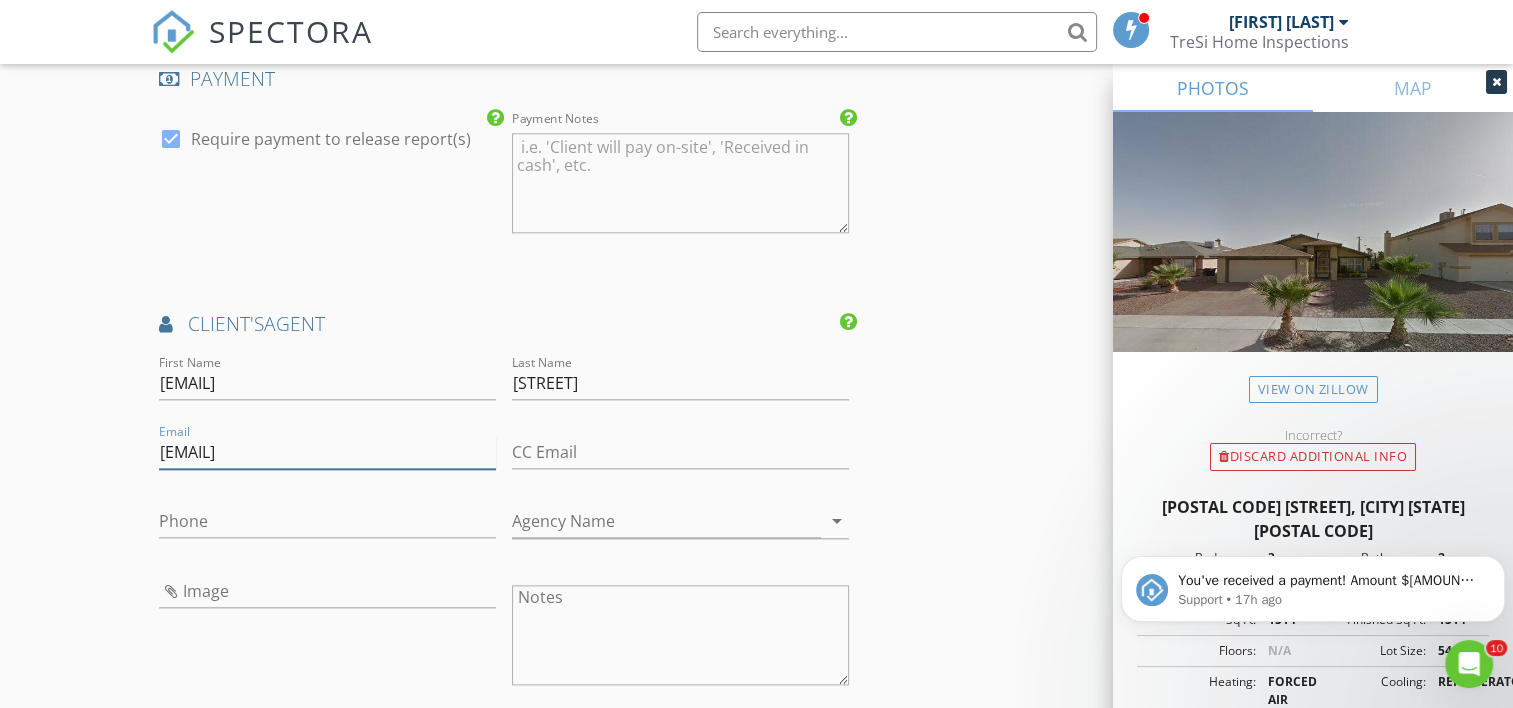 type on "soldbyscarlett.tx@yahoo.com" 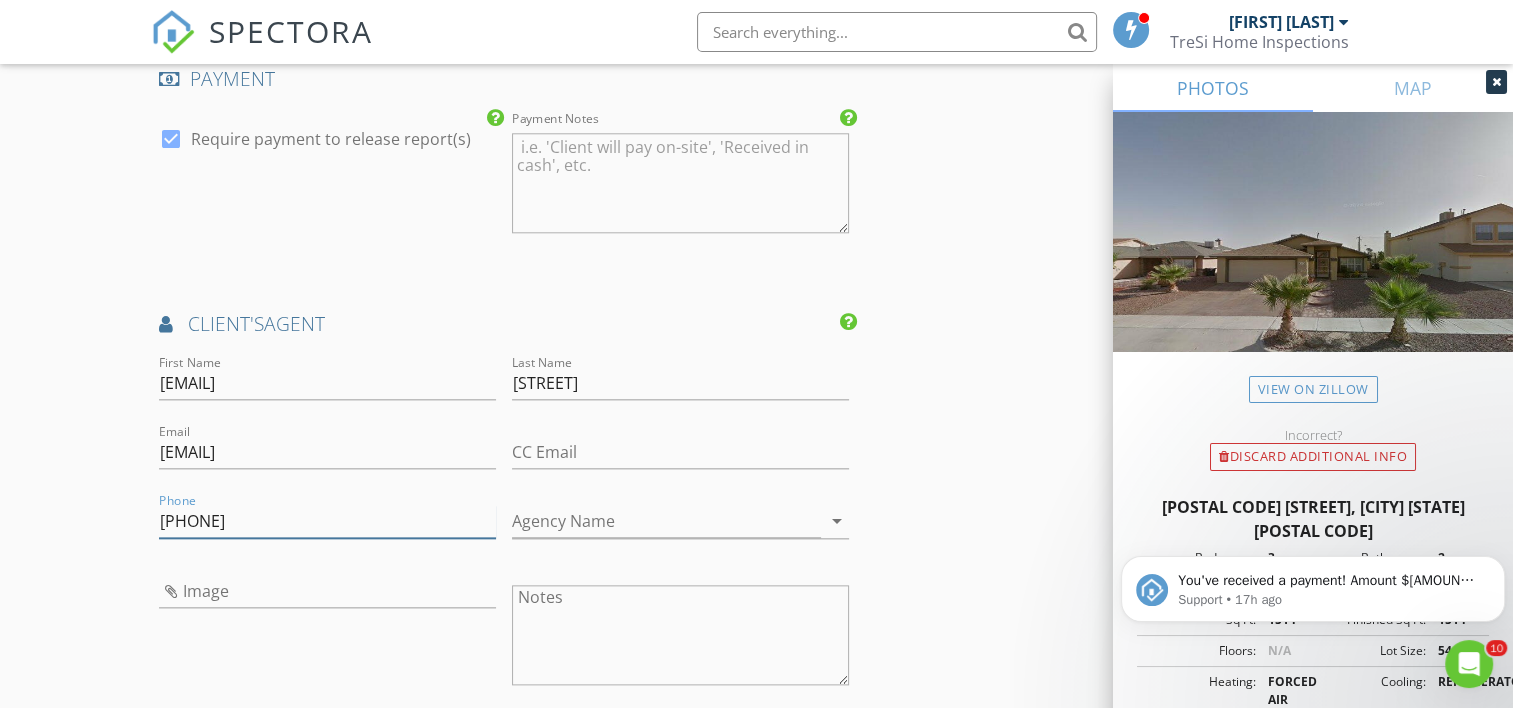 type on "915-216-1470" 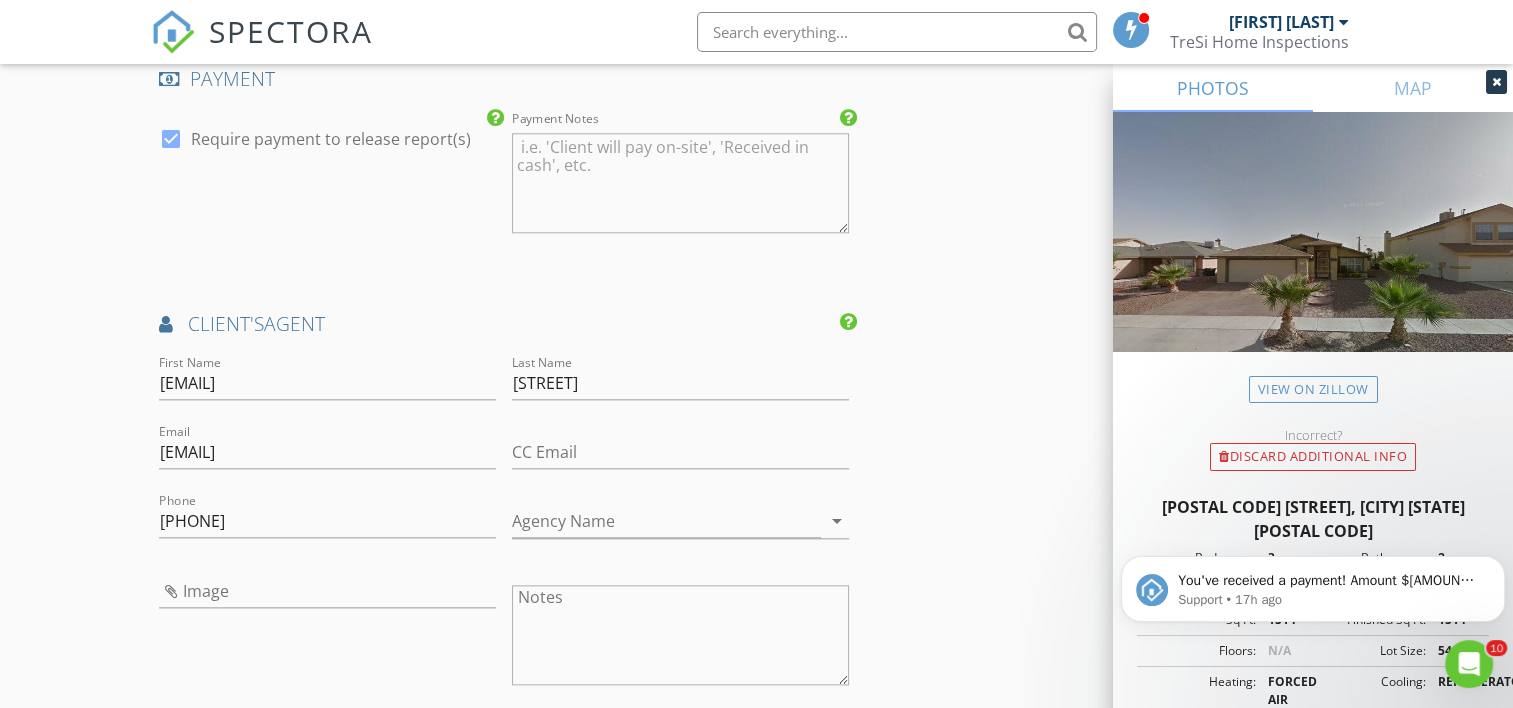 click on "Image" at bounding box center (327, 637) 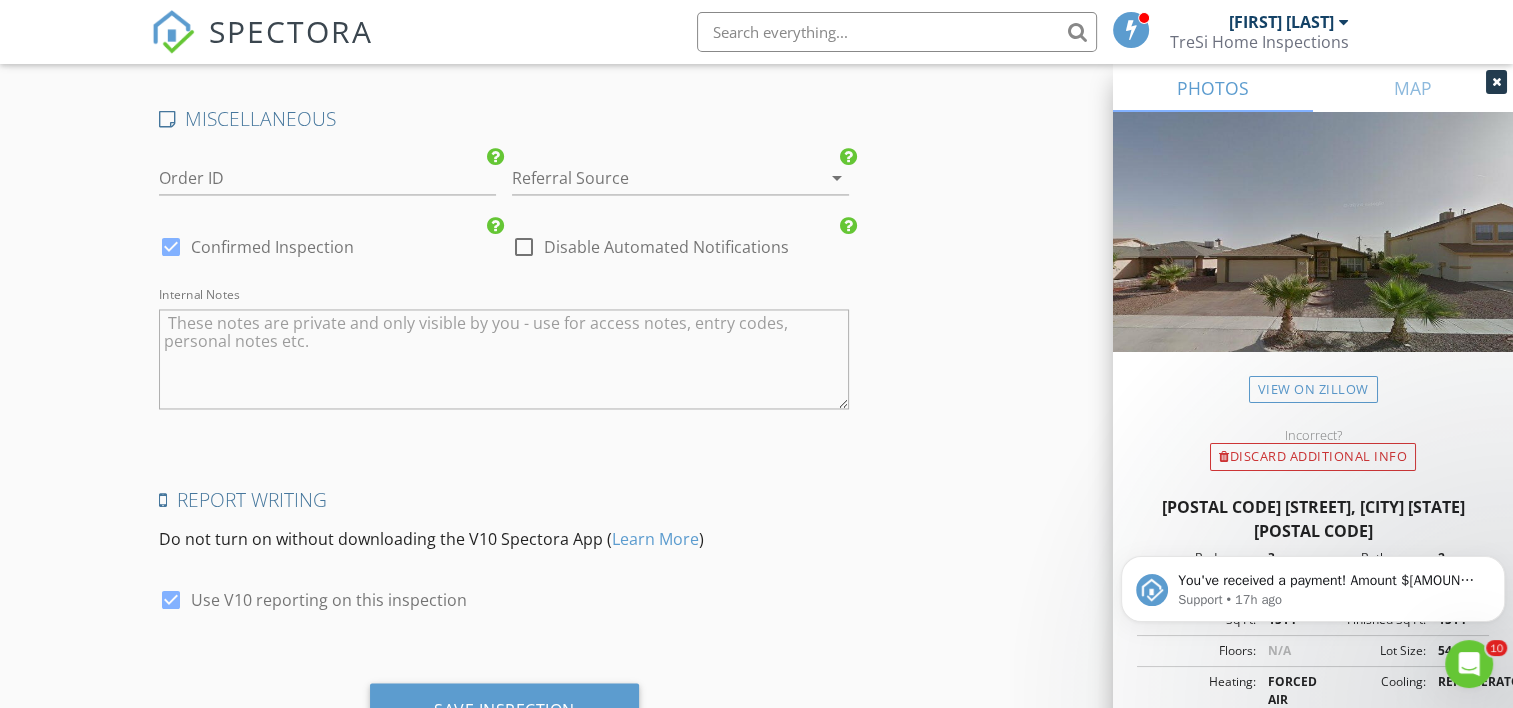 scroll, scrollTop: 3310, scrollLeft: 0, axis: vertical 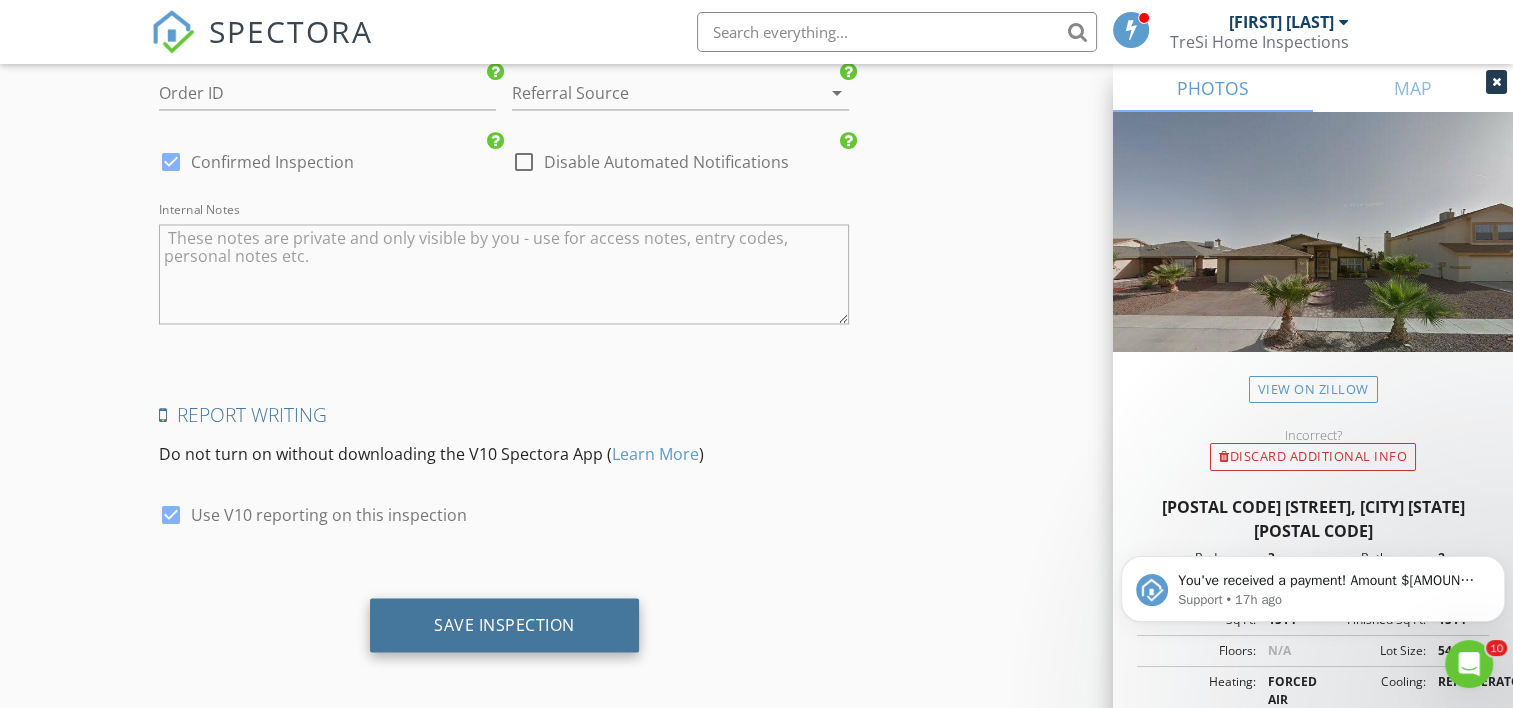 click on "Save Inspection" at bounding box center (504, 624) 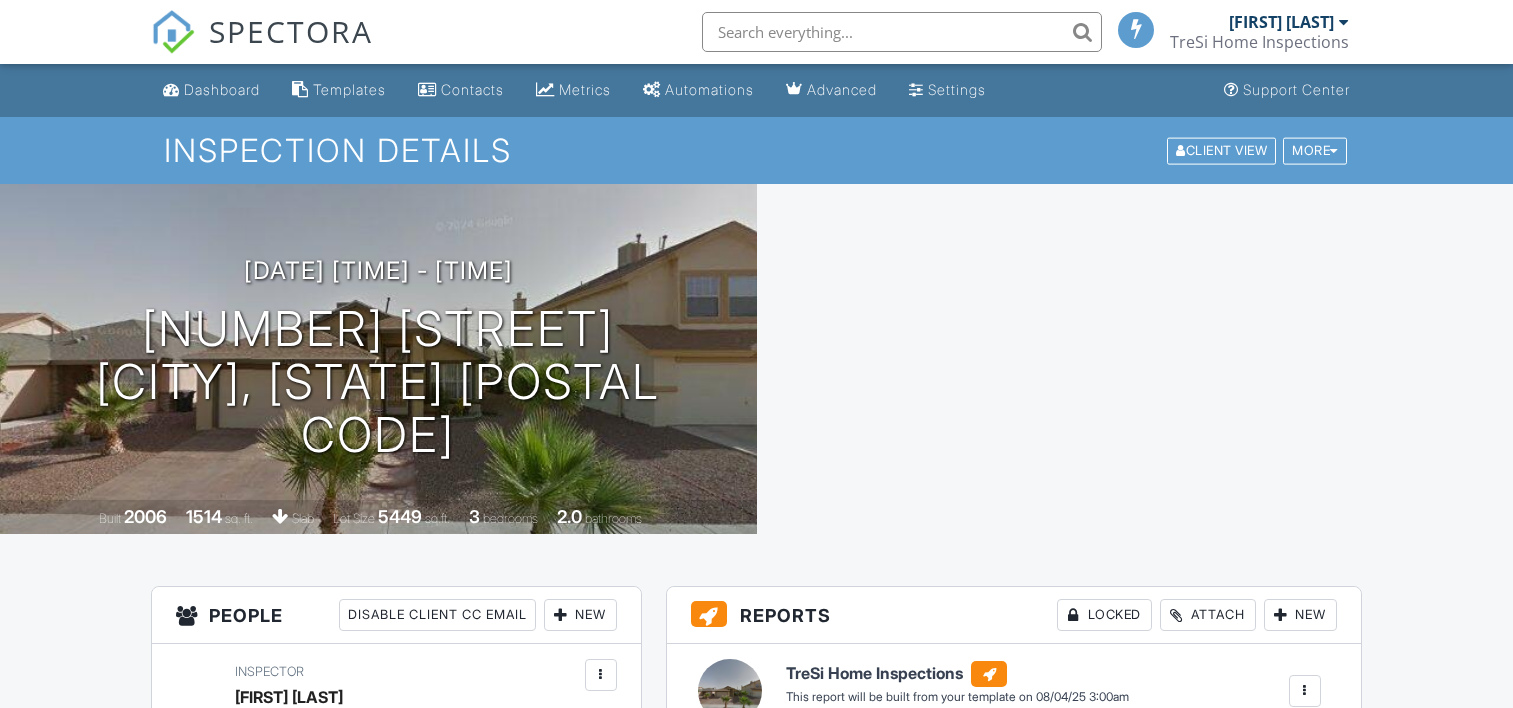 scroll, scrollTop: 0, scrollLeft: 0, axis: both 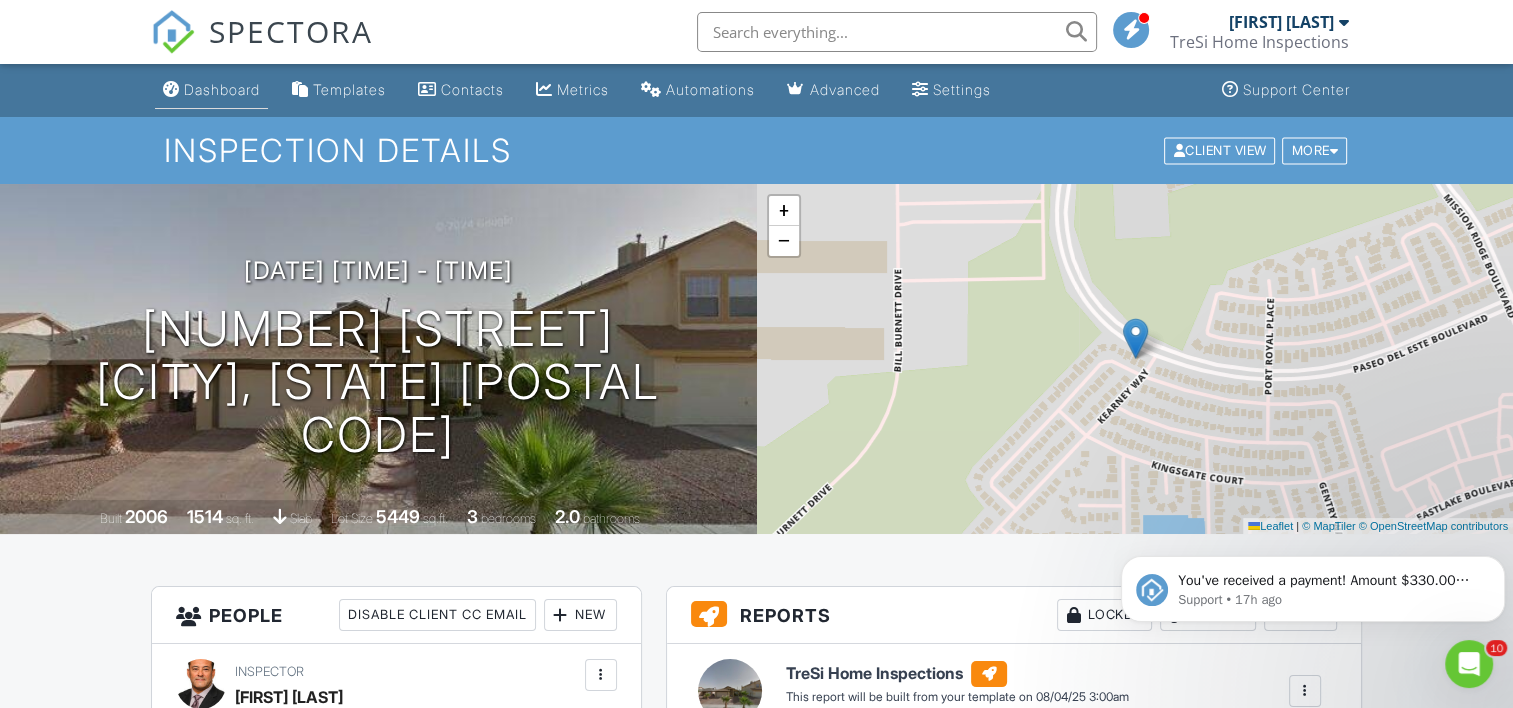 click on "Dashboard" at bounding box center (222, 89) 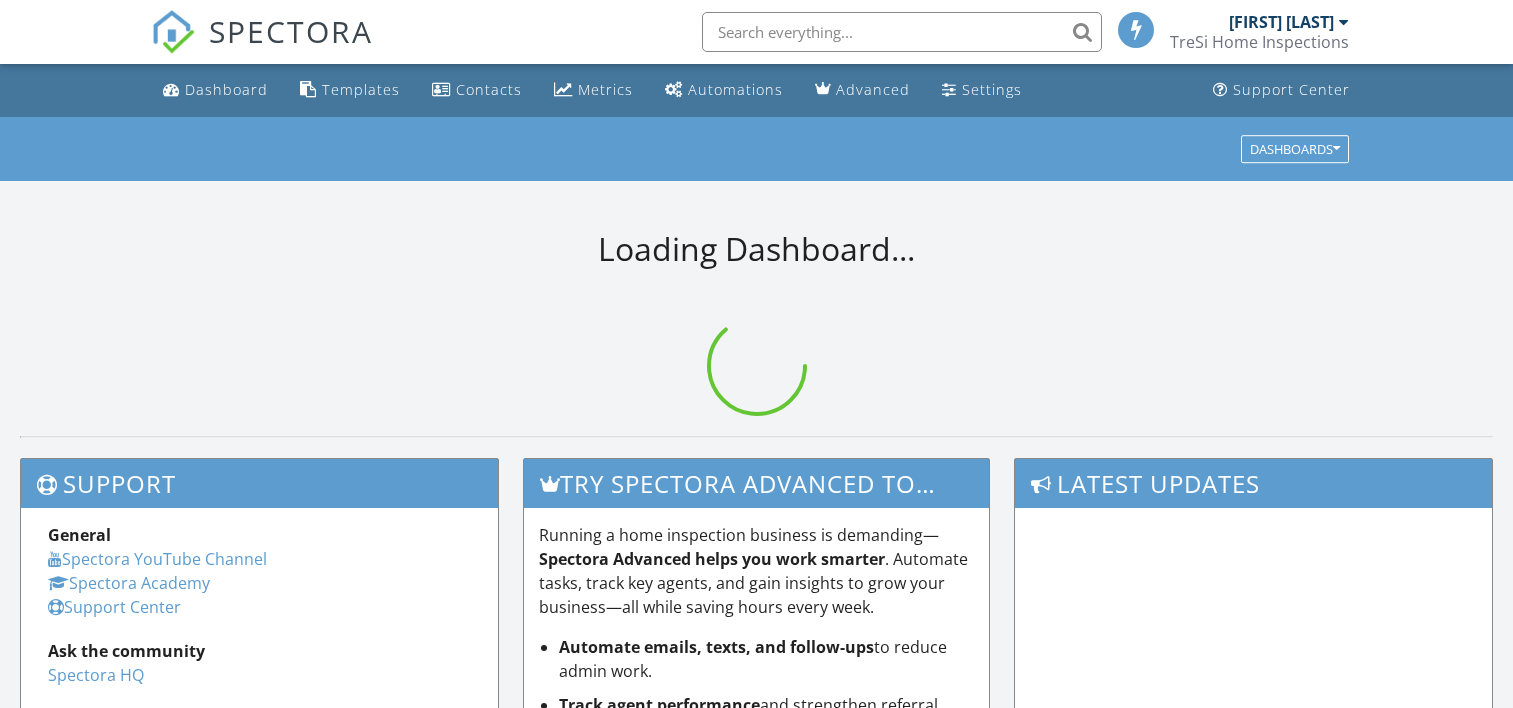 scroll, scrollTop: 0, scrollLeft: 0, axis: both 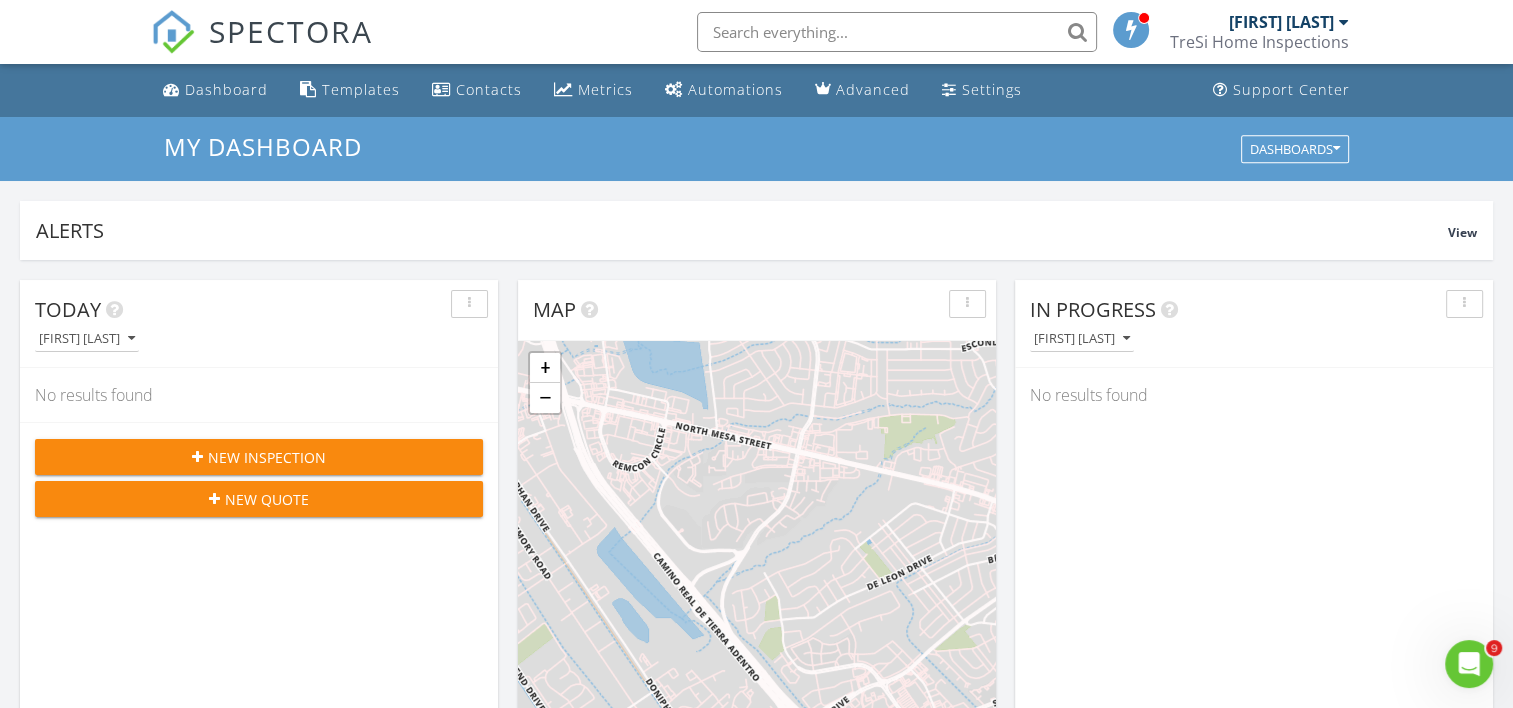 click on "New Inspection" at bounding box center (267, 457) 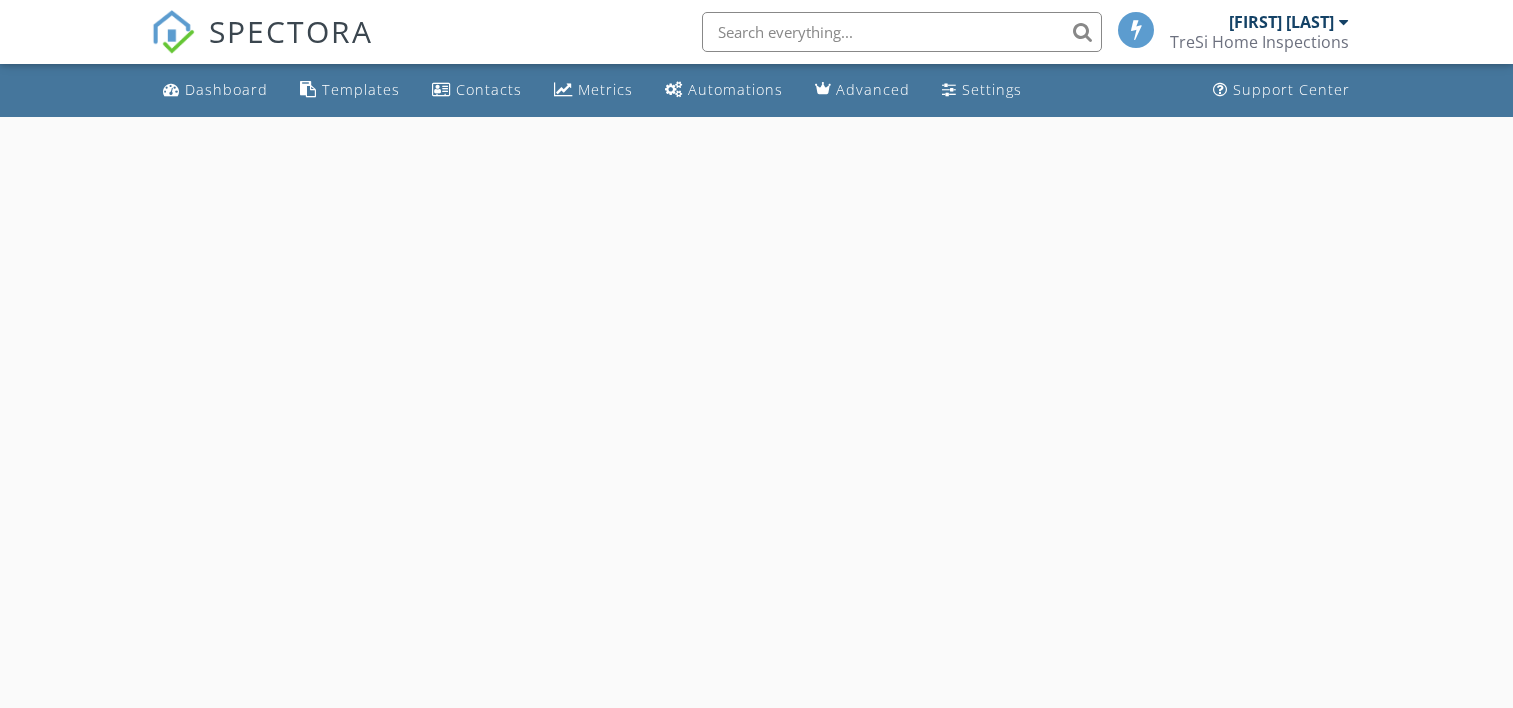 scroll, scrollTop: 0, scrollLeft: 0, axis: both 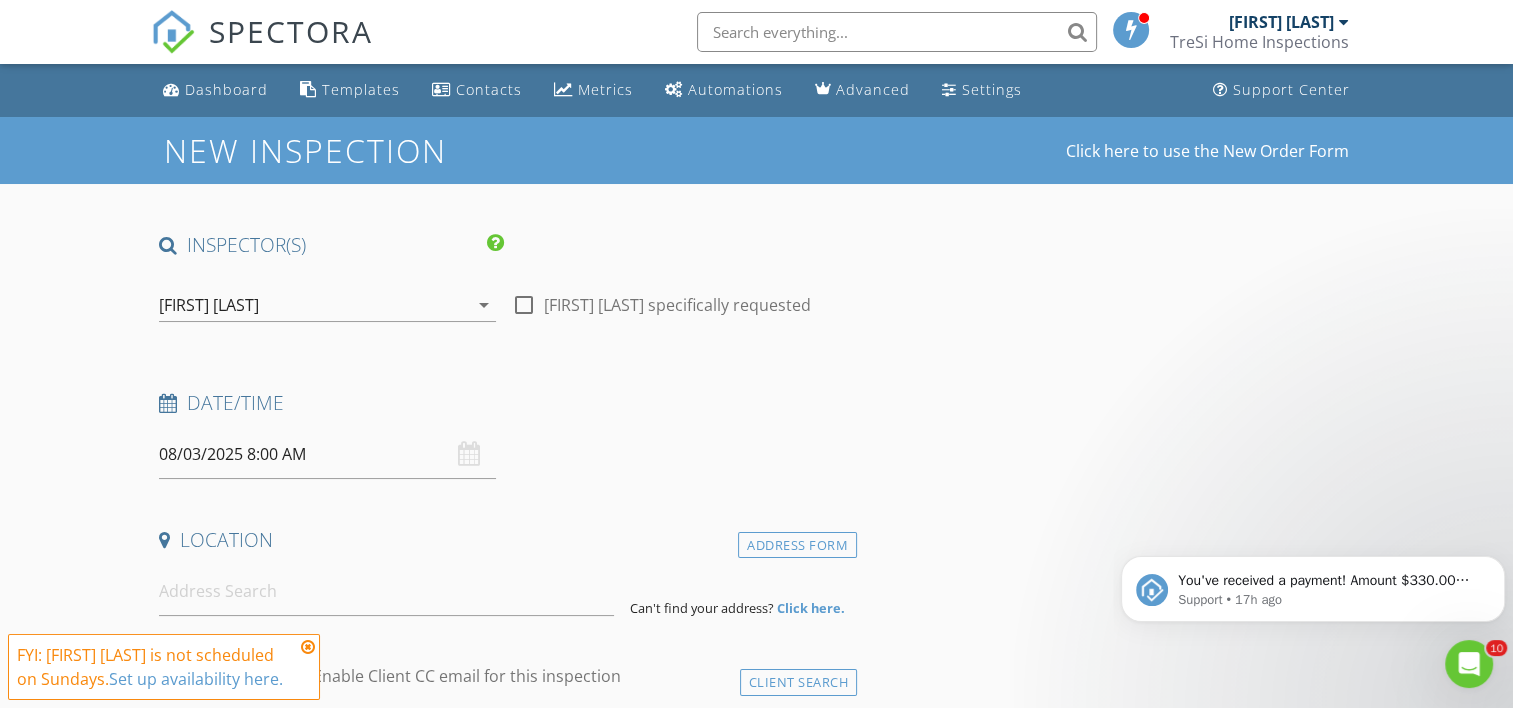 click on "08/03/2025 8:00 AM" at bounding box center (327, 454) 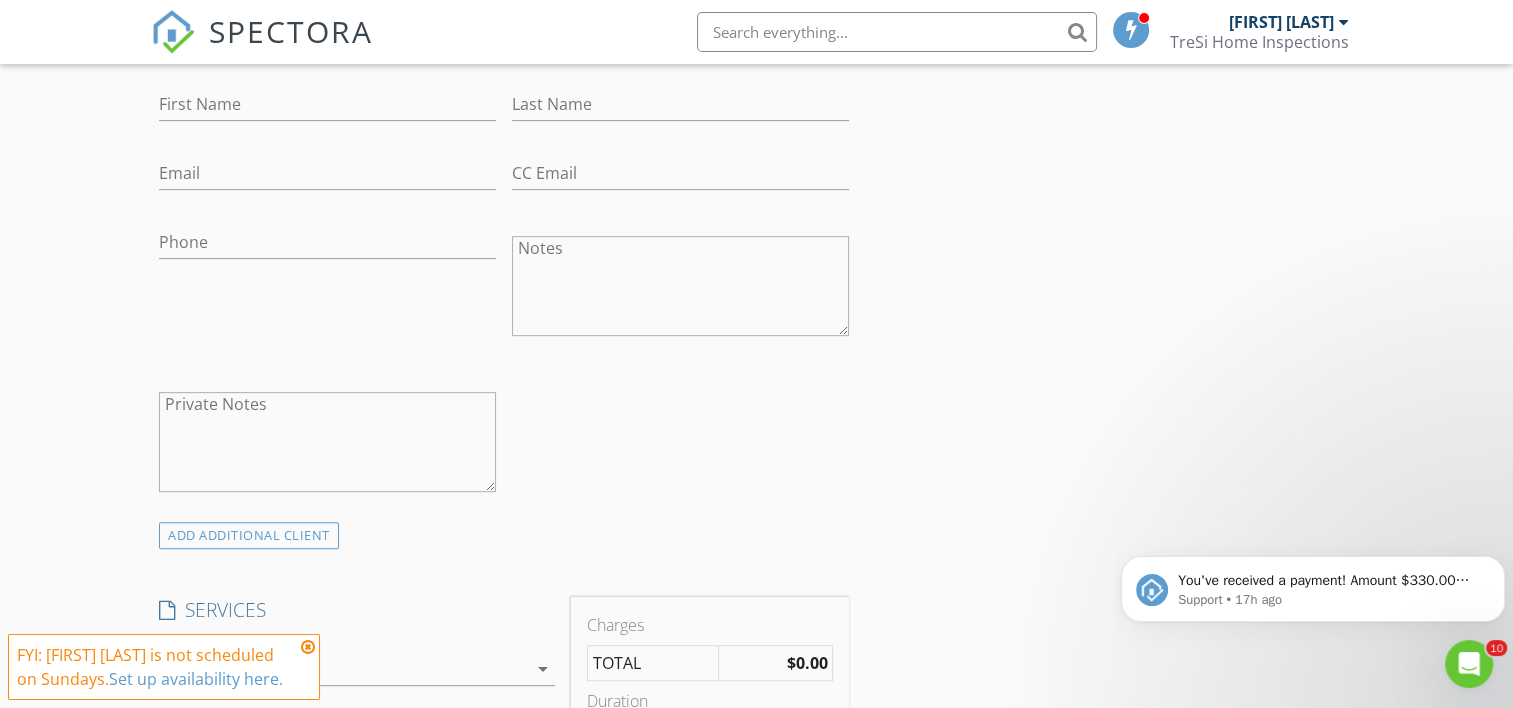 scroll, scrollTop: 0, scrollLeft: 0, axis: both 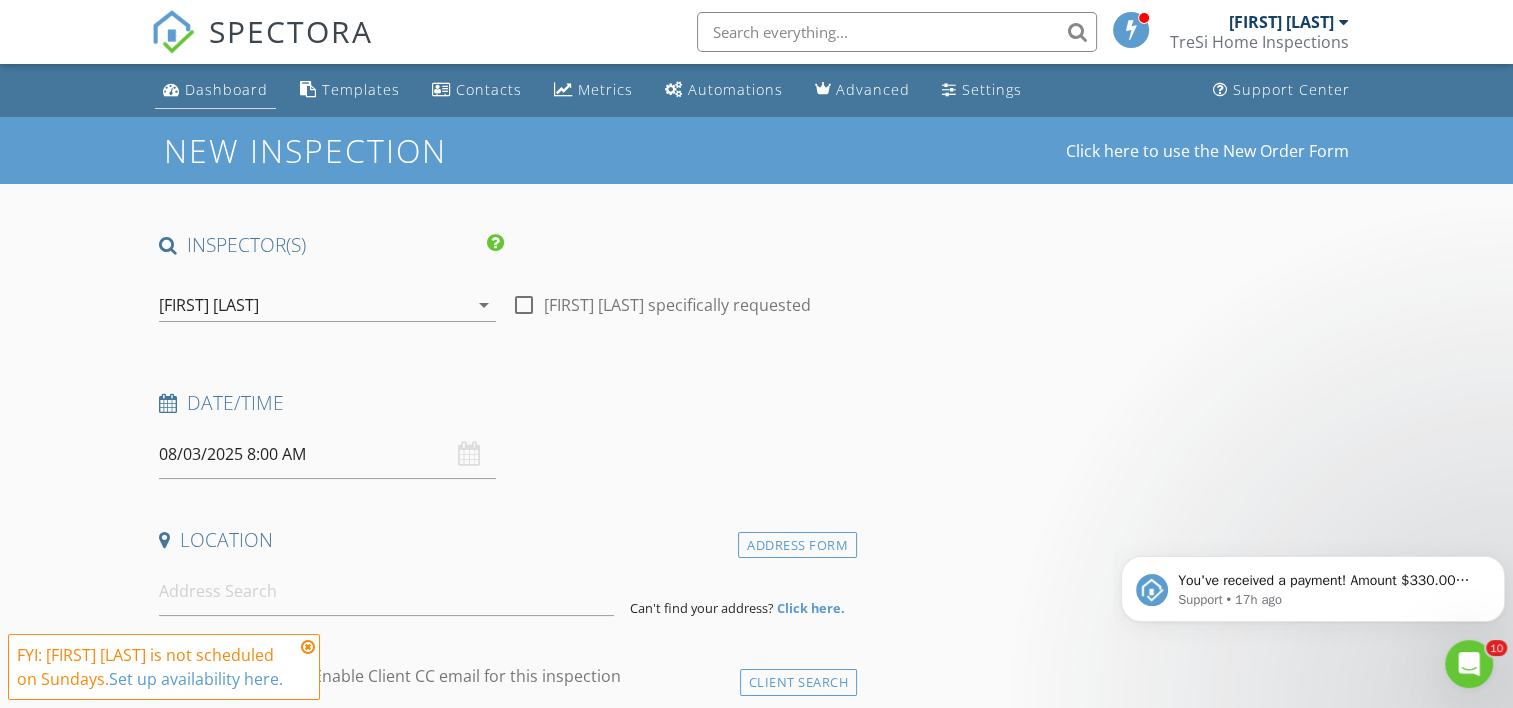 click on "Dashboard" at bounding box center [226, 89] 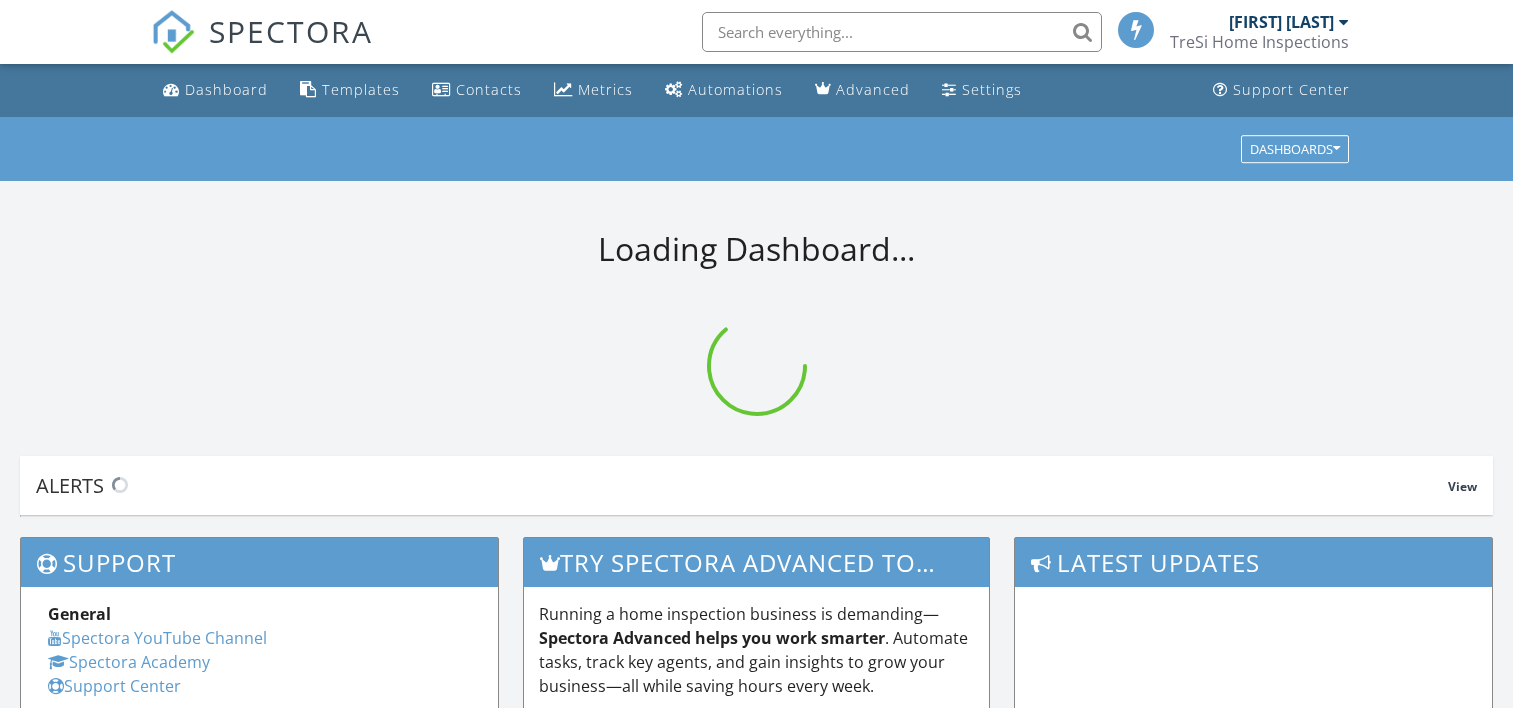 scroll, scrollTop: 0, scrollLeft: 0, axis: both 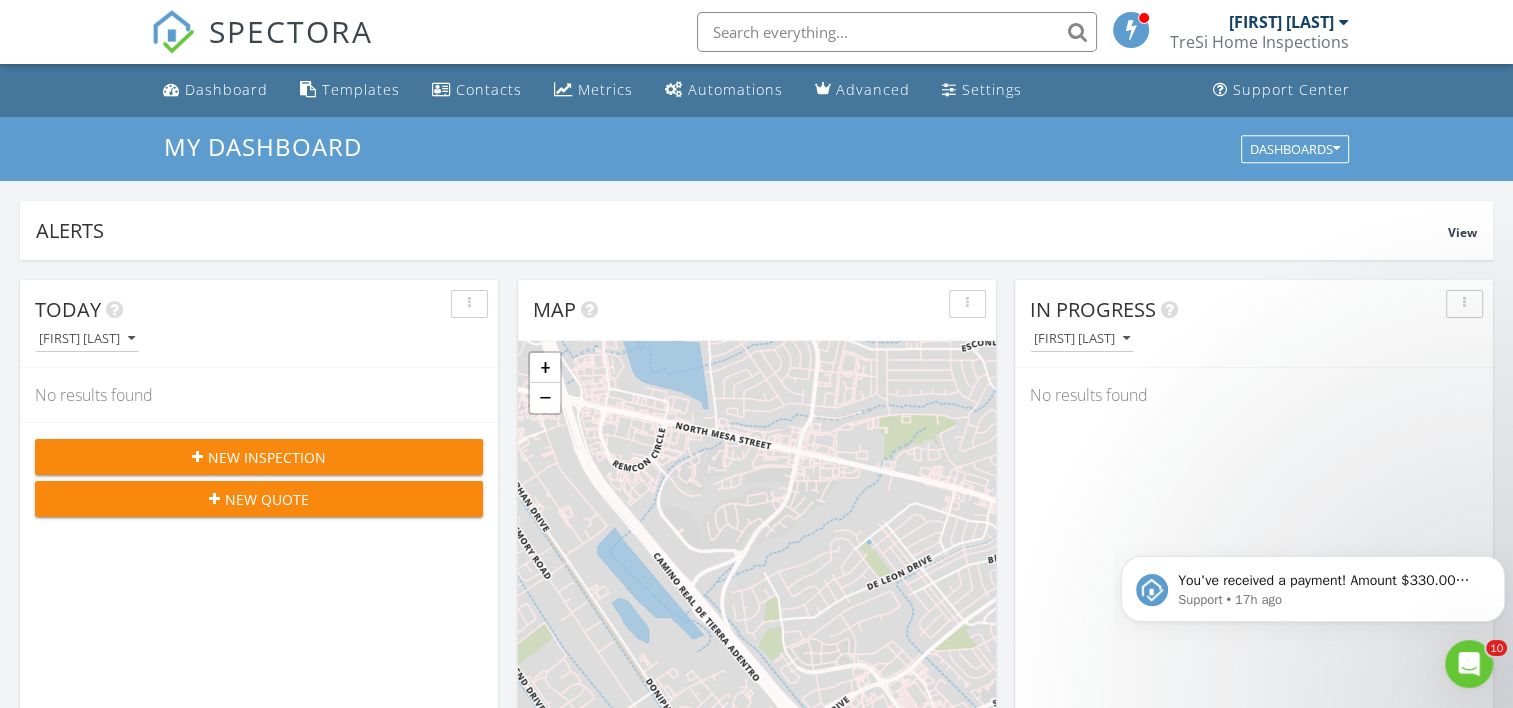 click on "New Inspection" at bounding box center [267, 457] 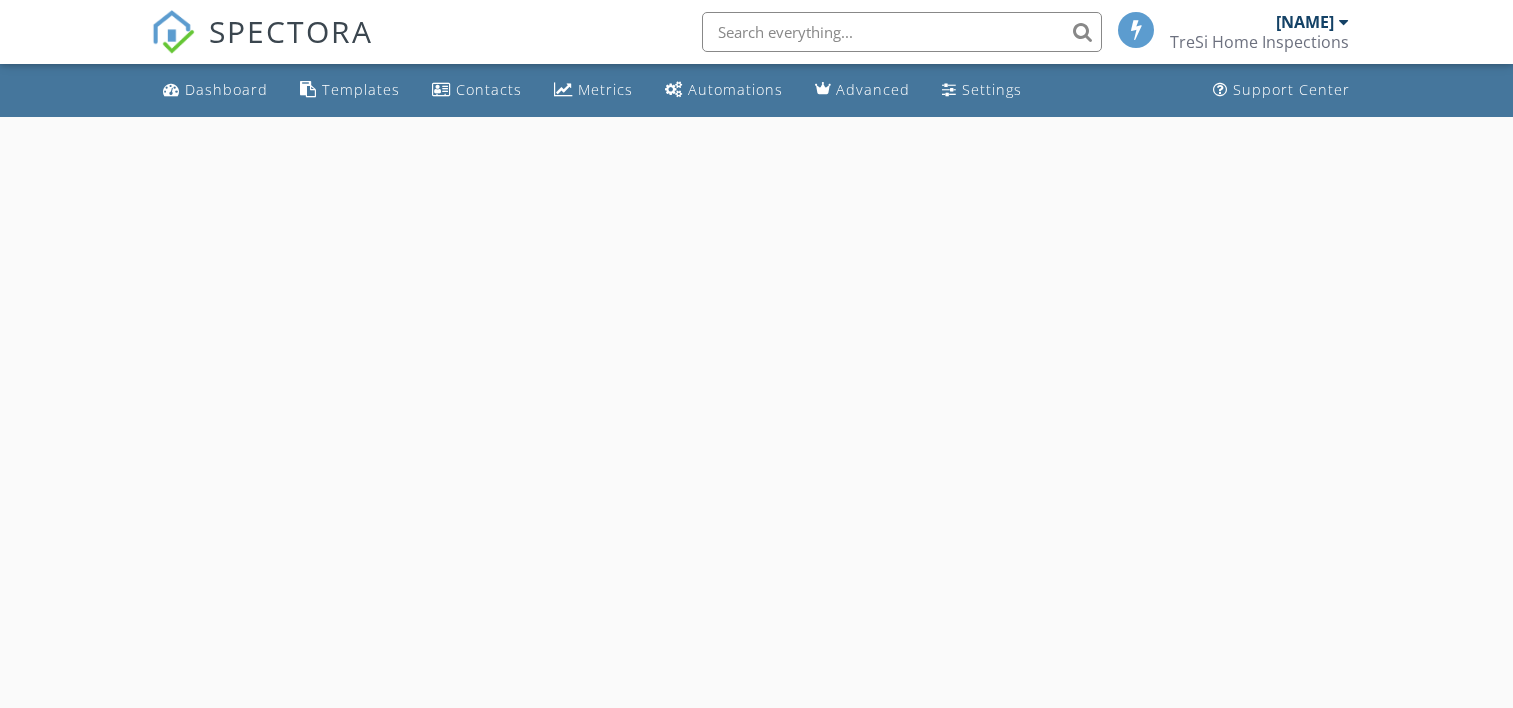 scroll, scrollTop: 0, scrollLeft: 0, axis: both 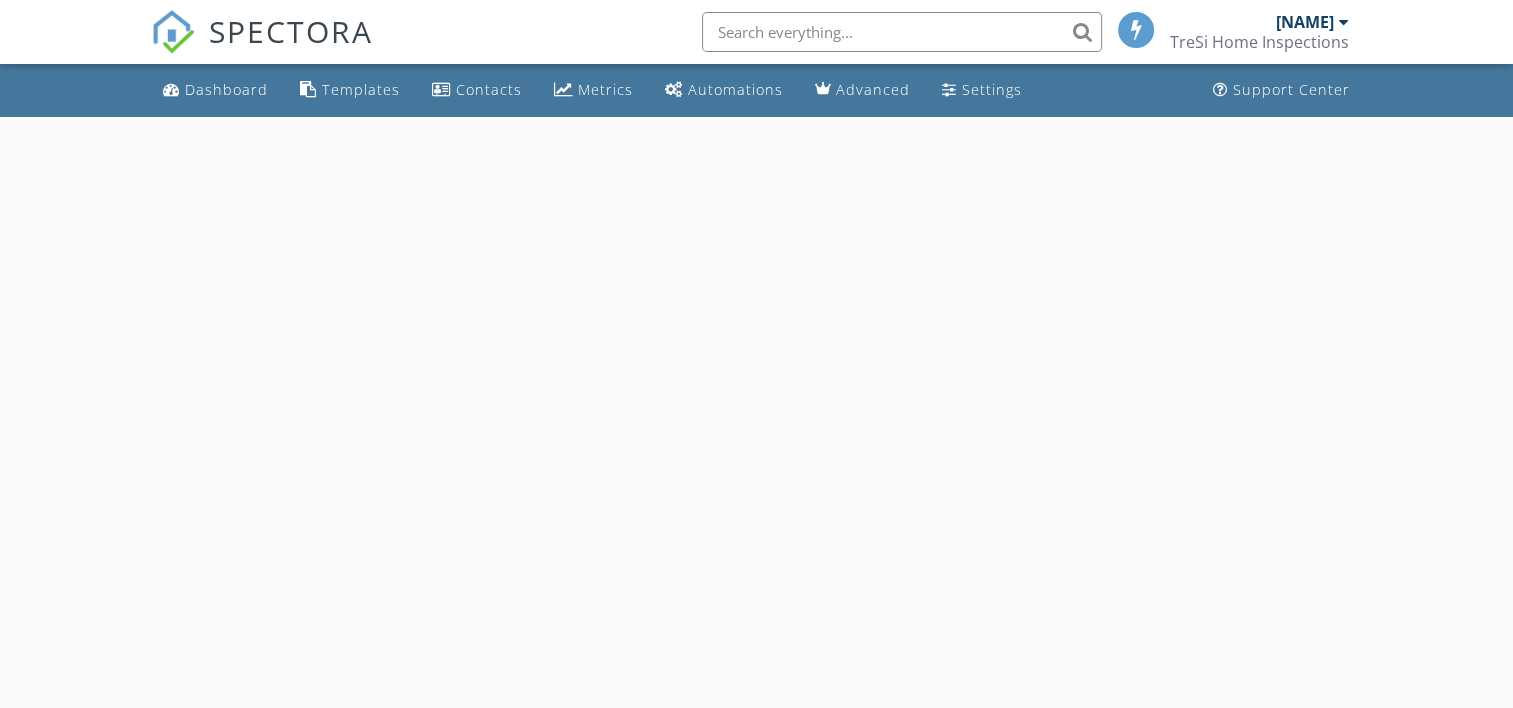 select on "7" 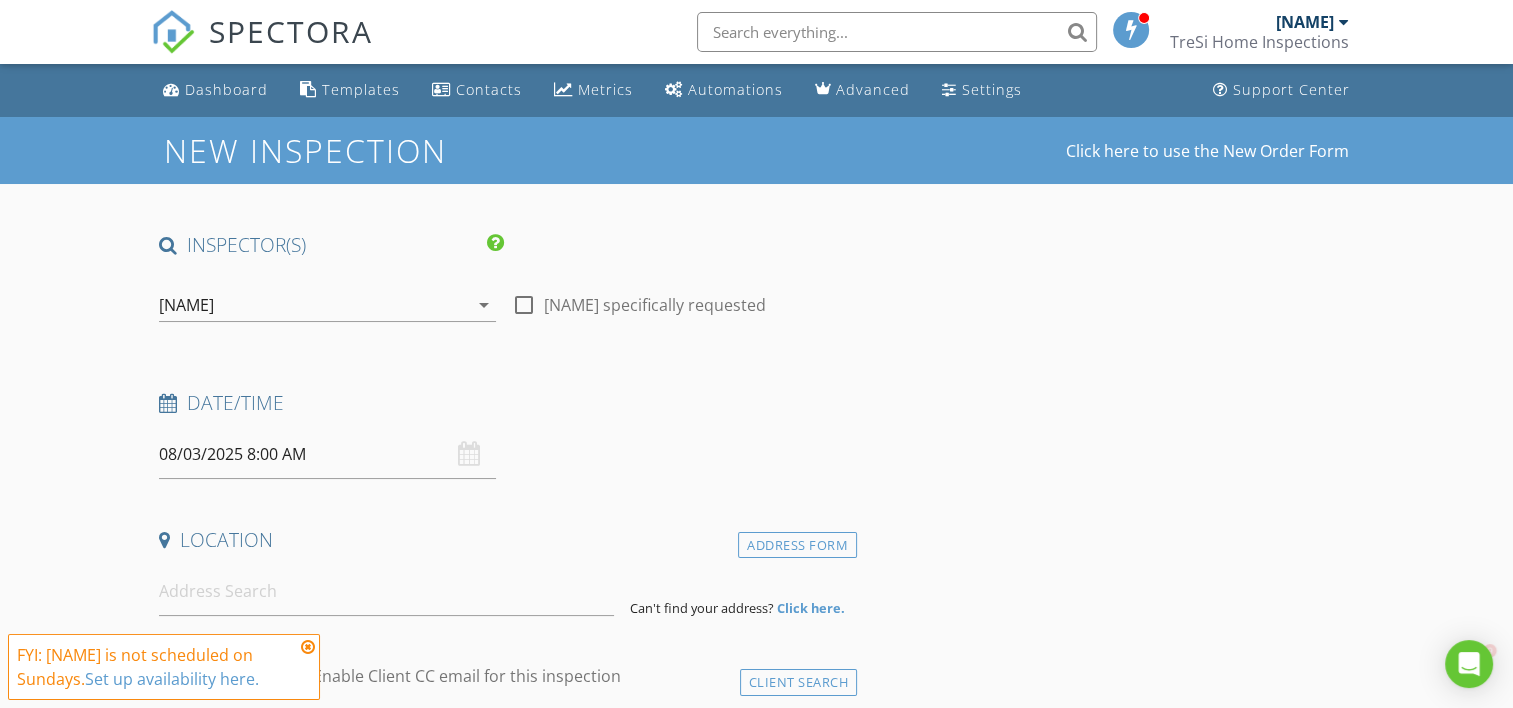 scroll, scrollTop: 0, scrollLeft: 0, axis: both 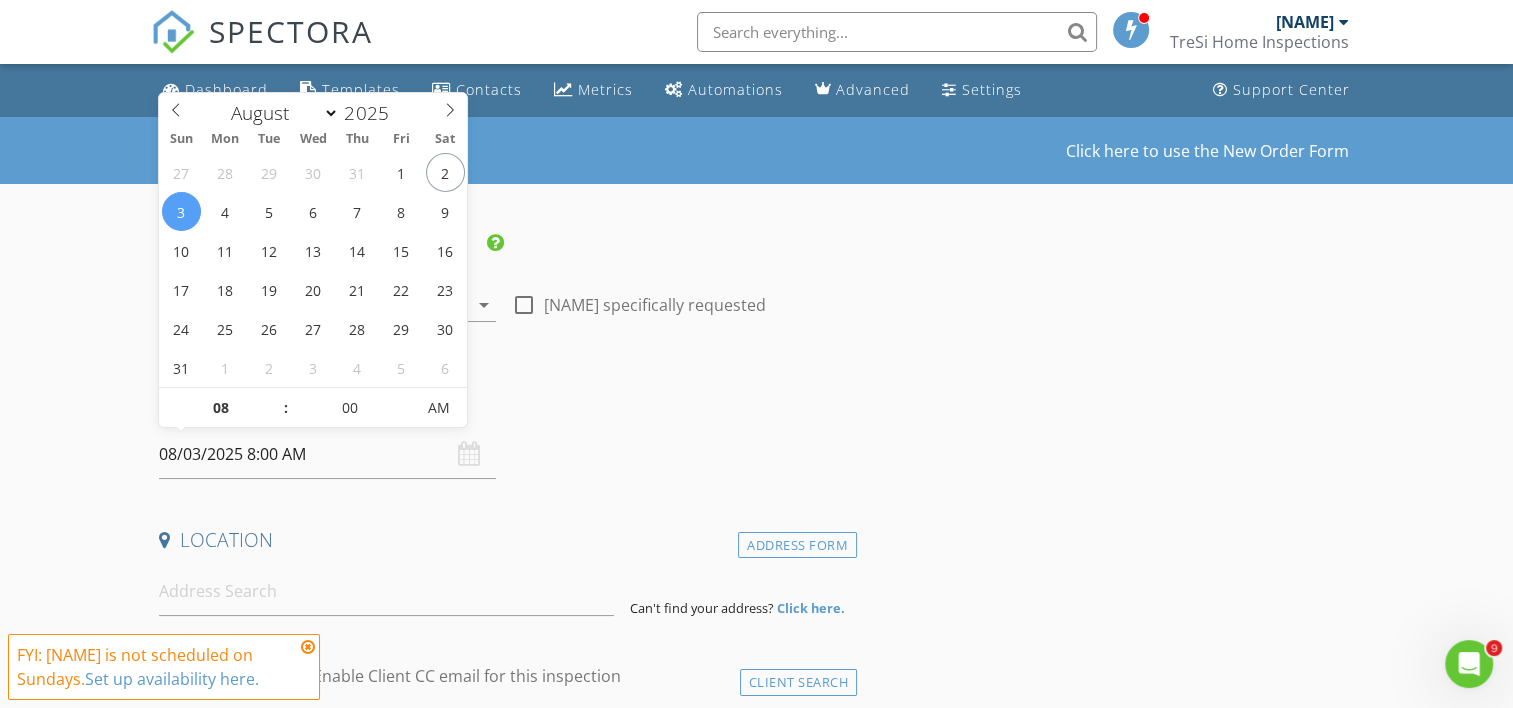 click on "08/03/2025 8:00 AM" at bounding box center (327, 454) 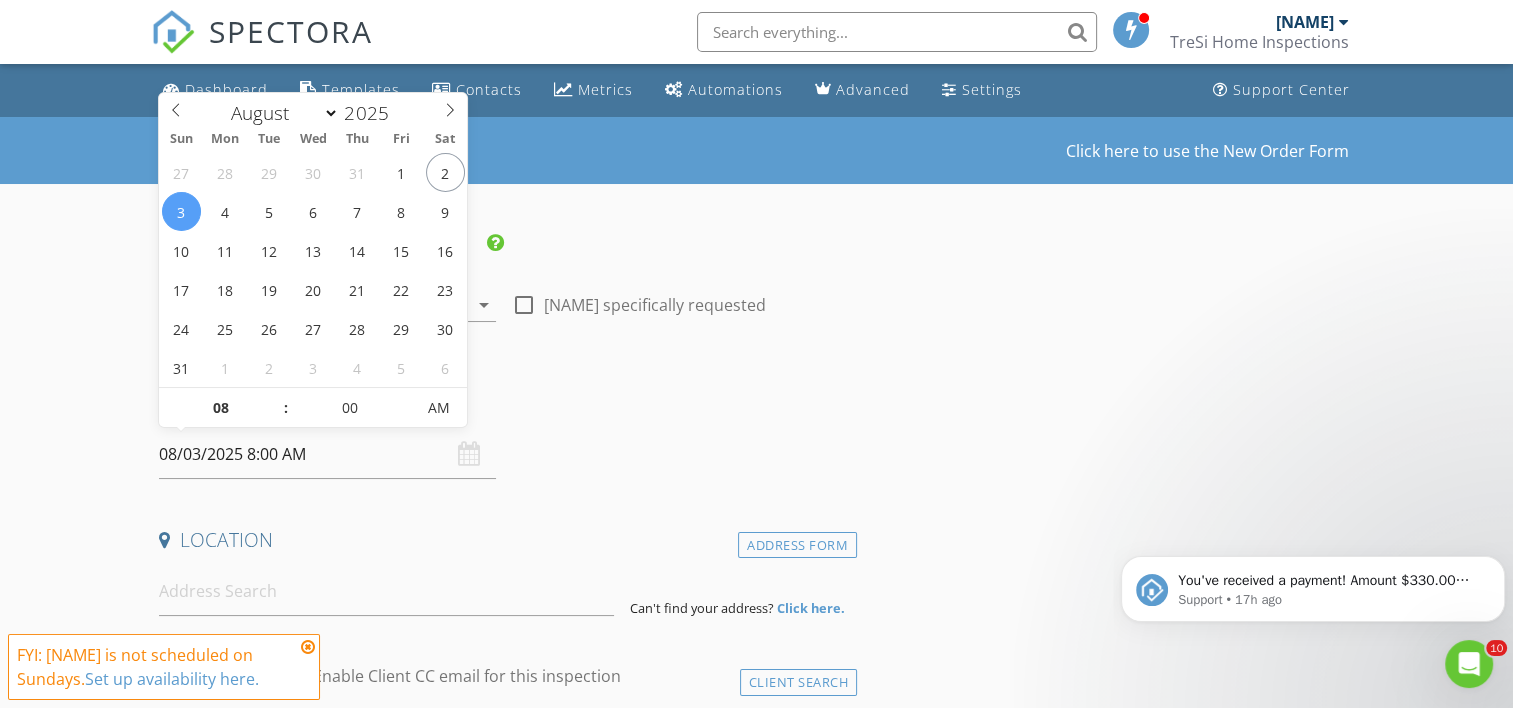 scroll, scrollTop: 0, scrollLeft: 0, axis: both 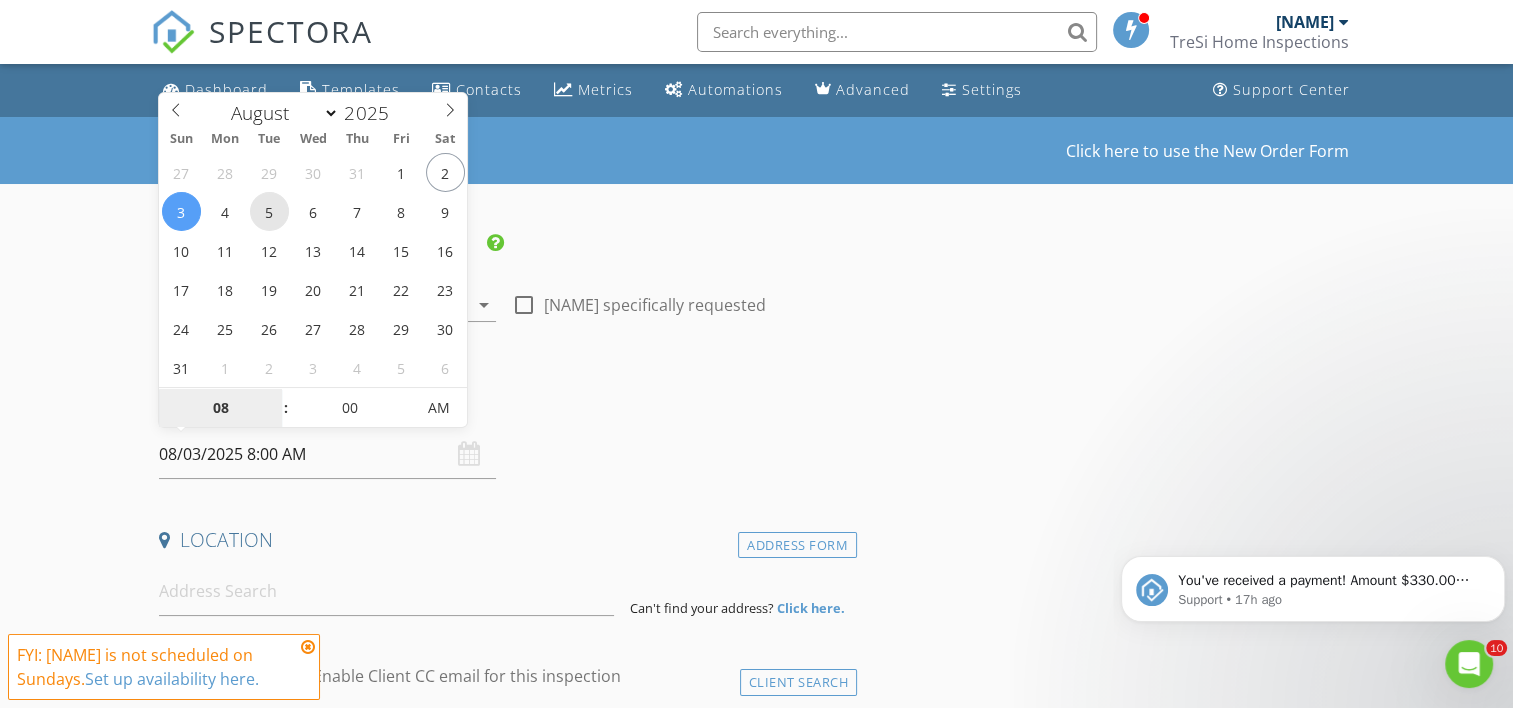 type on "08/05/2025 8:00 AM" 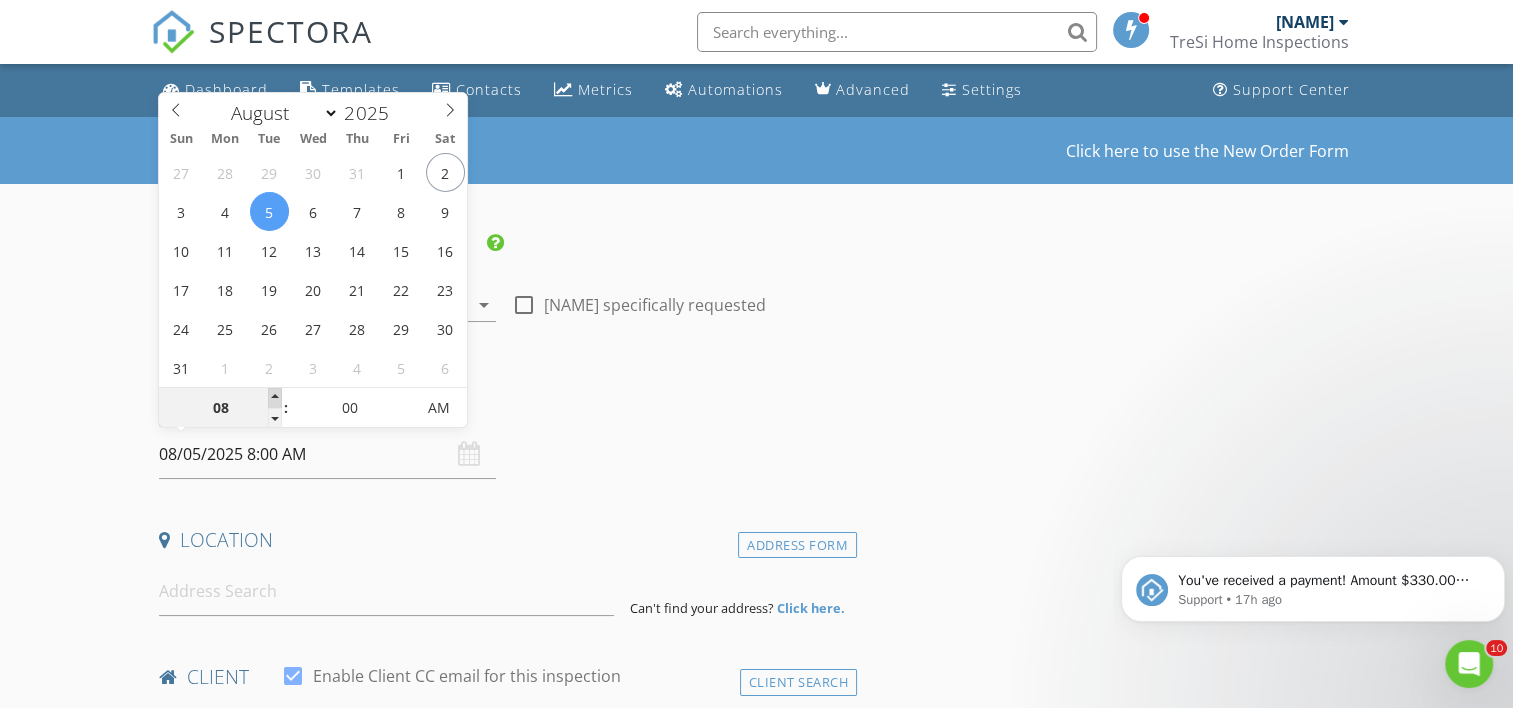 type on "09" 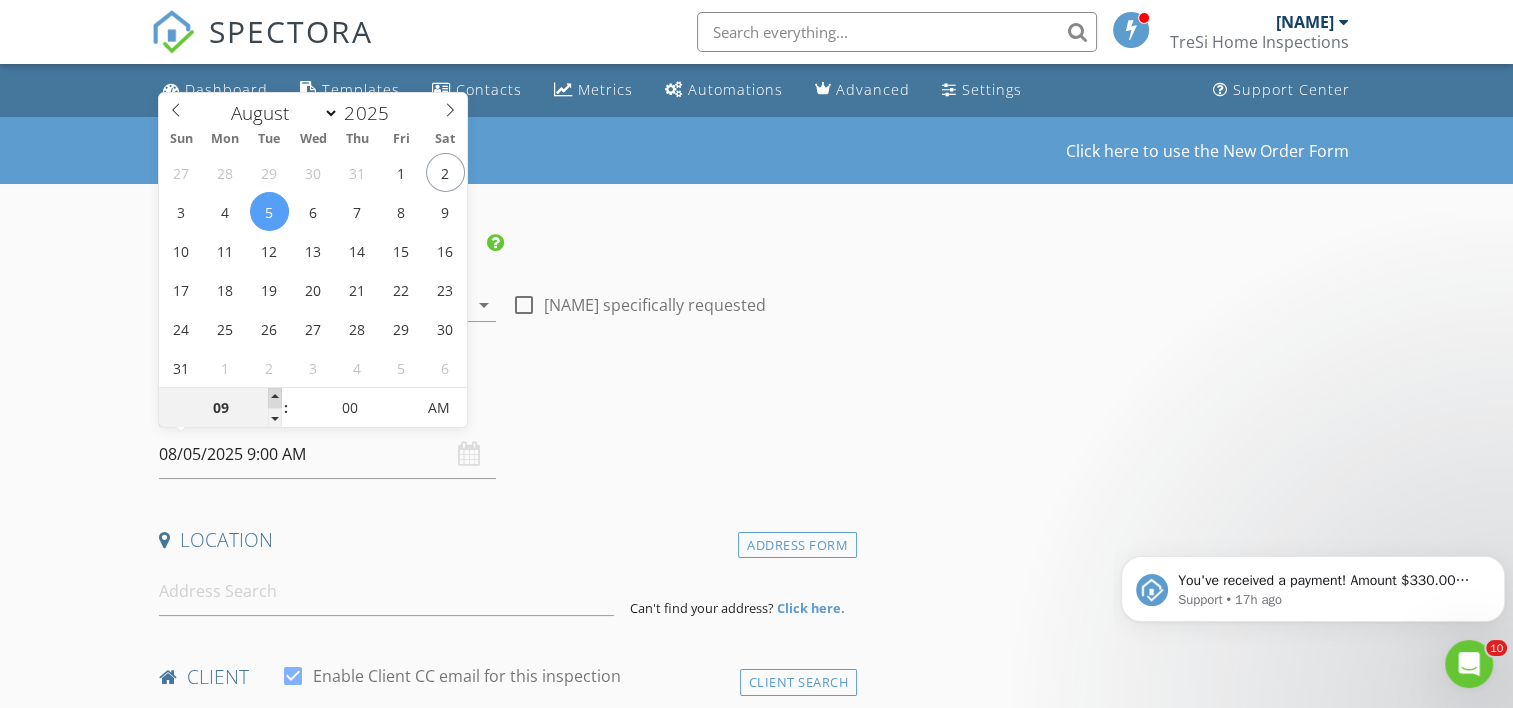 click at bounding box center [275, 398] 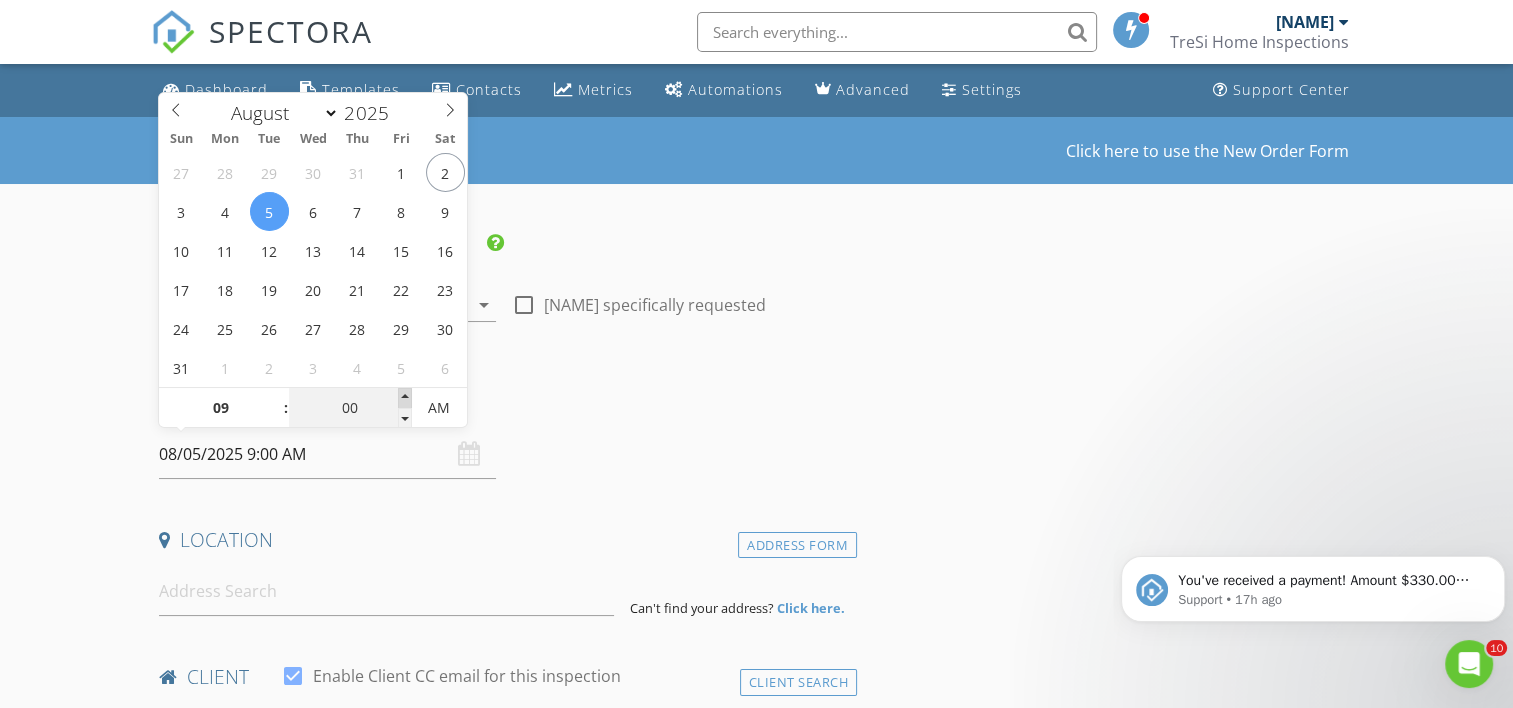 type on "05" 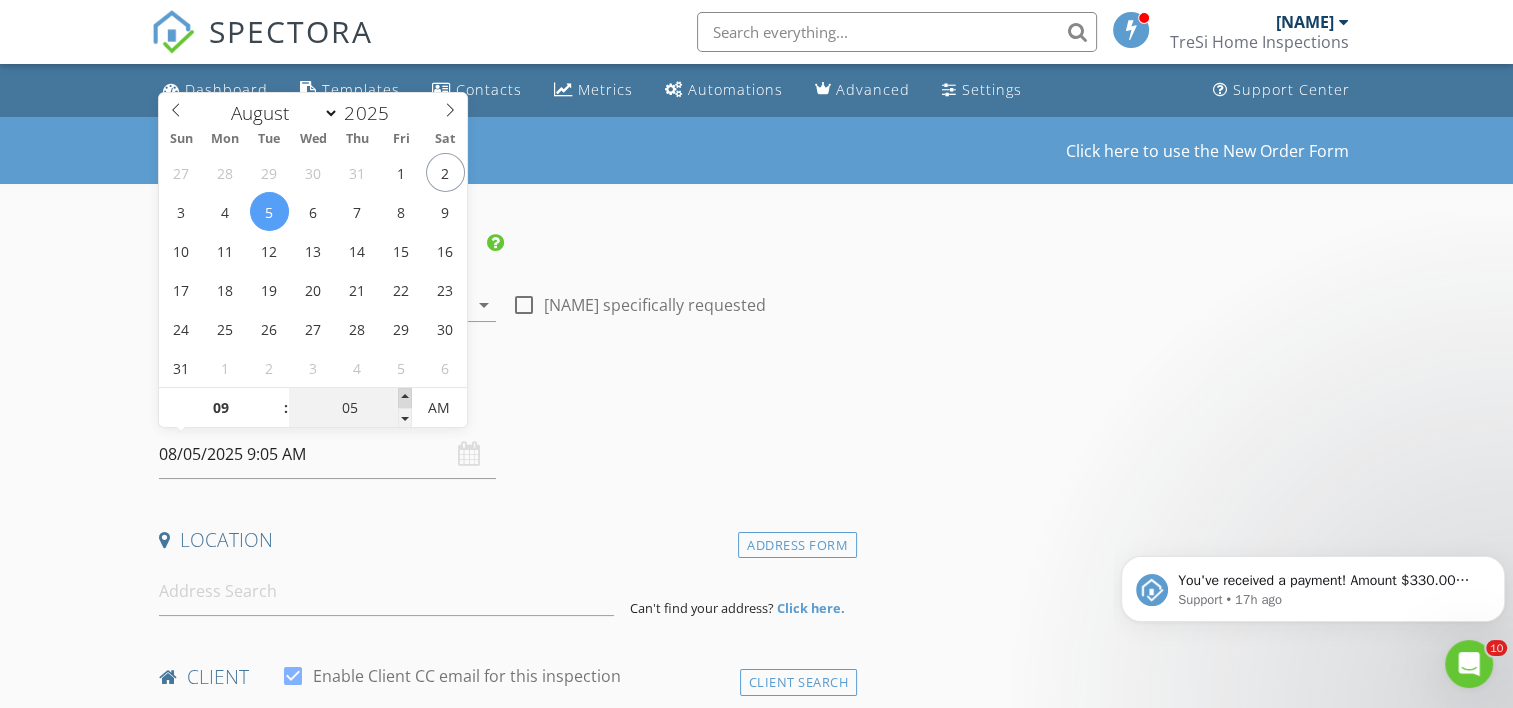 click at bounding box center [405, 398] 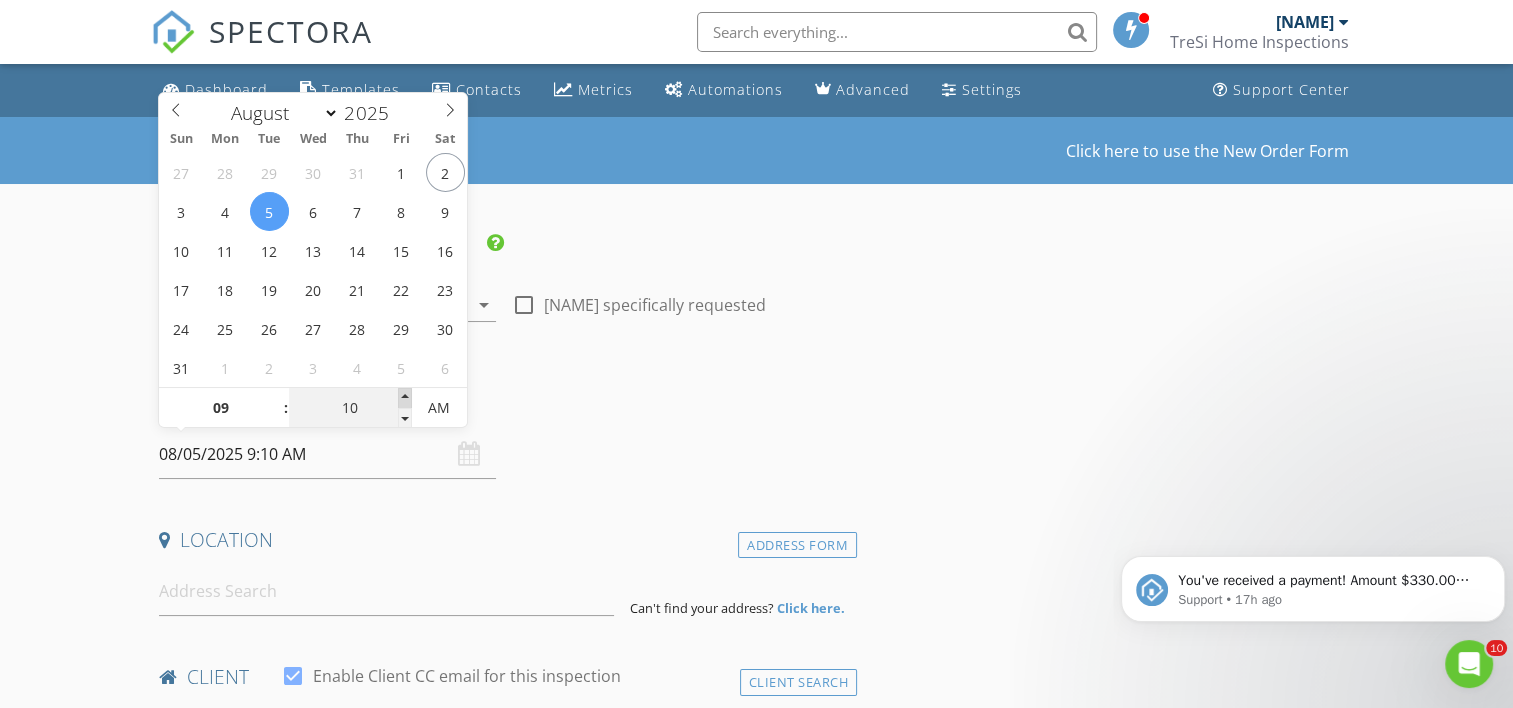 click at bounding box center (405, 398) 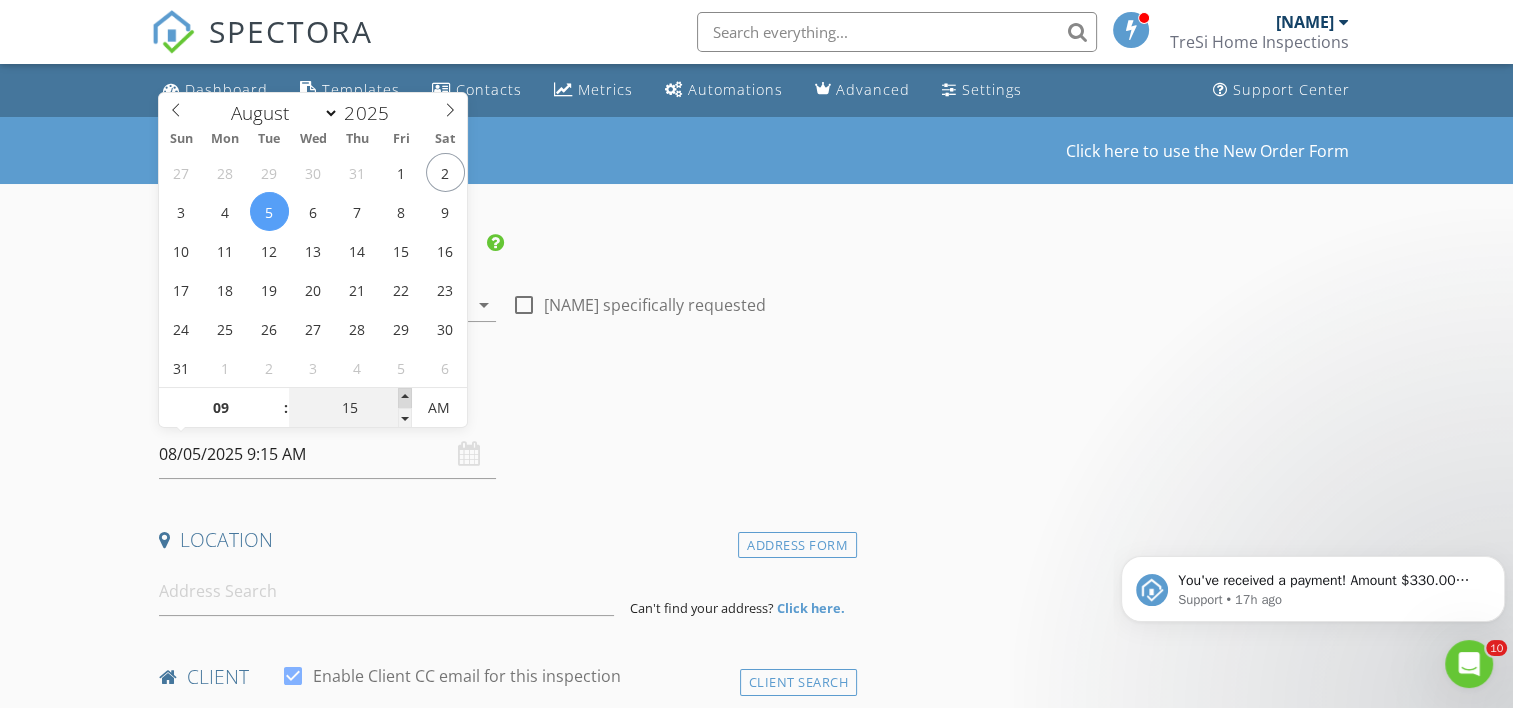 click at bounding box center [405, 398] 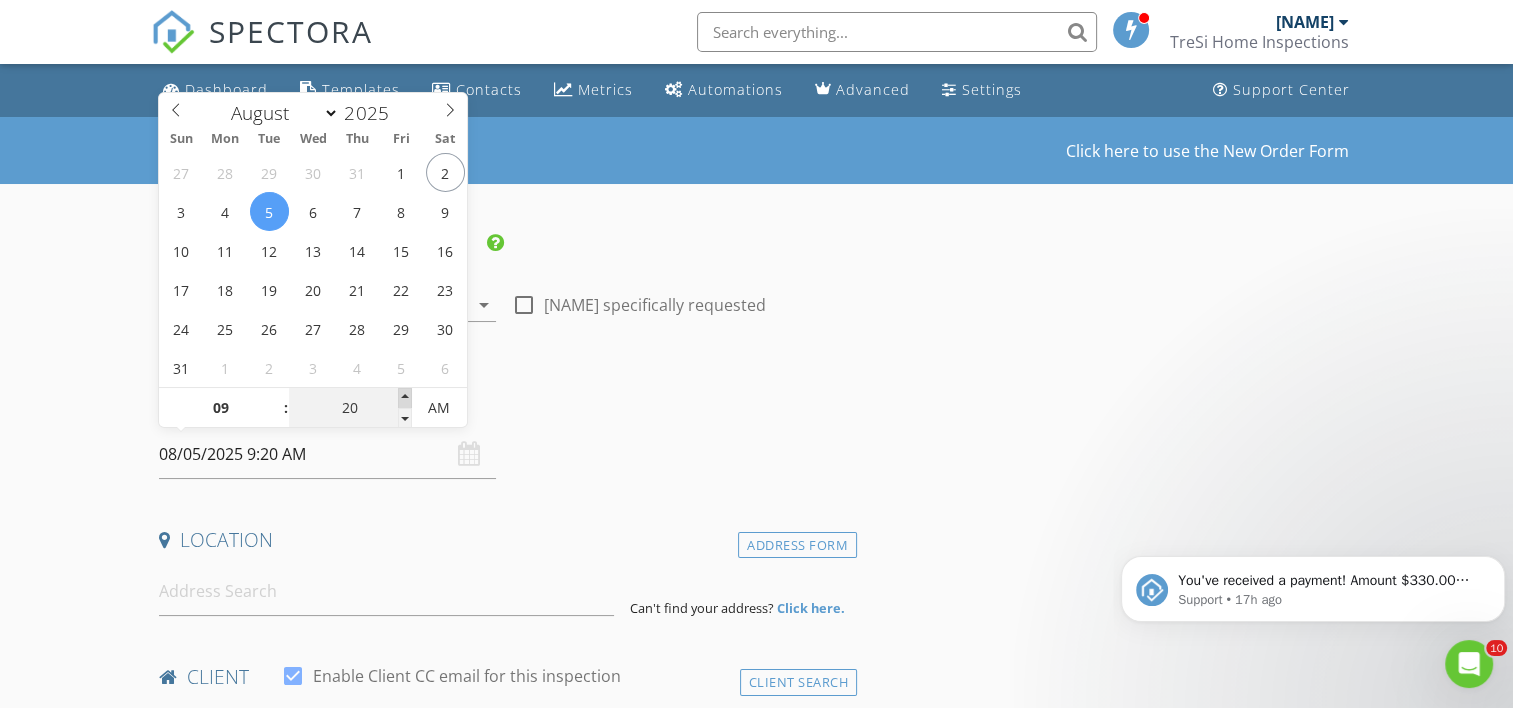 click at bounding box center [405, 398] 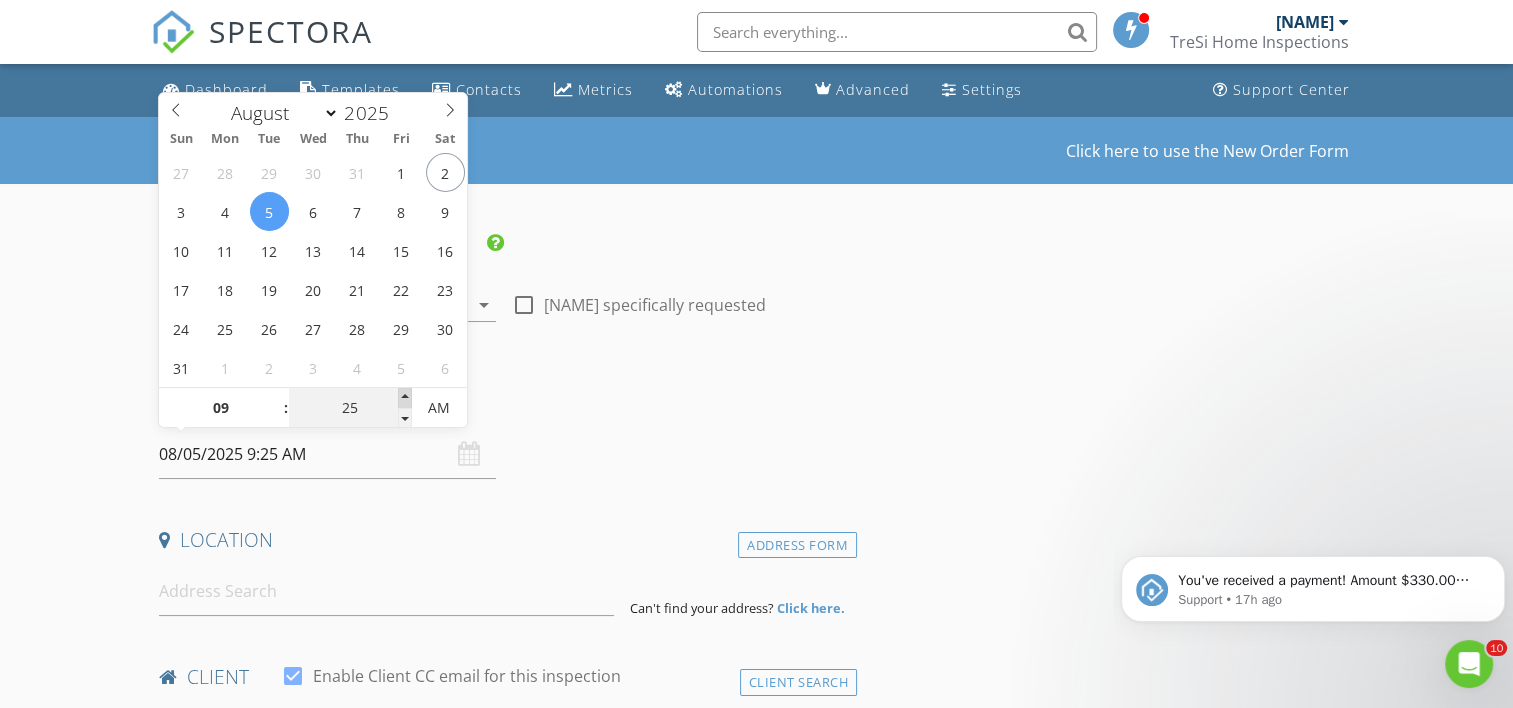 click at bounding box center (405, 398) 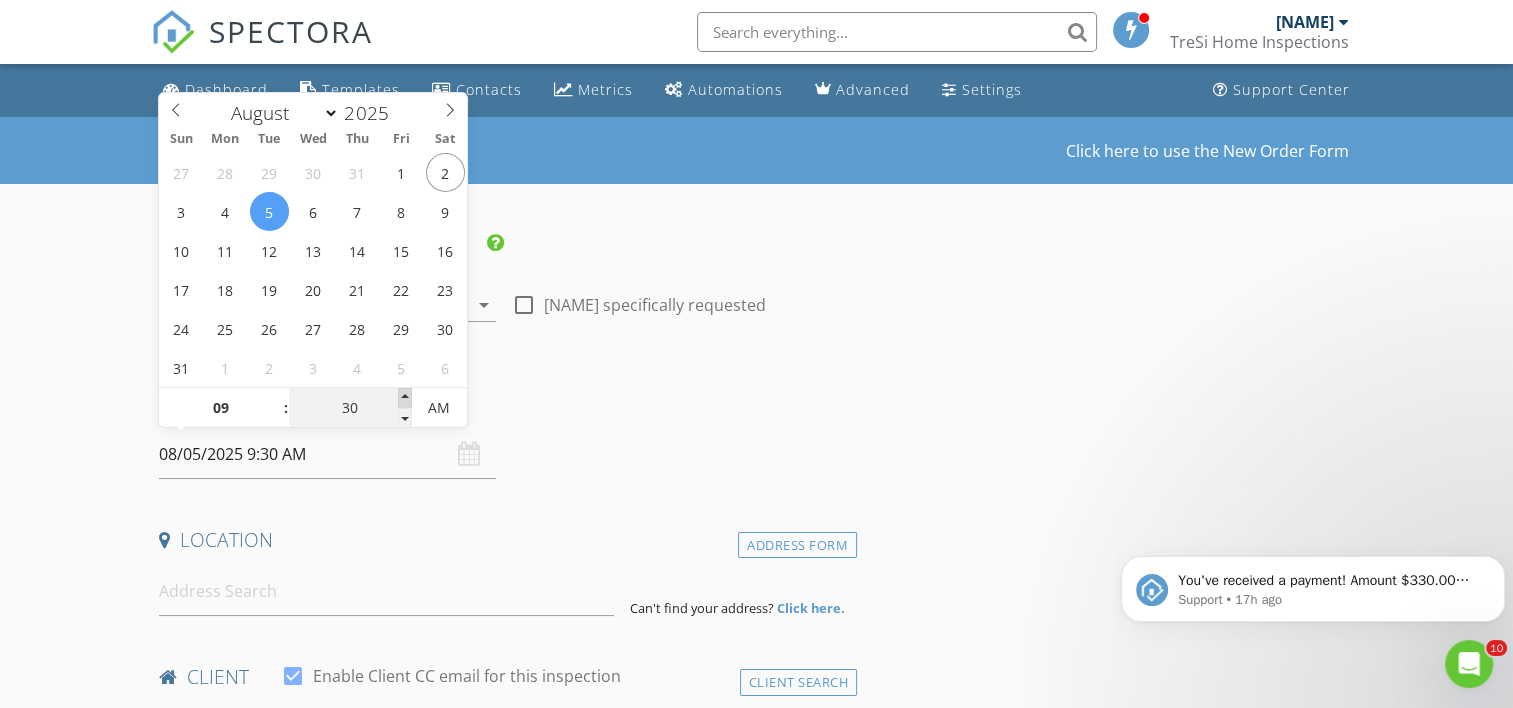 click at bounding box center [405, 398] 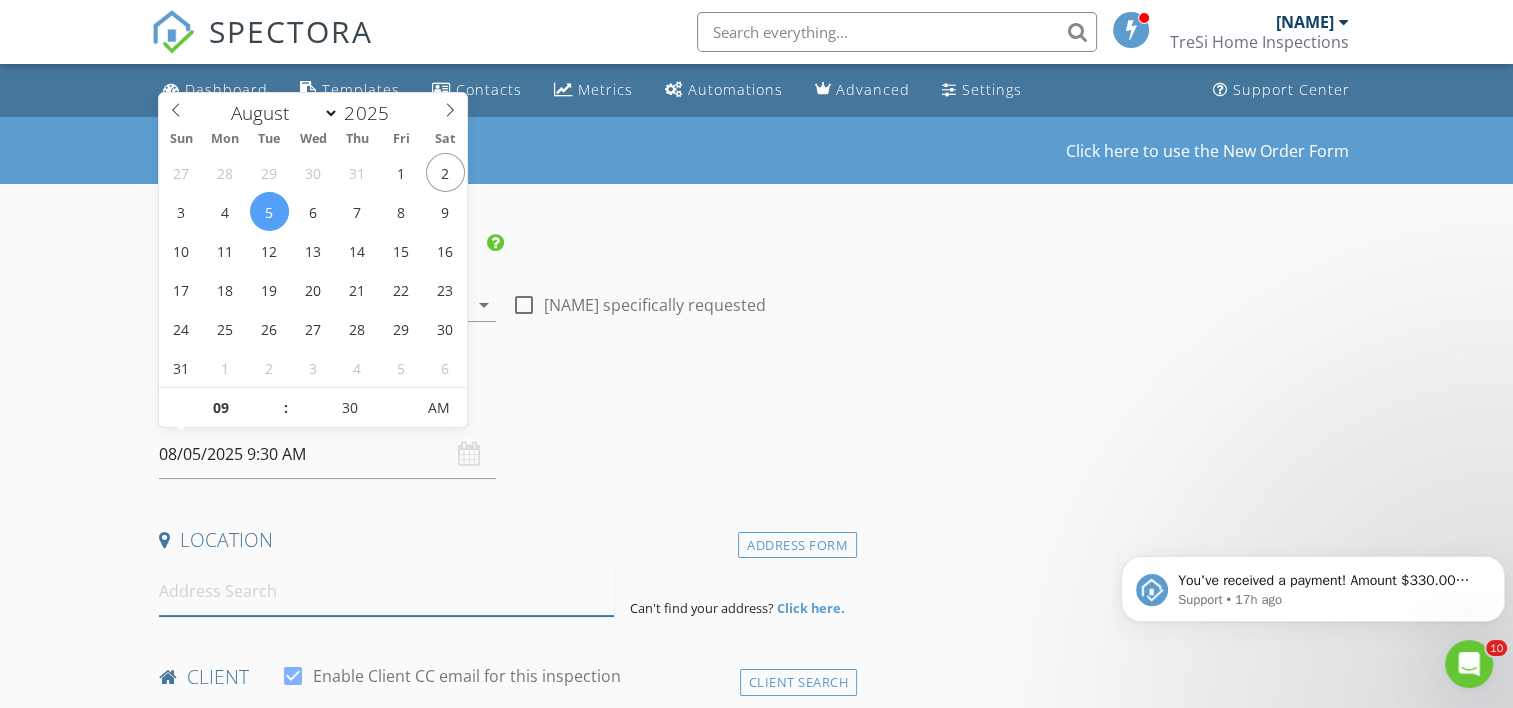 click at bounding box center [386, 591] 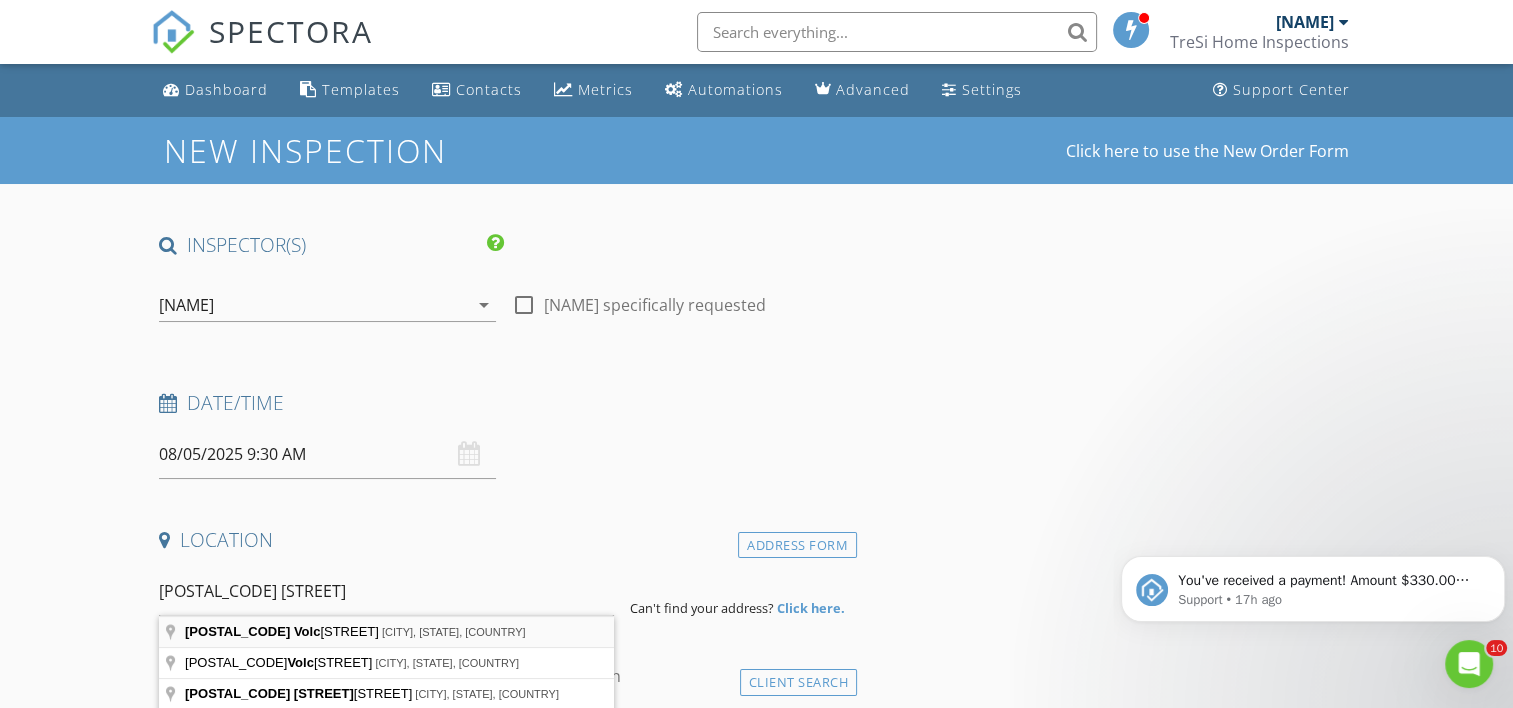 type on "14092 Volcanic Rock Drive, El Paso, TX, USA" 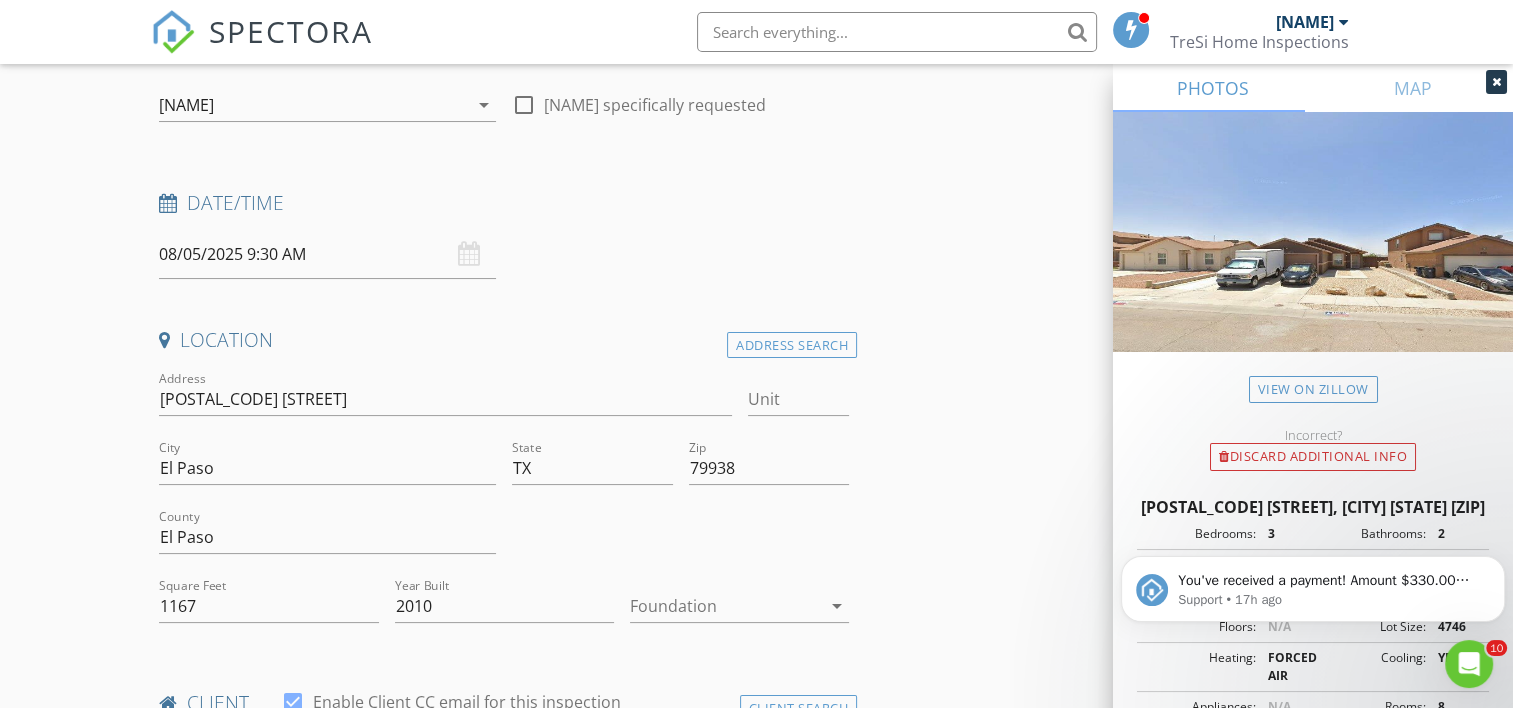 scroll, scrollTop: 300, scrollLeft: 0, axis: vertical 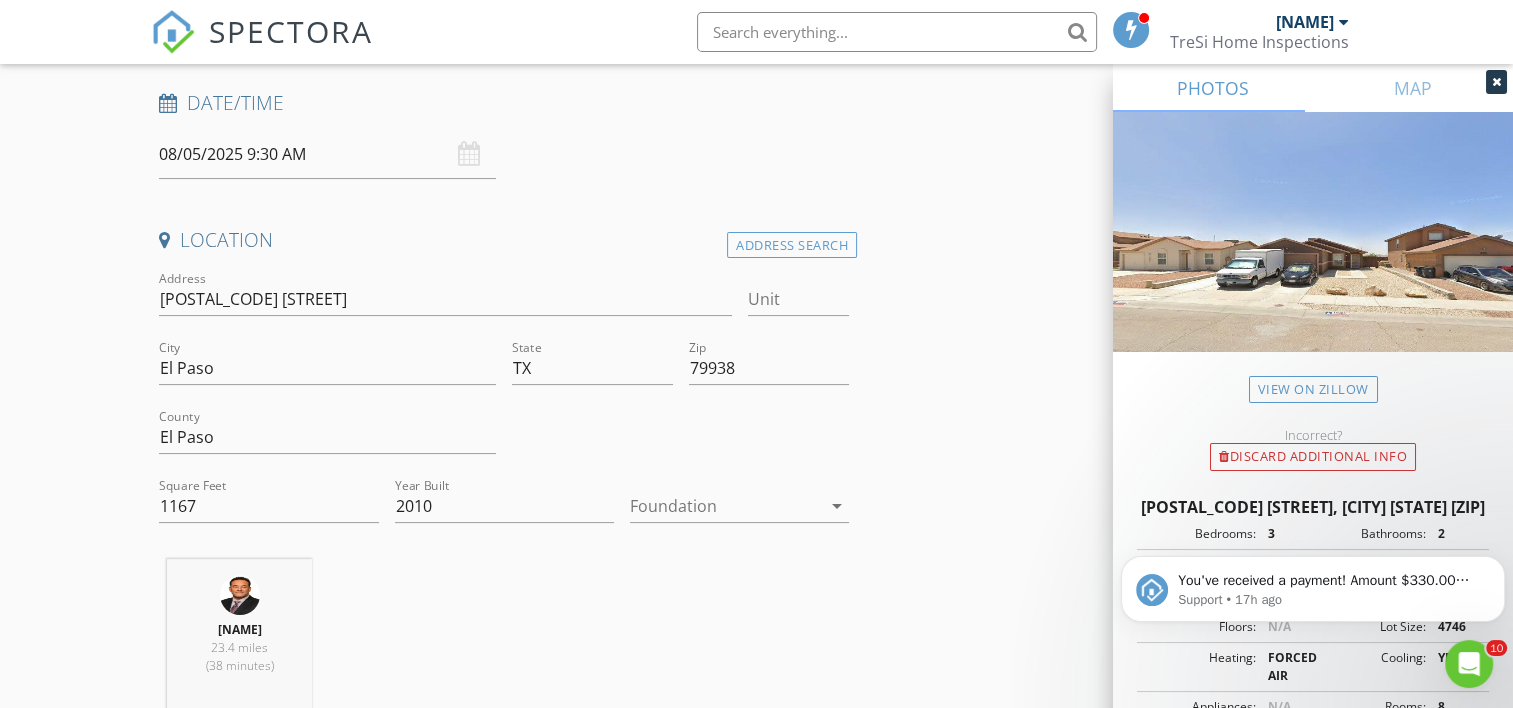 click at bounding box center [725, 506] 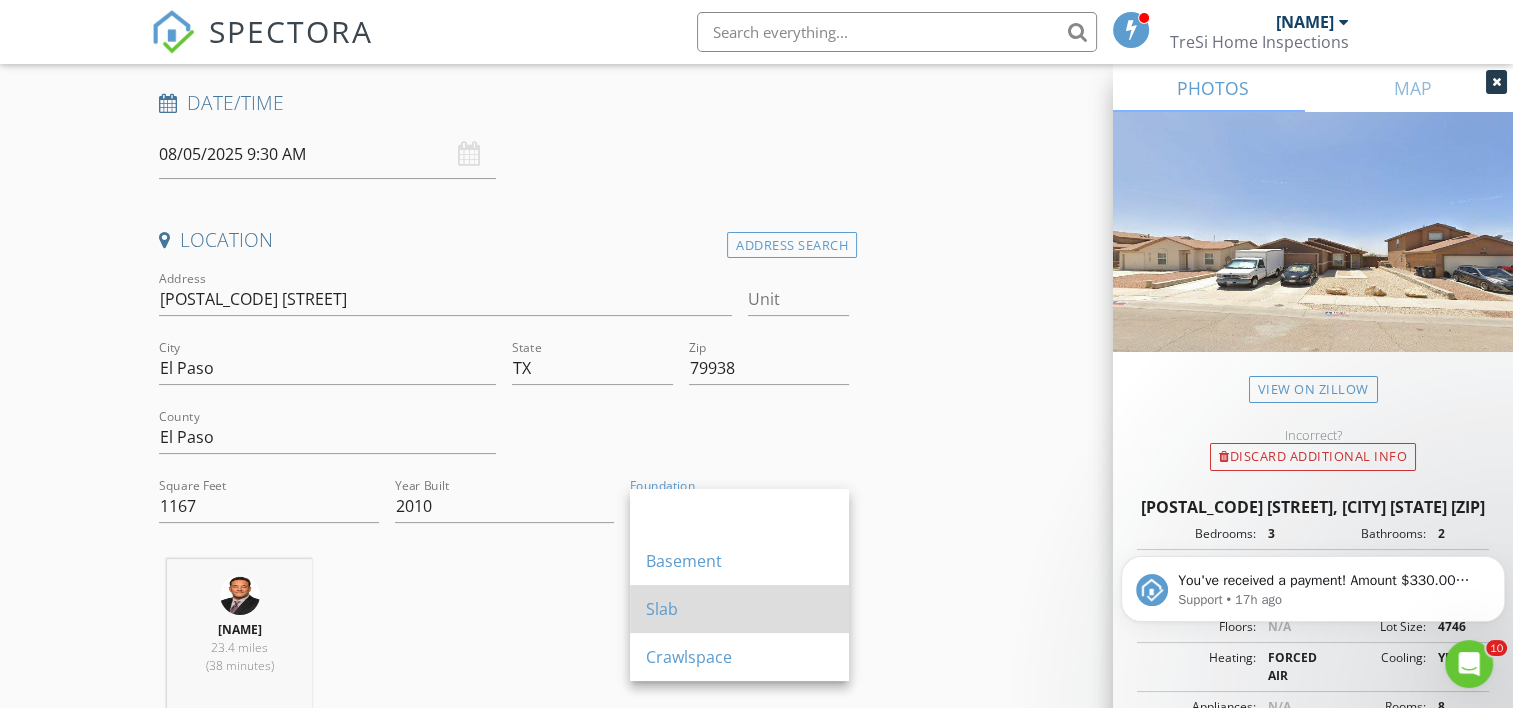 click on "Slab" at bounding box center (739, 609) 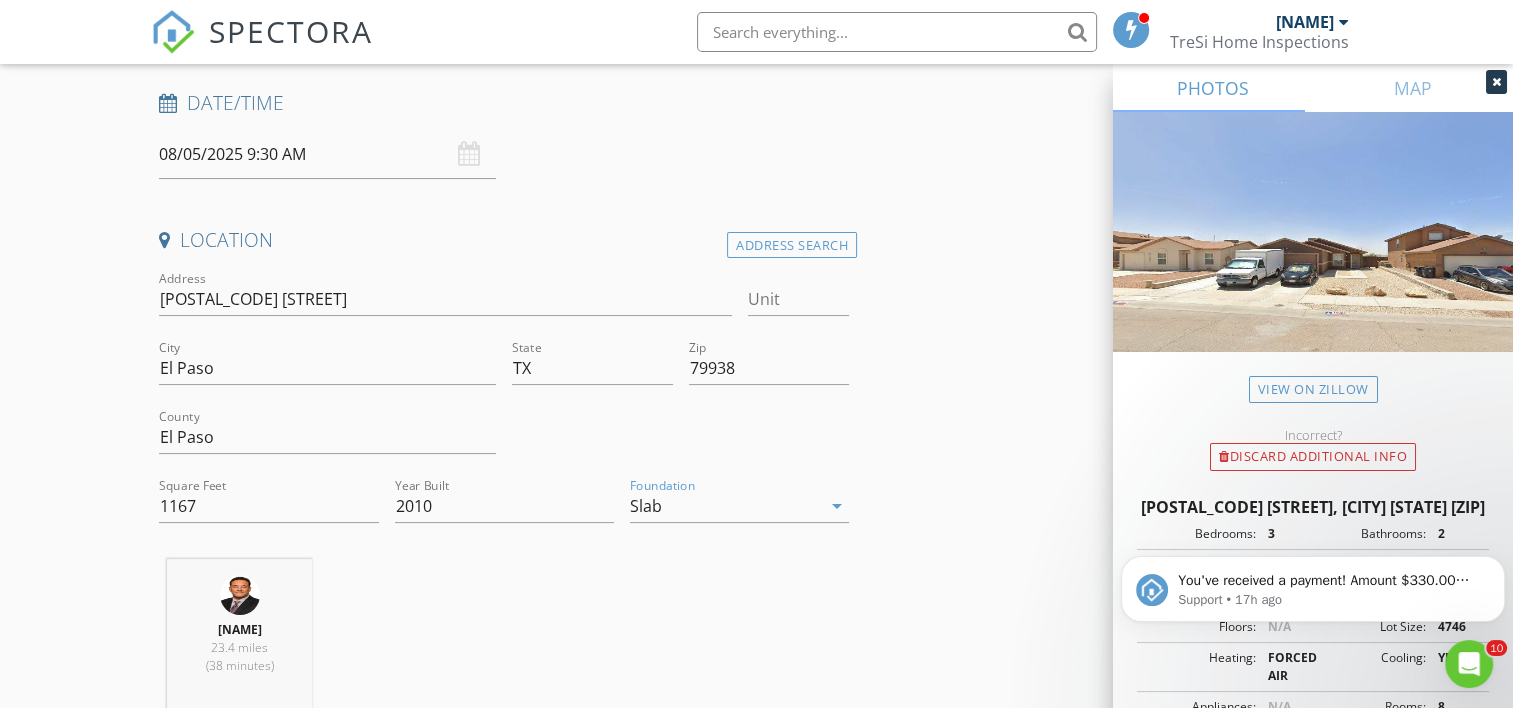 click on "Salvador Nieto     23.4 miles     (38 minutes)" at bounding box center [504, 642] 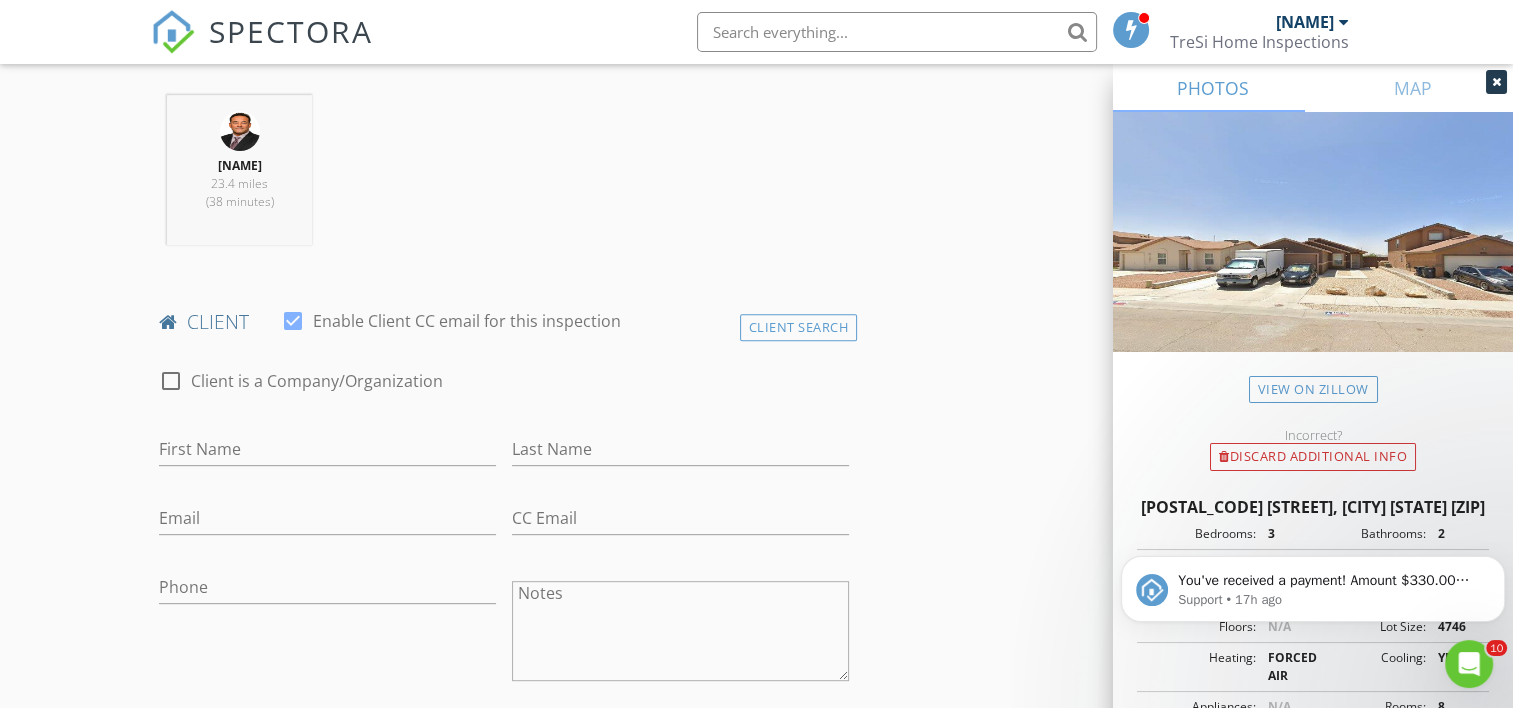 scroll, scrollTop: 800, scrollLeft: 0, axis: vertical 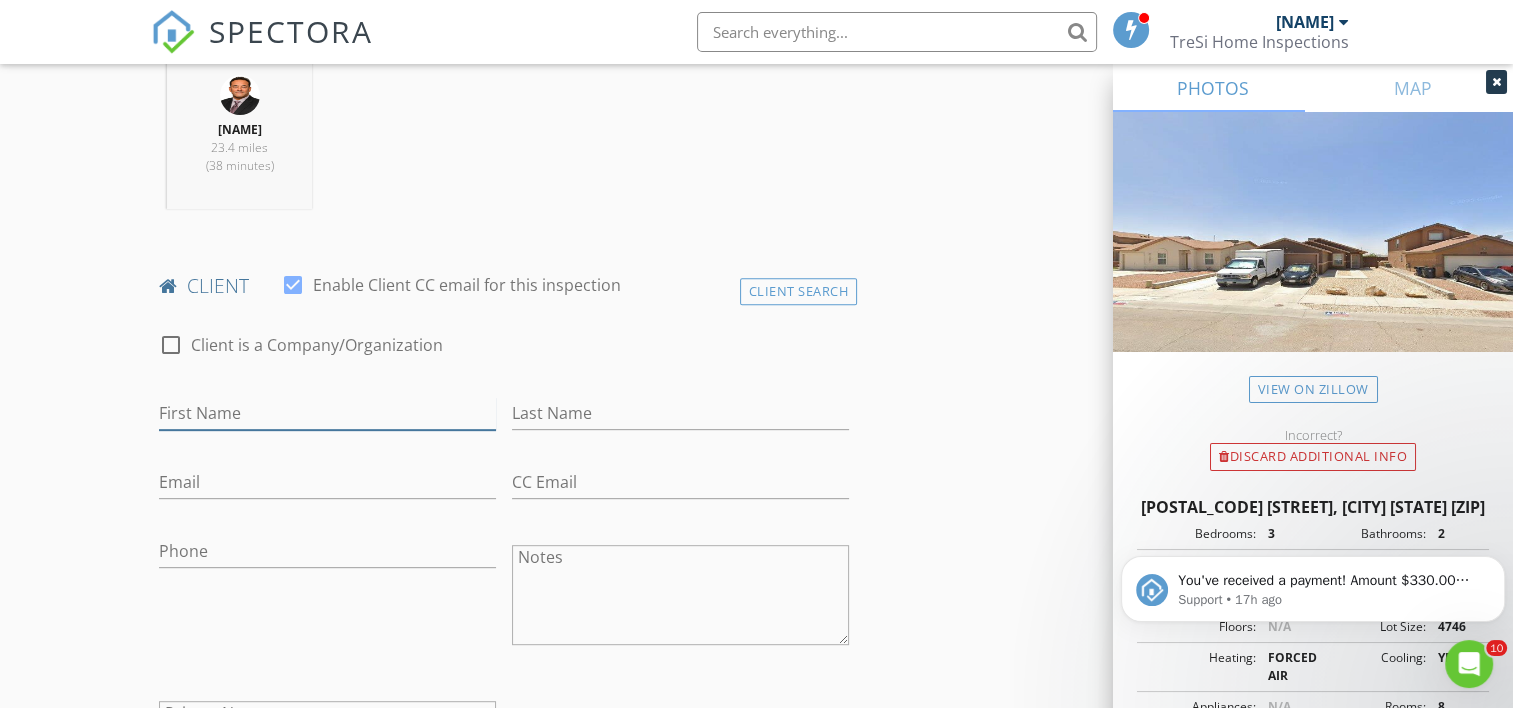 click on "First Name" at bounding box center (327, 413) 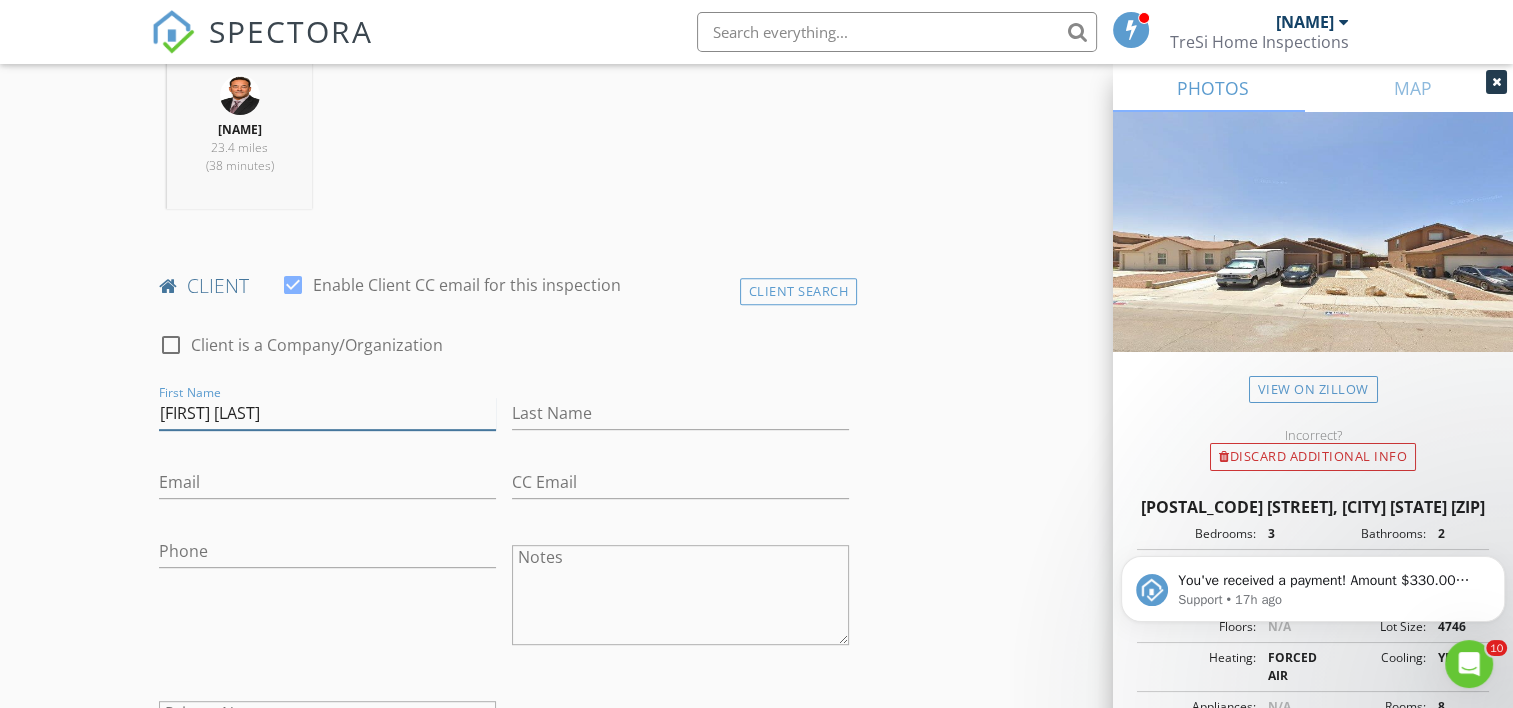 type on "[FIRST] [LAST]" 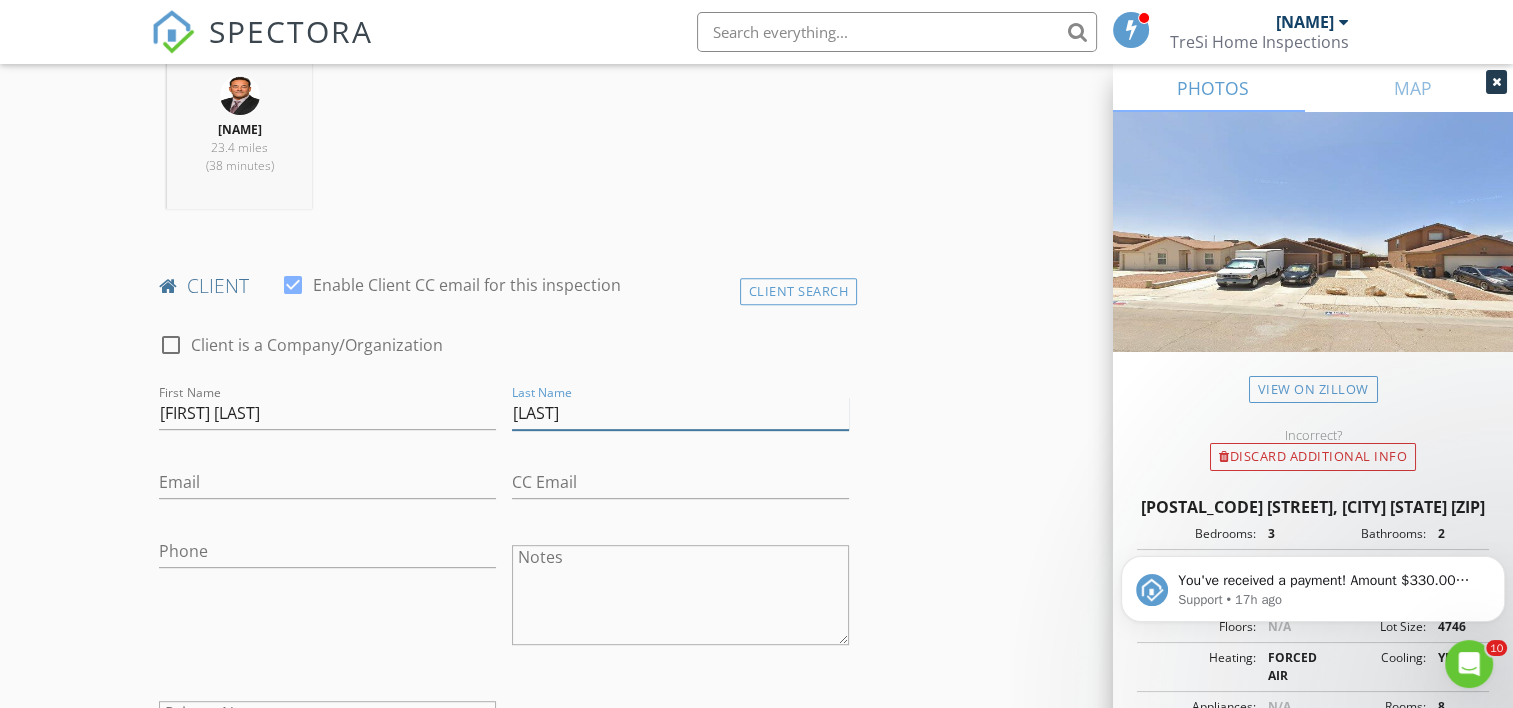 type on "[LAST]" 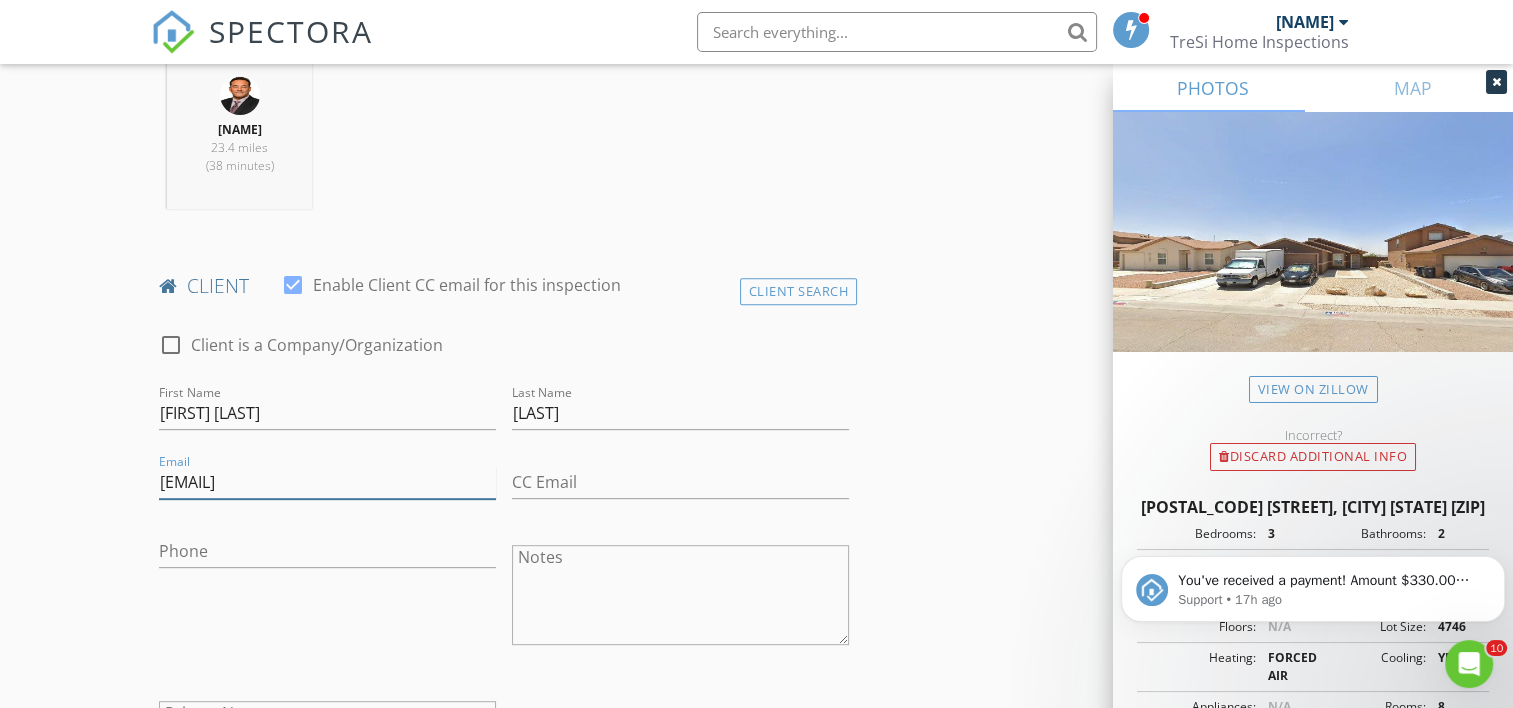 type on "[EMAIL]" 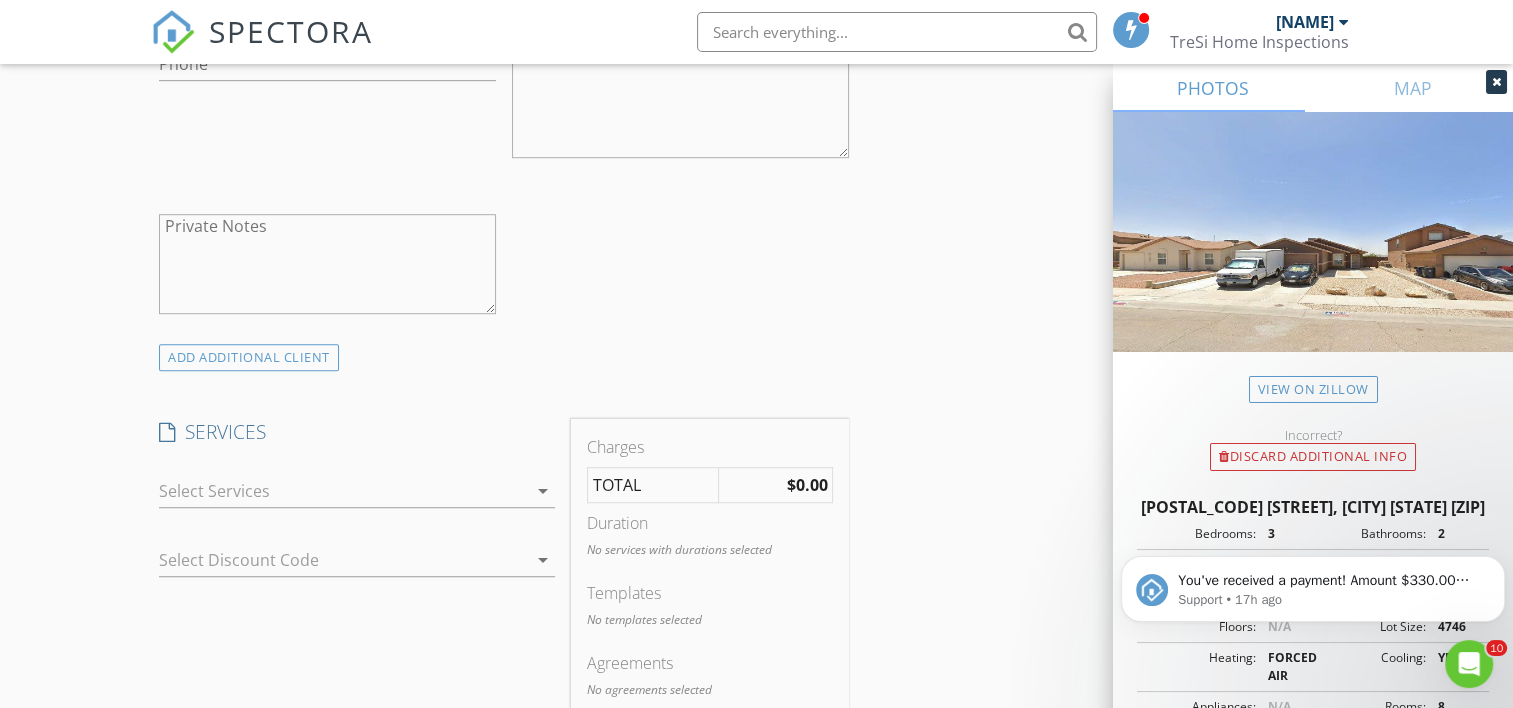 scroll, scrollTop: 1300, scrollLeft: 0, axis: vertical 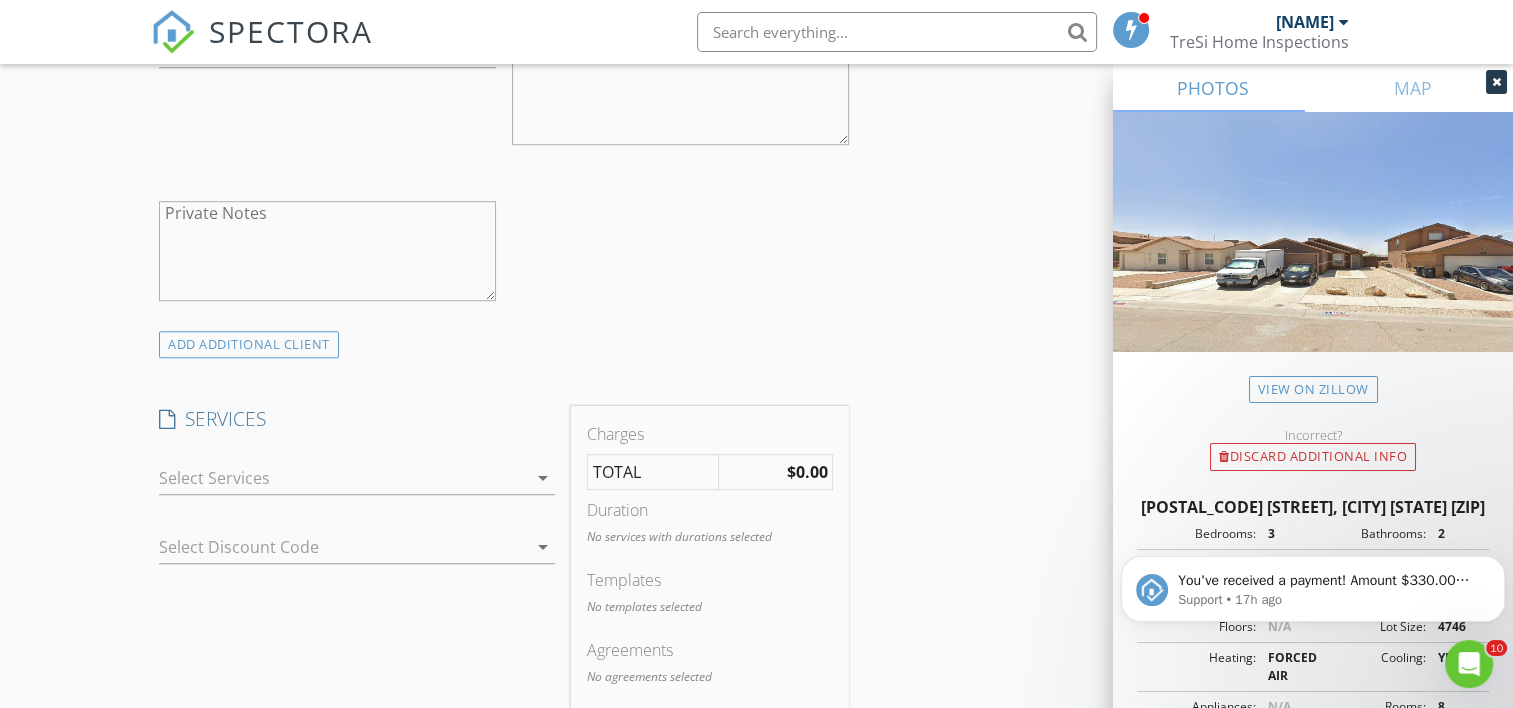 click at bounding box center (343, 478) 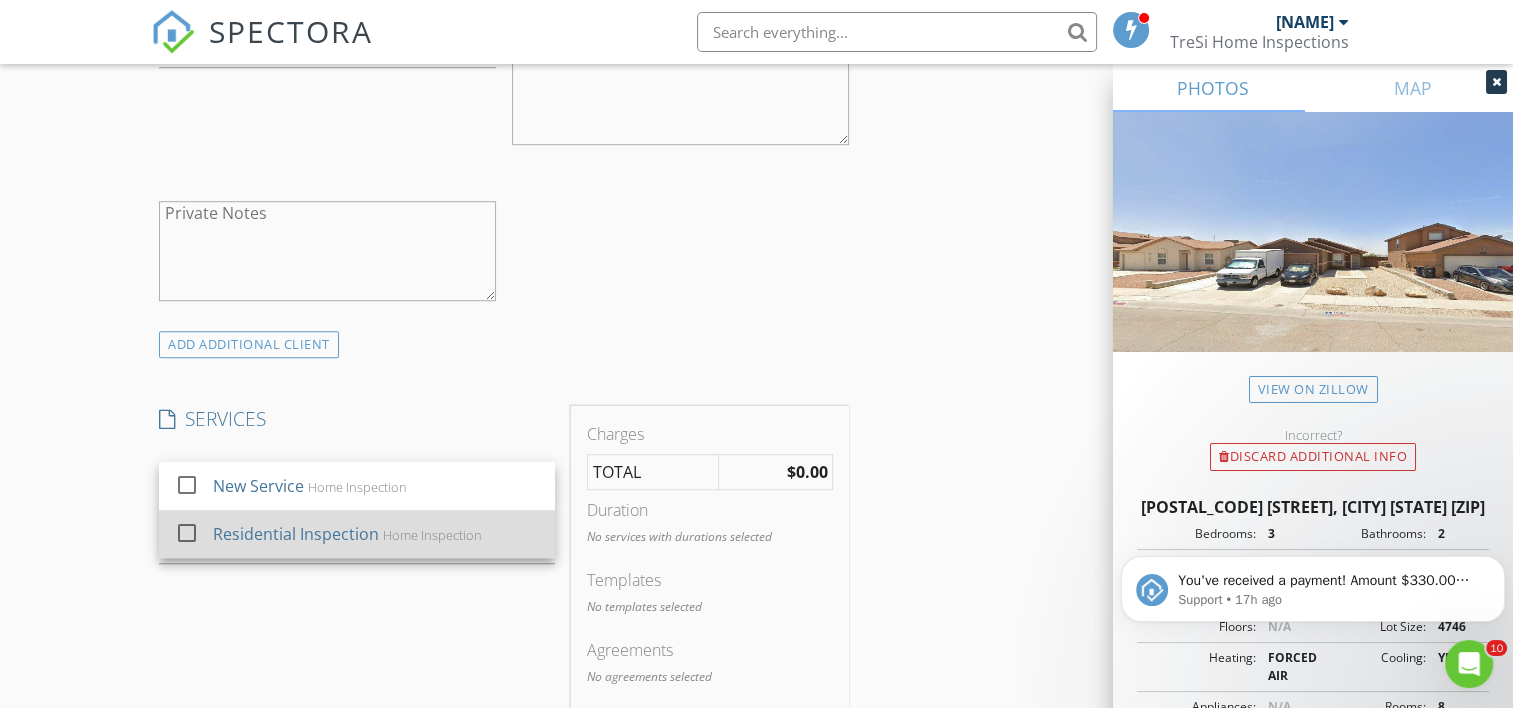 click at bounding box center [187, 533] 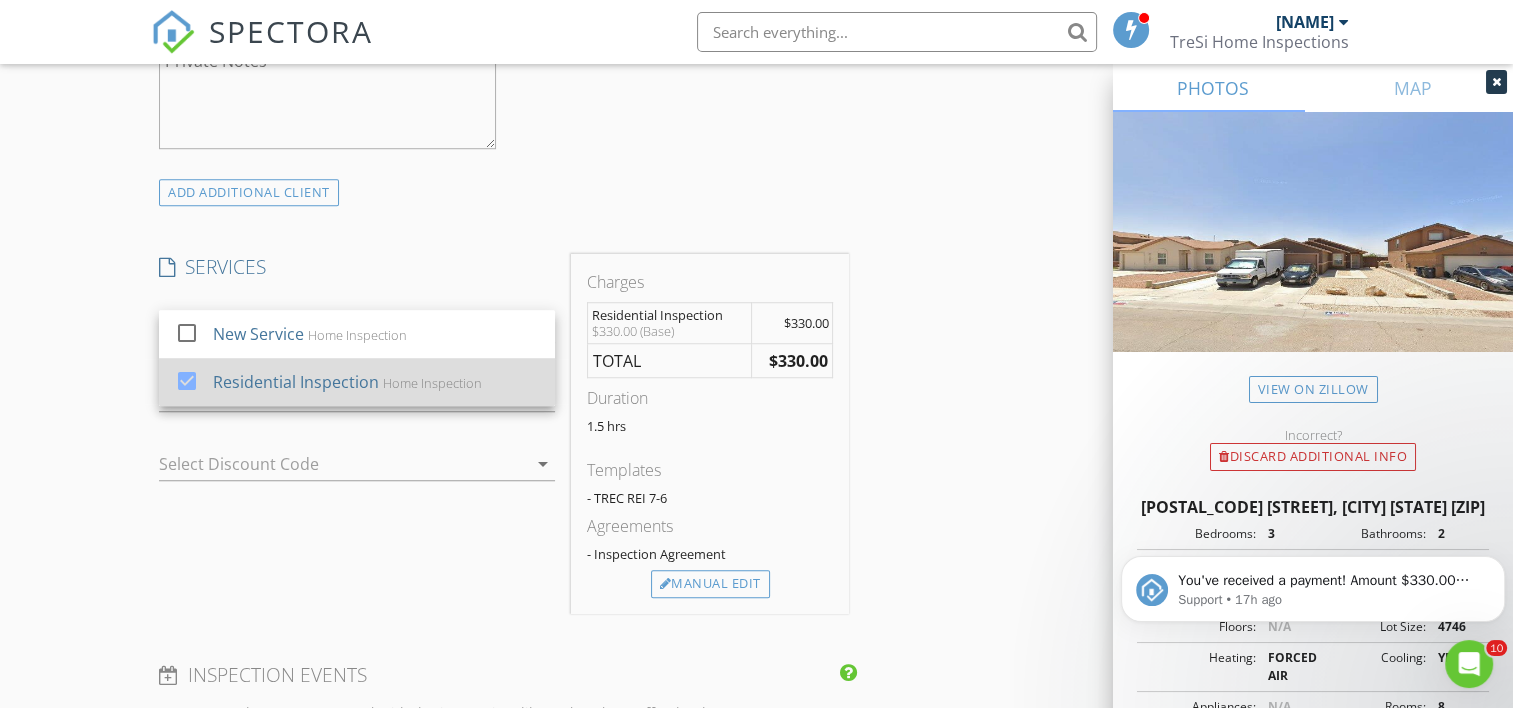 scroll, scrollTop: 1500, scrollLeft: 0, axis: vertical 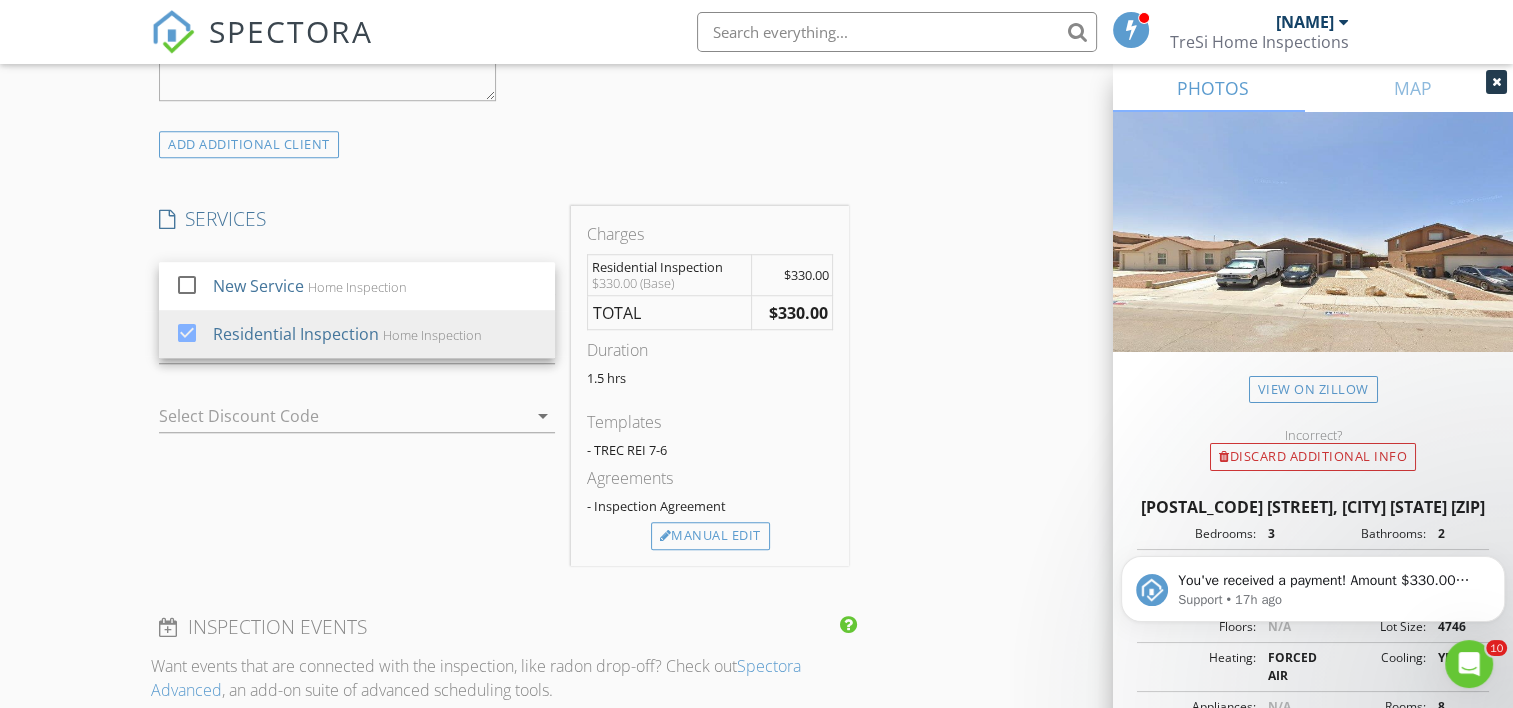 click at bounding box center [329, 416] 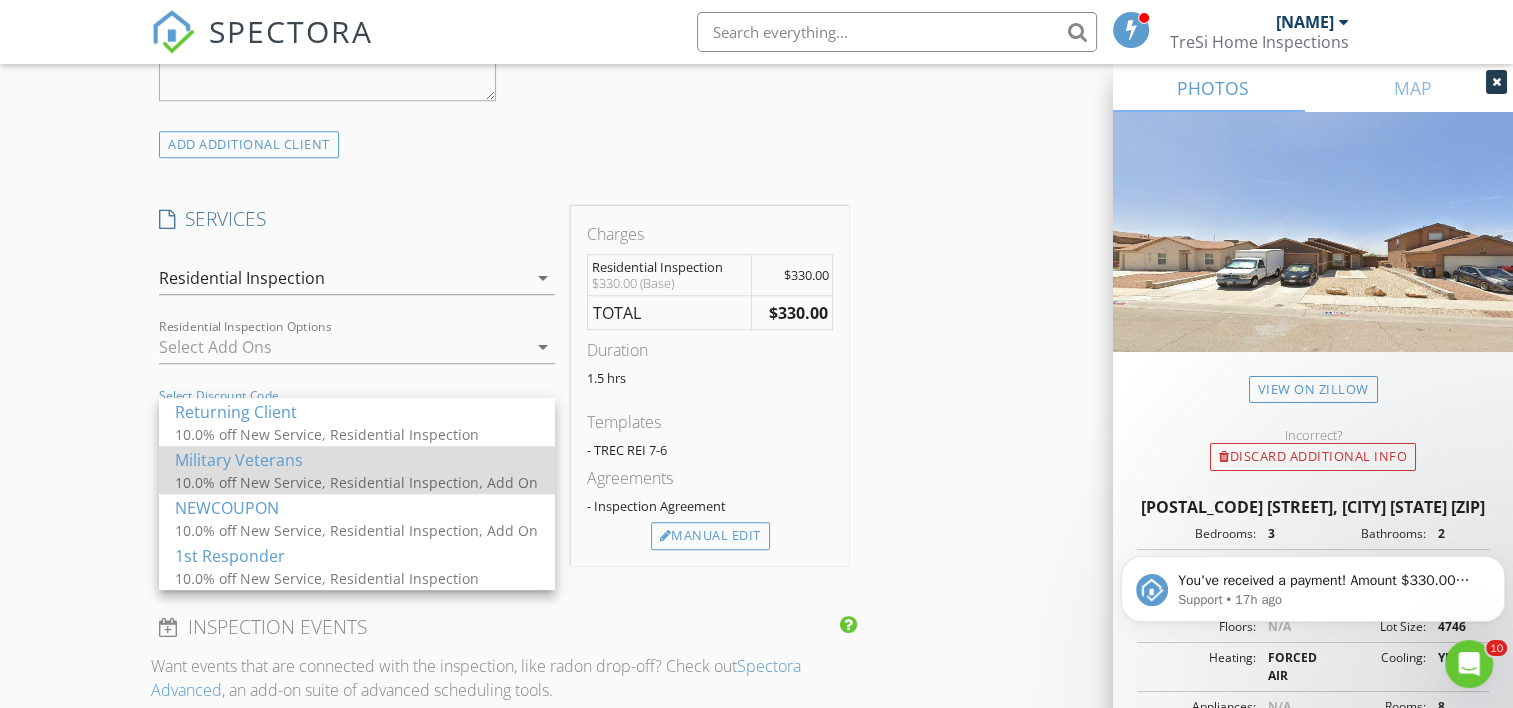 click on "Military Veterans" at bounding box center (357, 460) 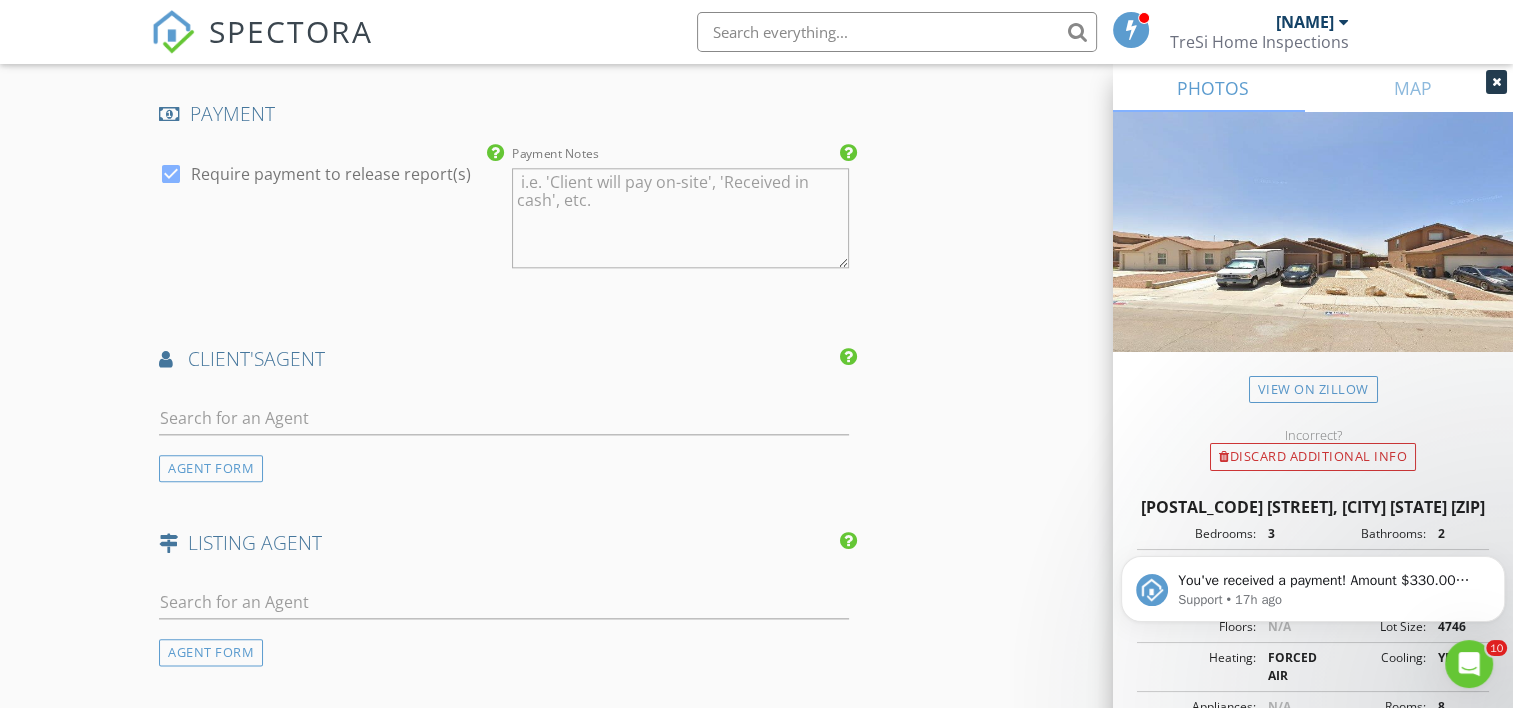 scroll, scrollTop: 2200, scrollLeft: 0, axis: vertical 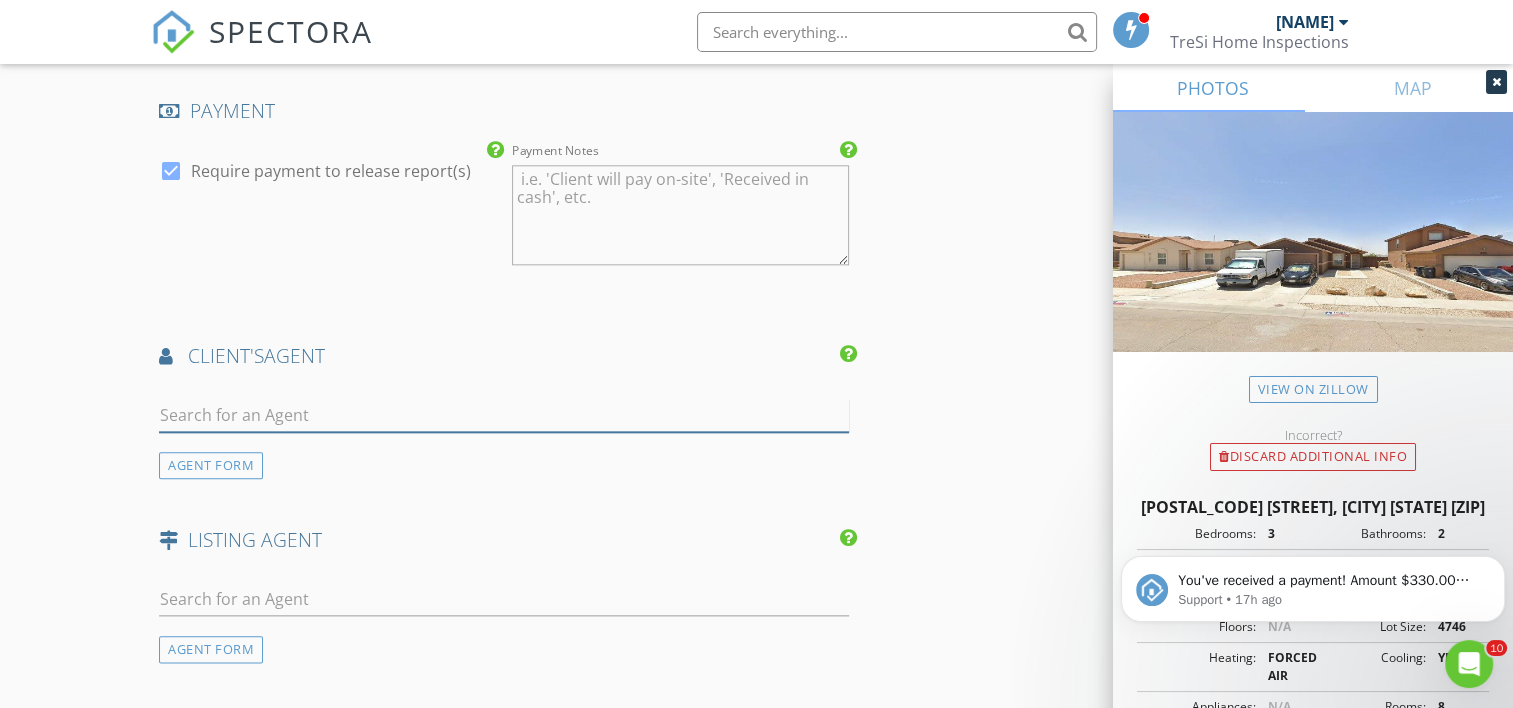 click at bounding box center (504, 415) 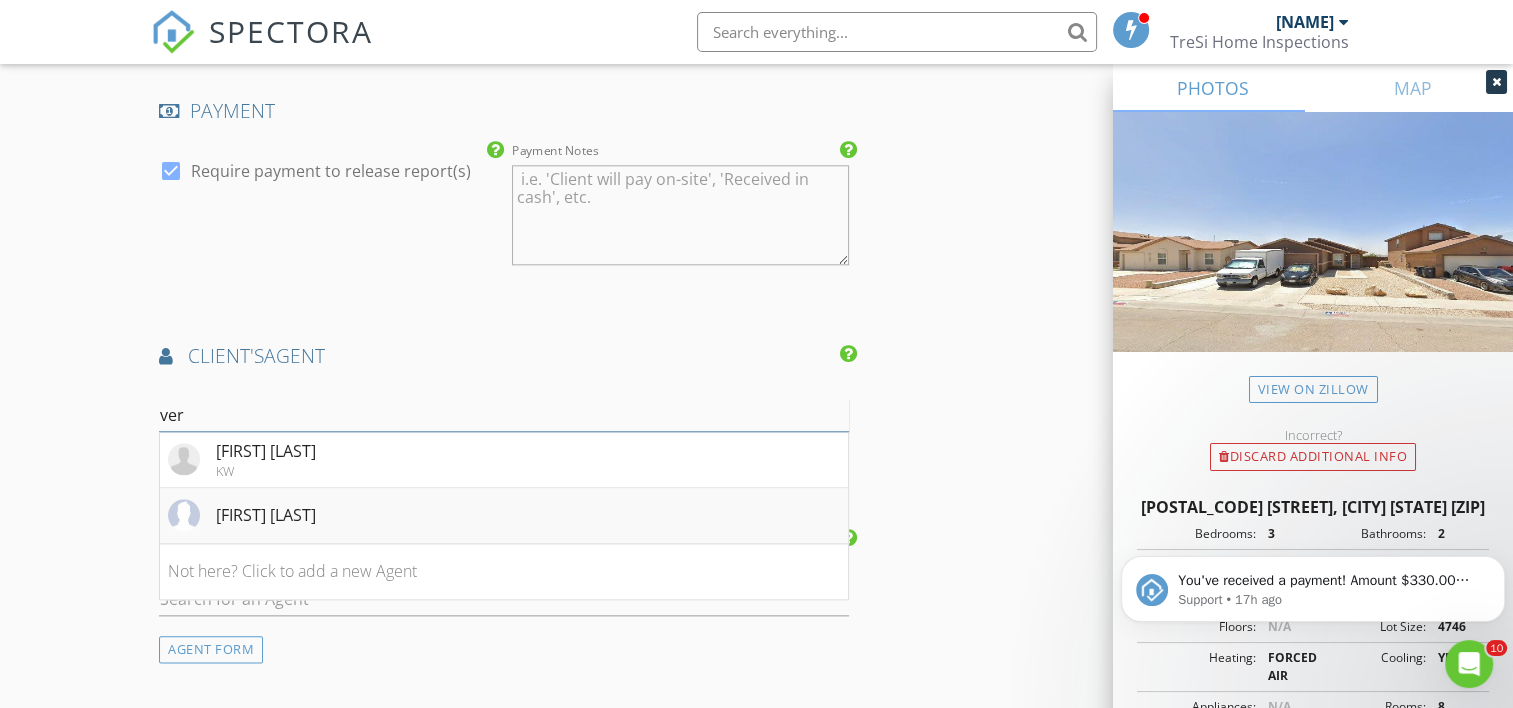 type on "ver" 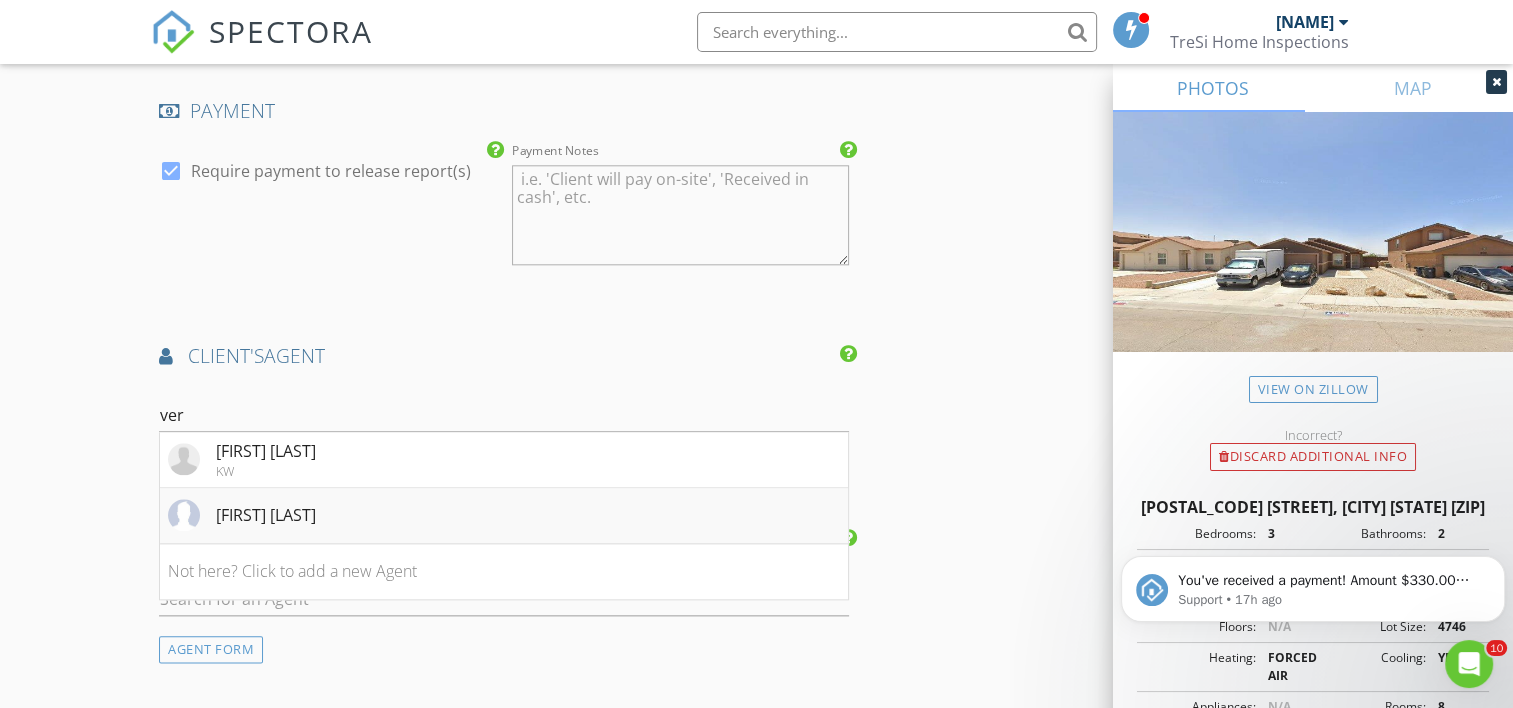 click on "[FIRST] [LAST]" at bounding box center [504, 516] 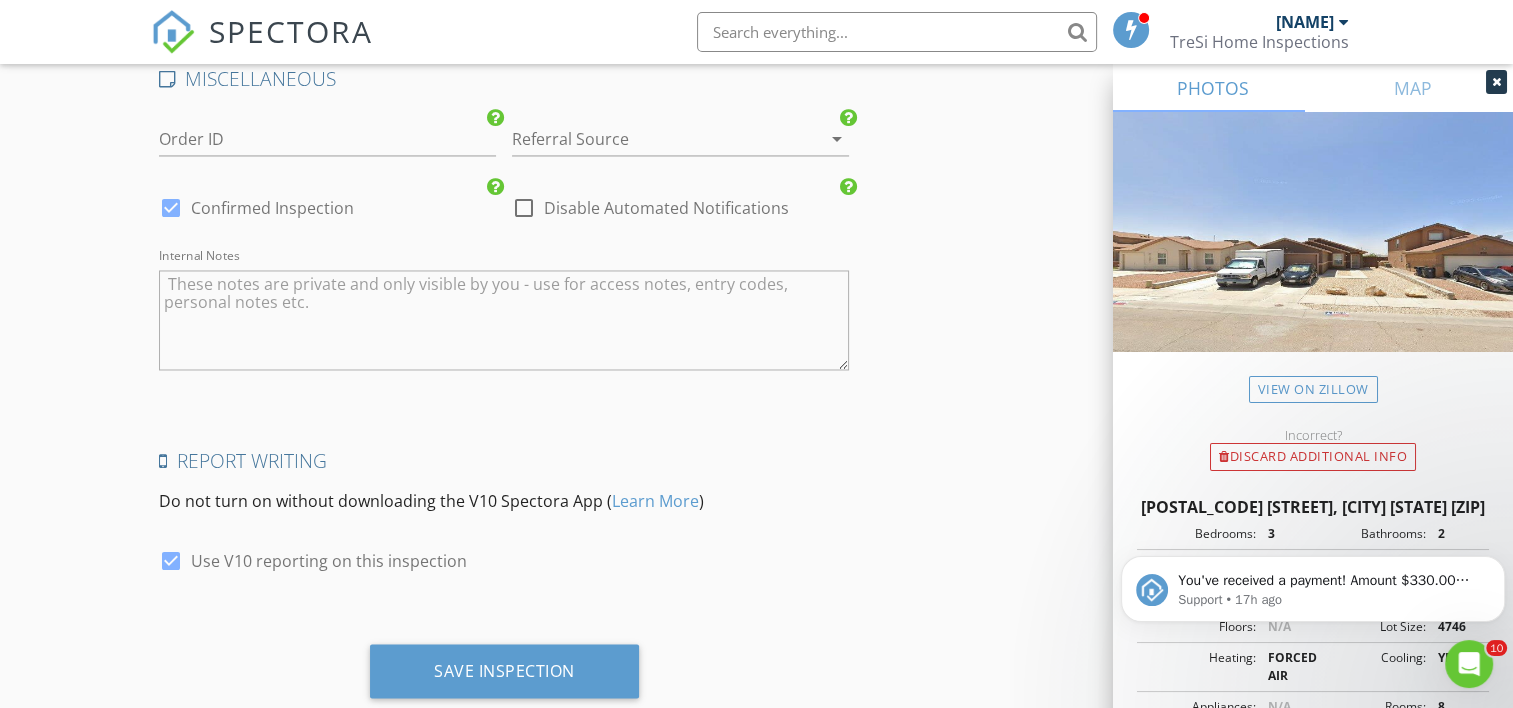 scroll, scrollTop: 3345, scrollLeft: 0, axis: vertical 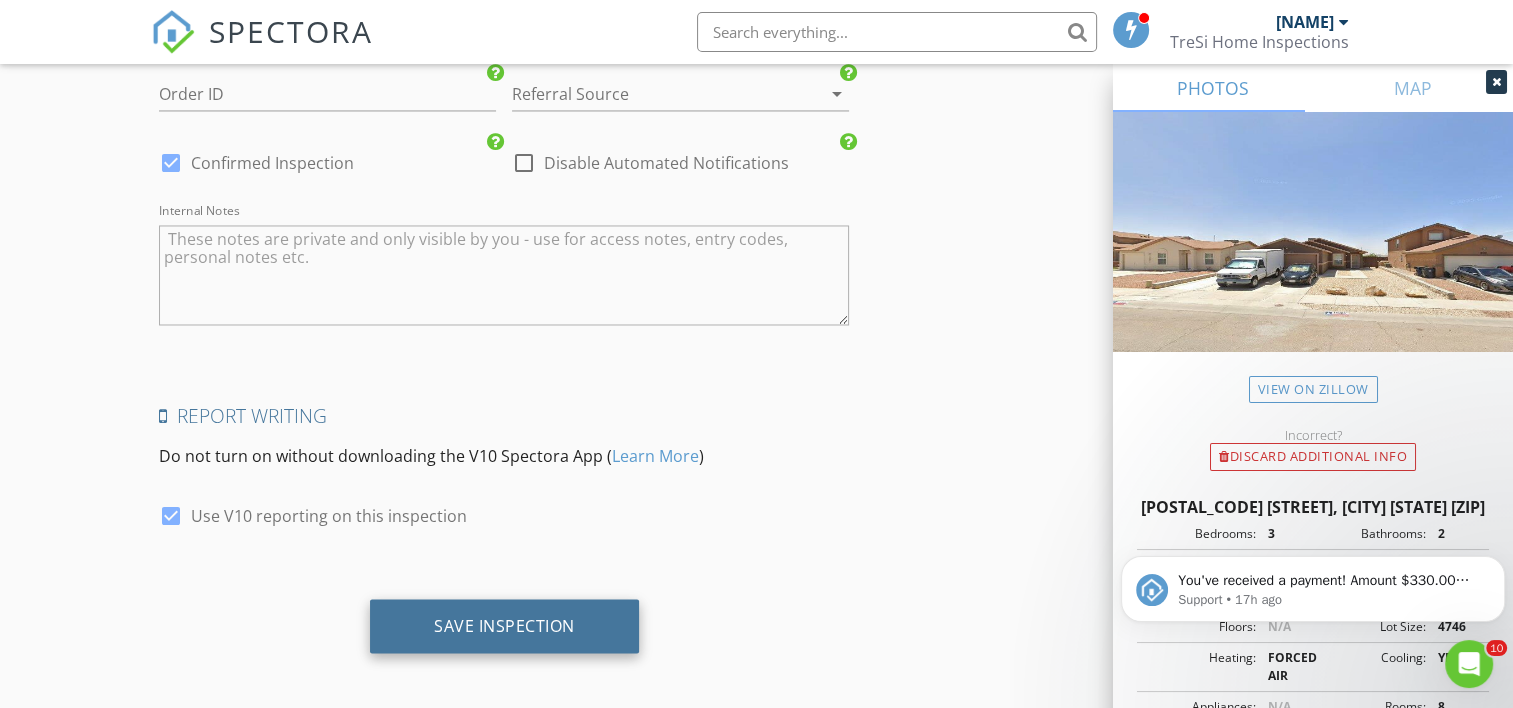 click on "Save Inspection" at bounding box center [504, 625] 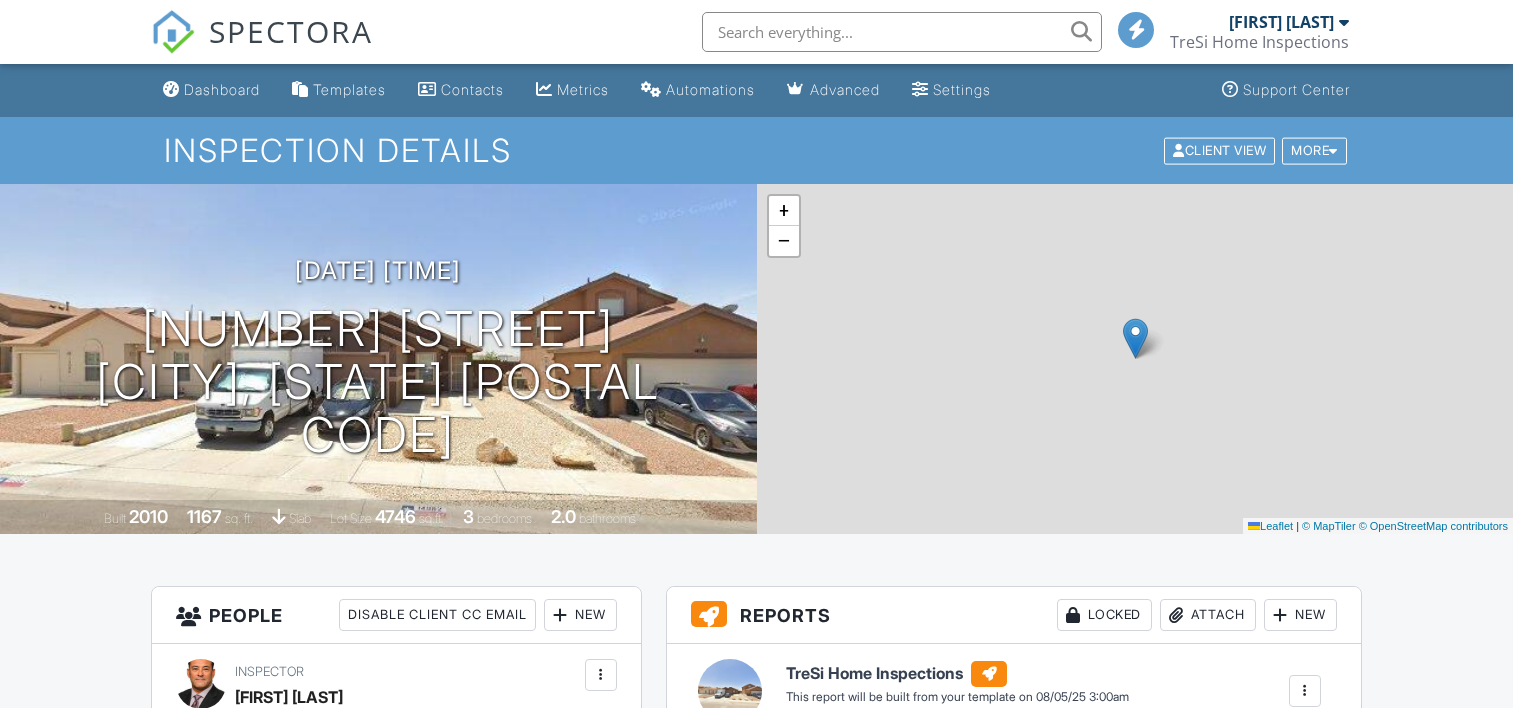 scroll, scrollTop: 0, scrollLeft: 0, axis: both 